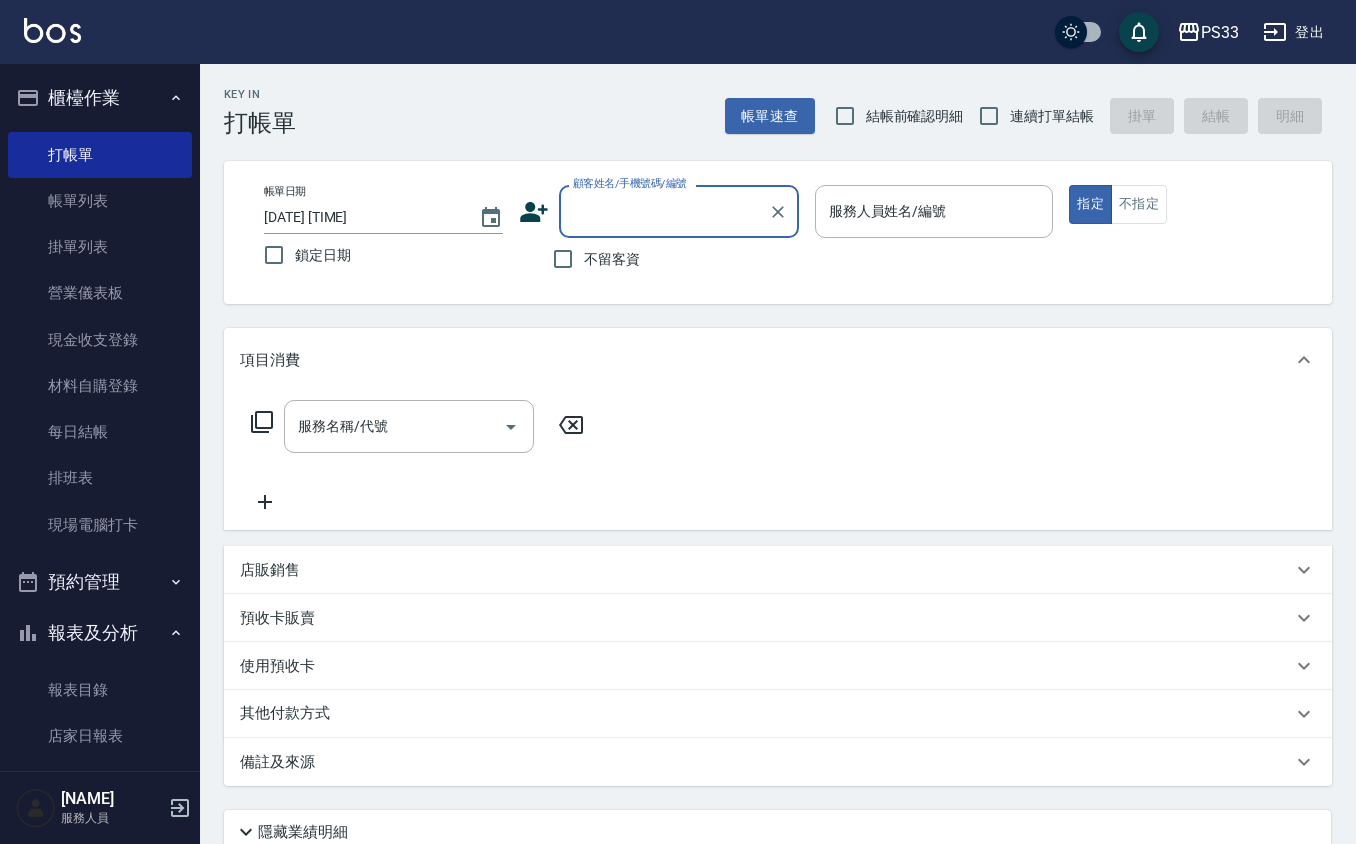 scroll, scrollTop: 0, scrollLeft: 0, axis: both 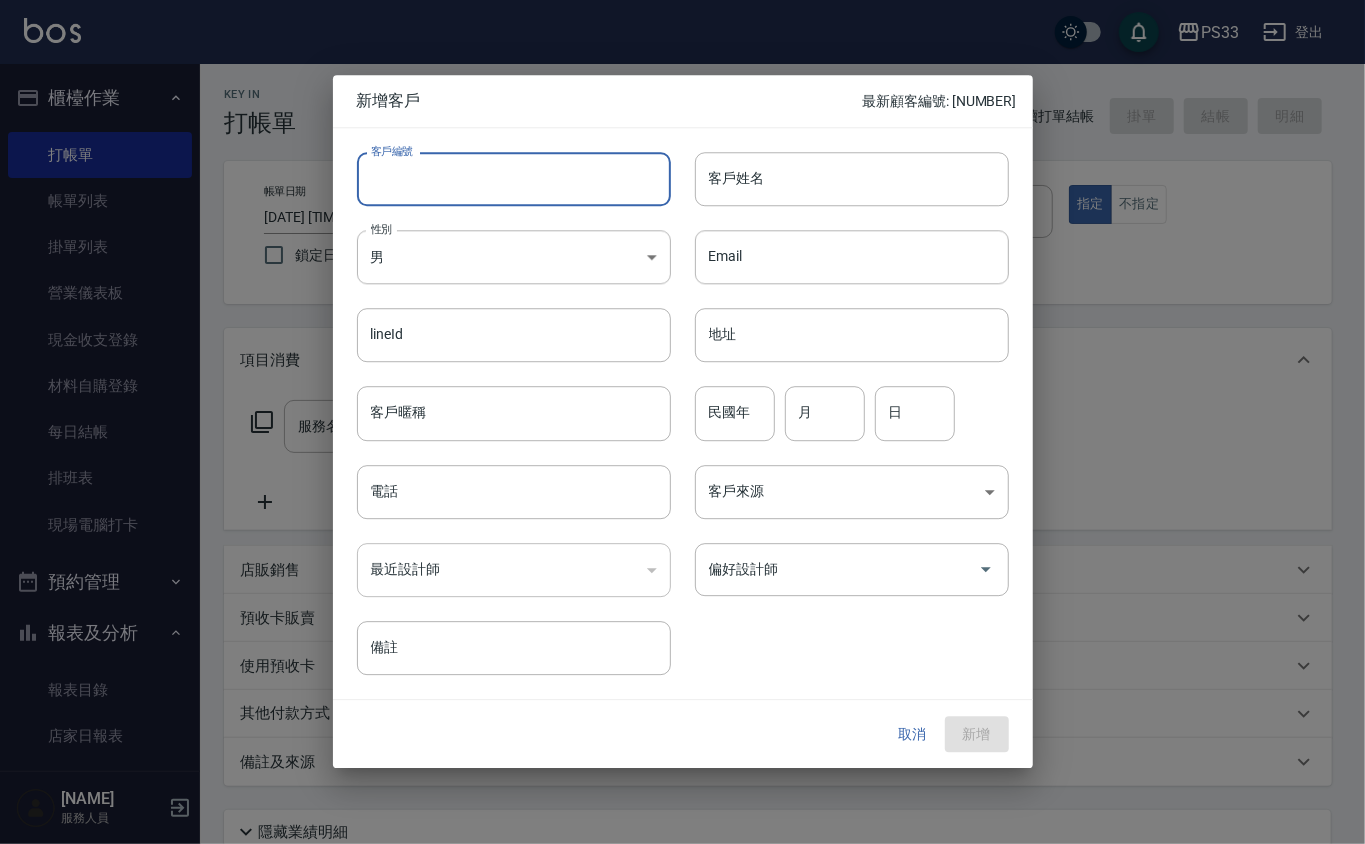 click on "客戶編號" at bounding box center (514, 179) 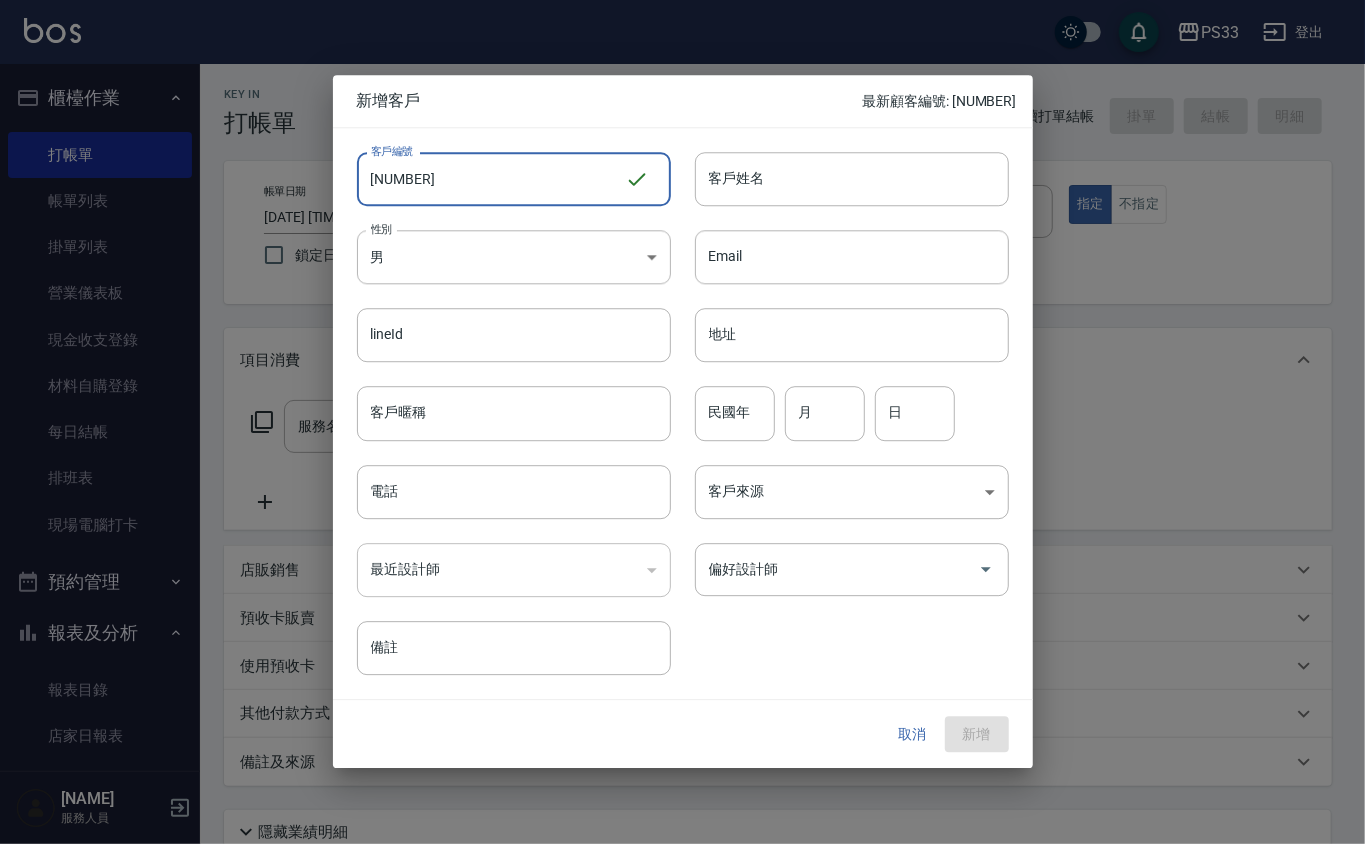 type on "[NUMBER]" 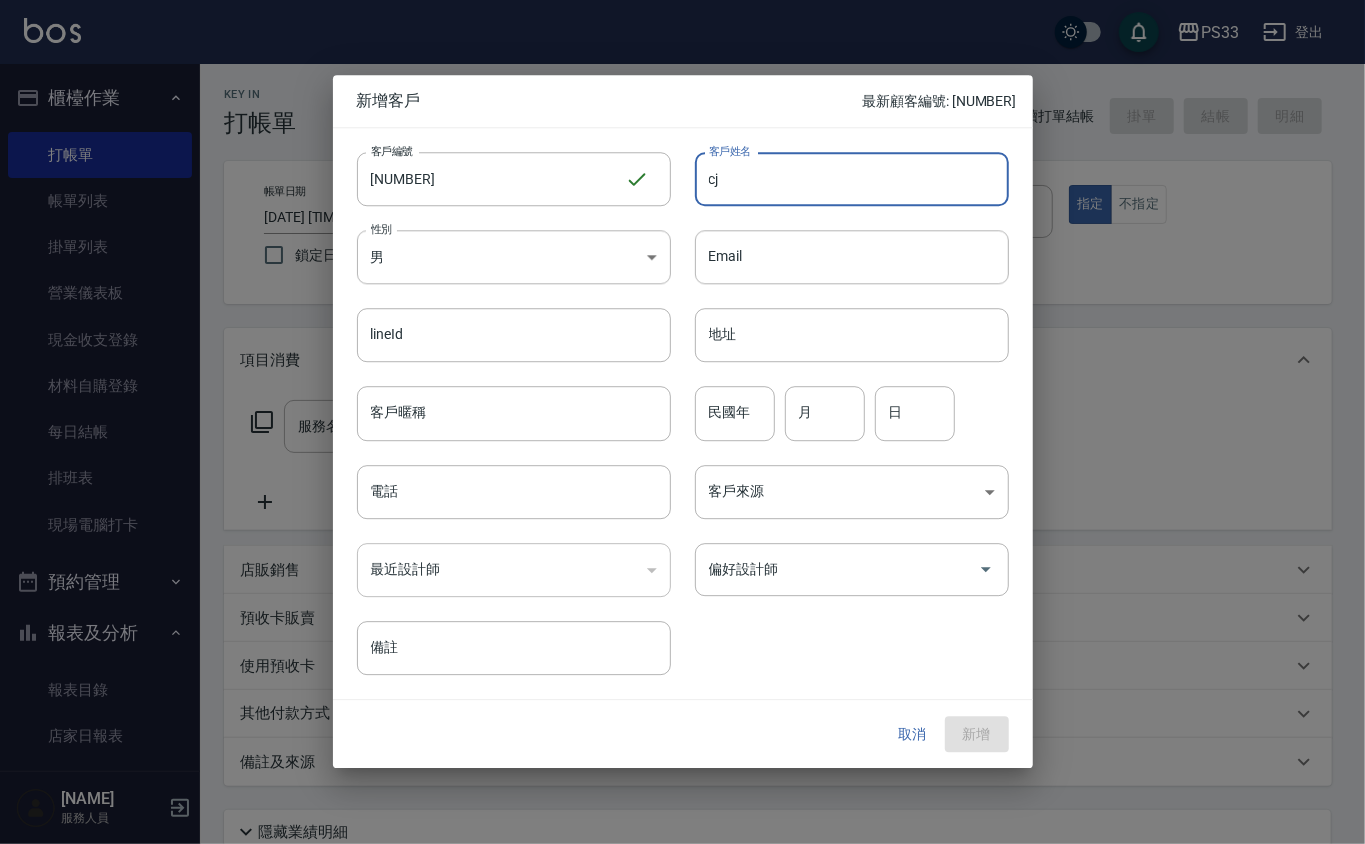 type on "c" 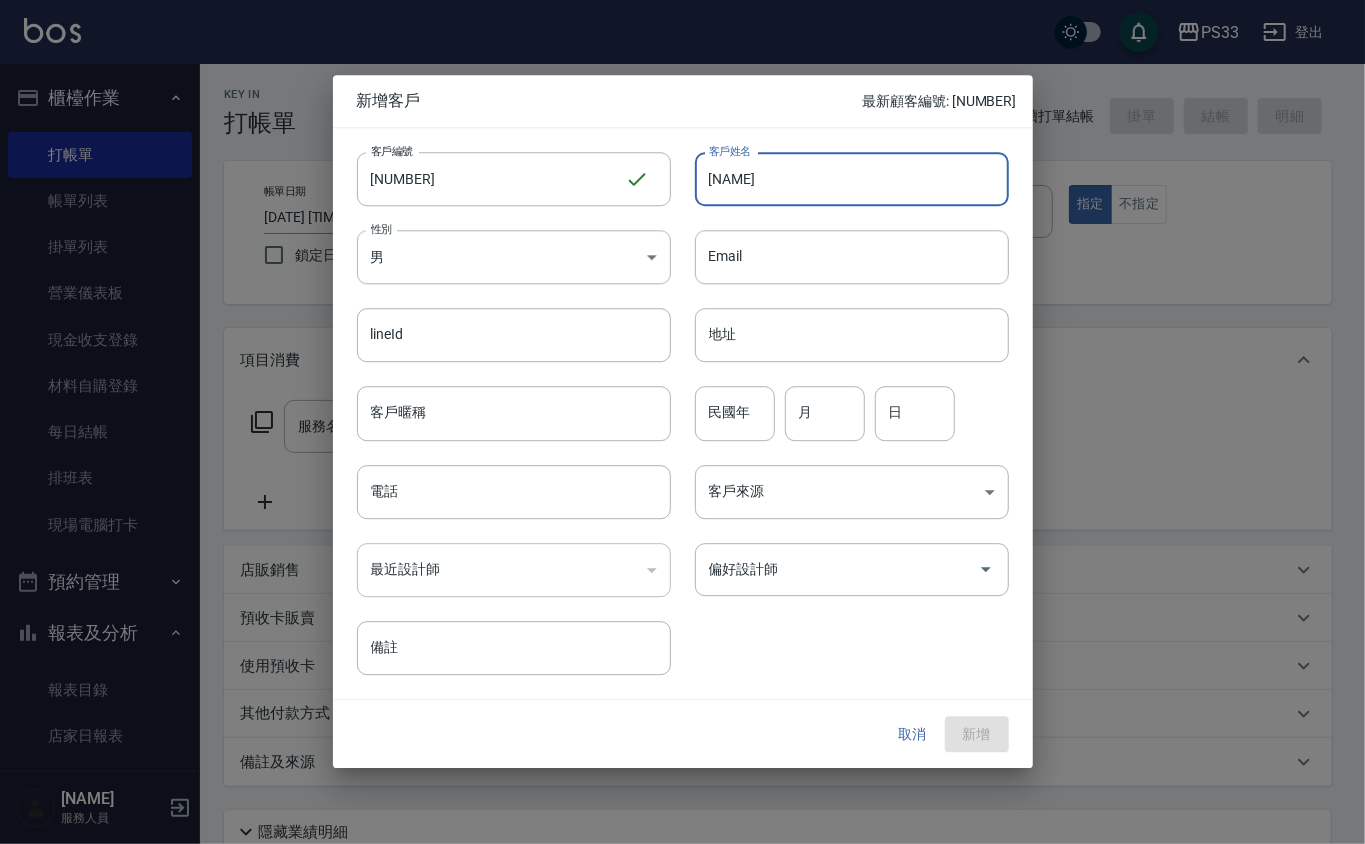 type on "[NAME]" 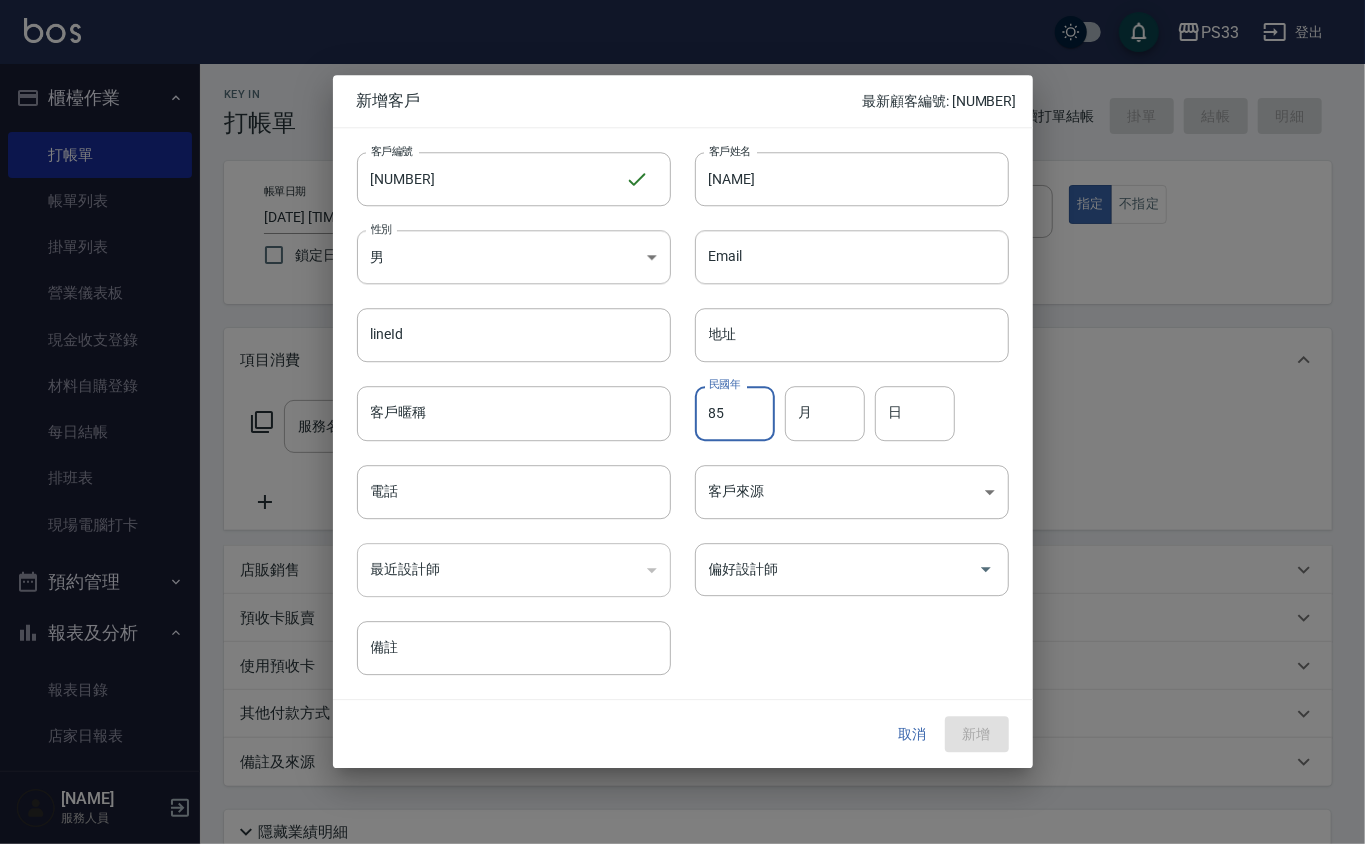 type on "85" 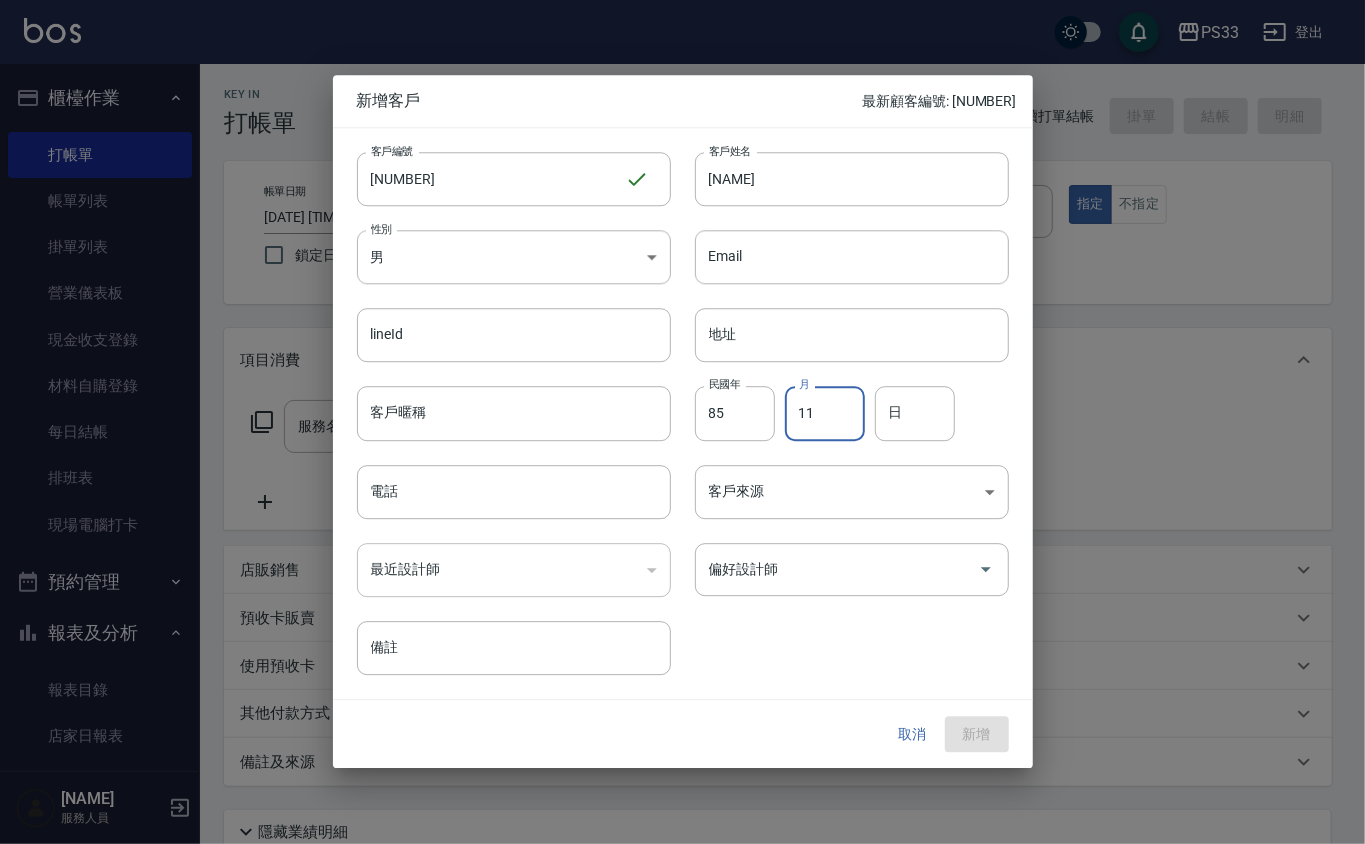 type on "11" 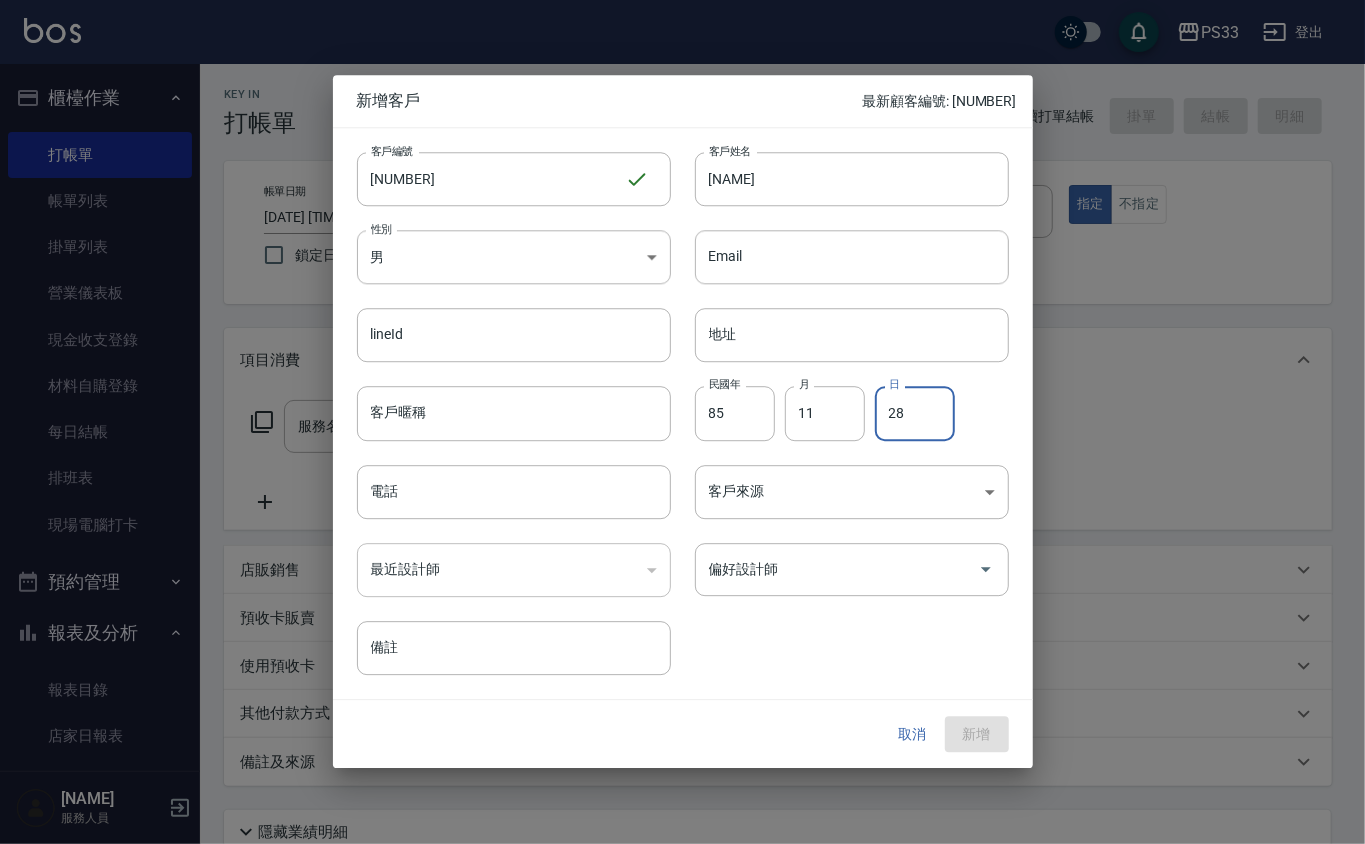 type on "28" 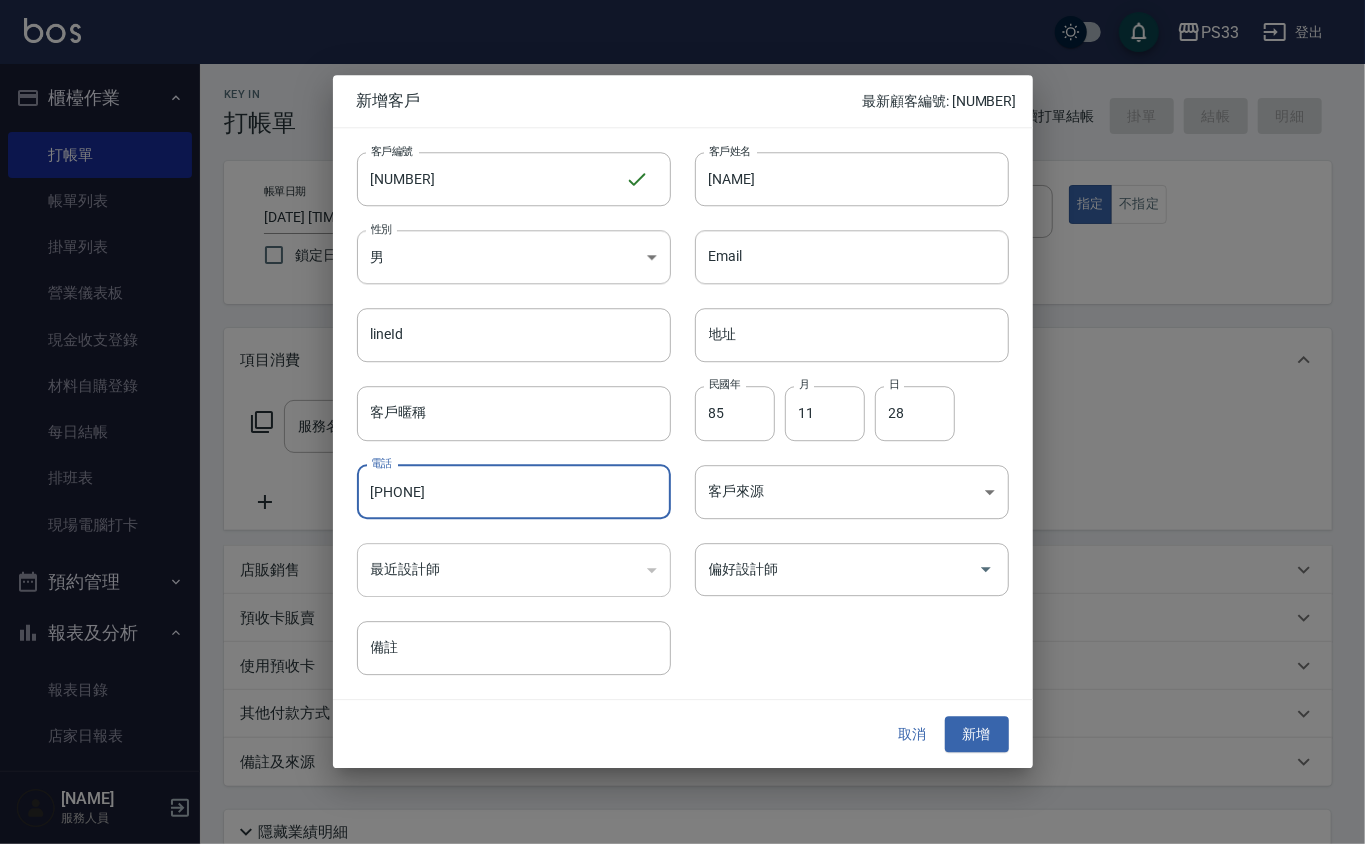 type on "[PHONE]" 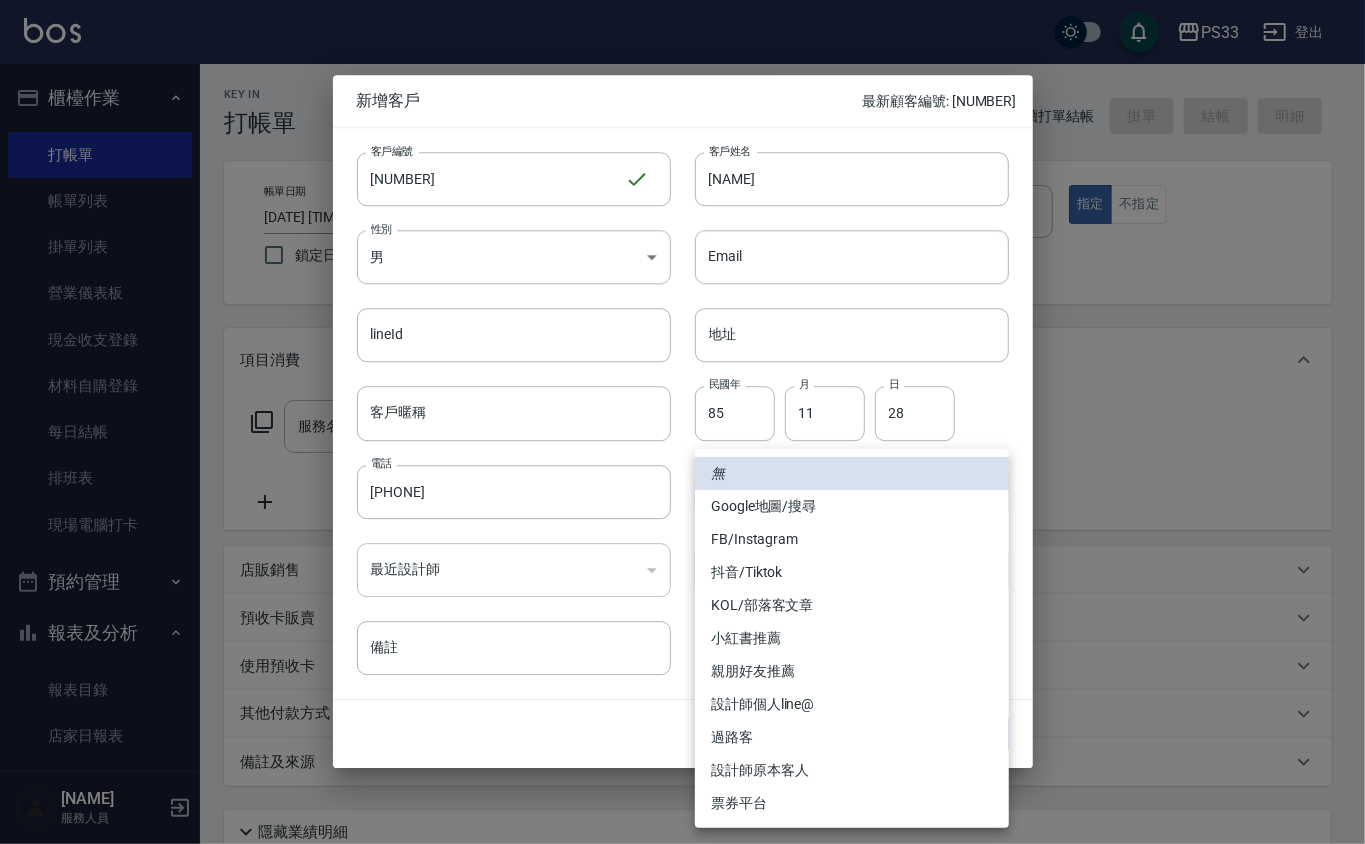 type 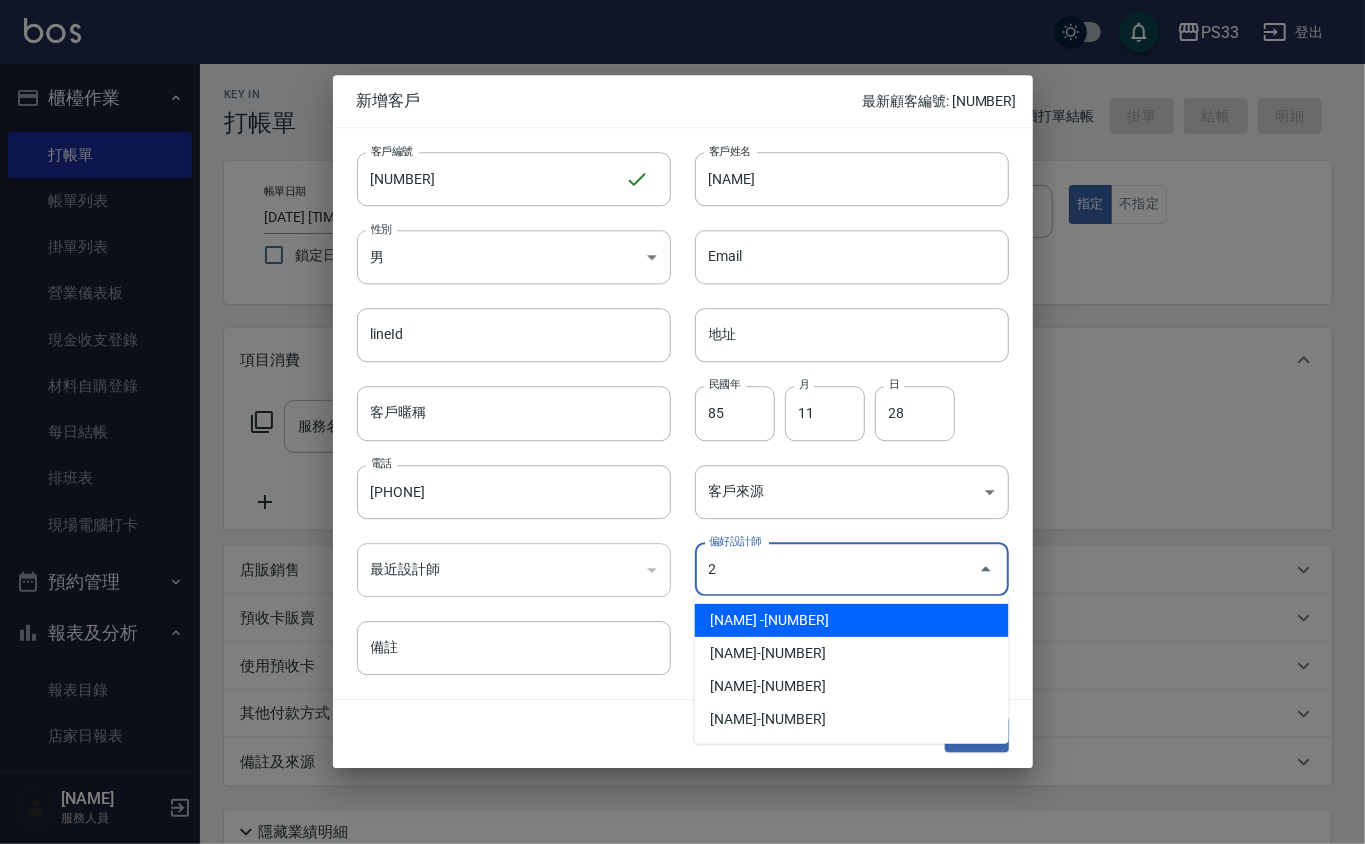 type on "[NAME]" 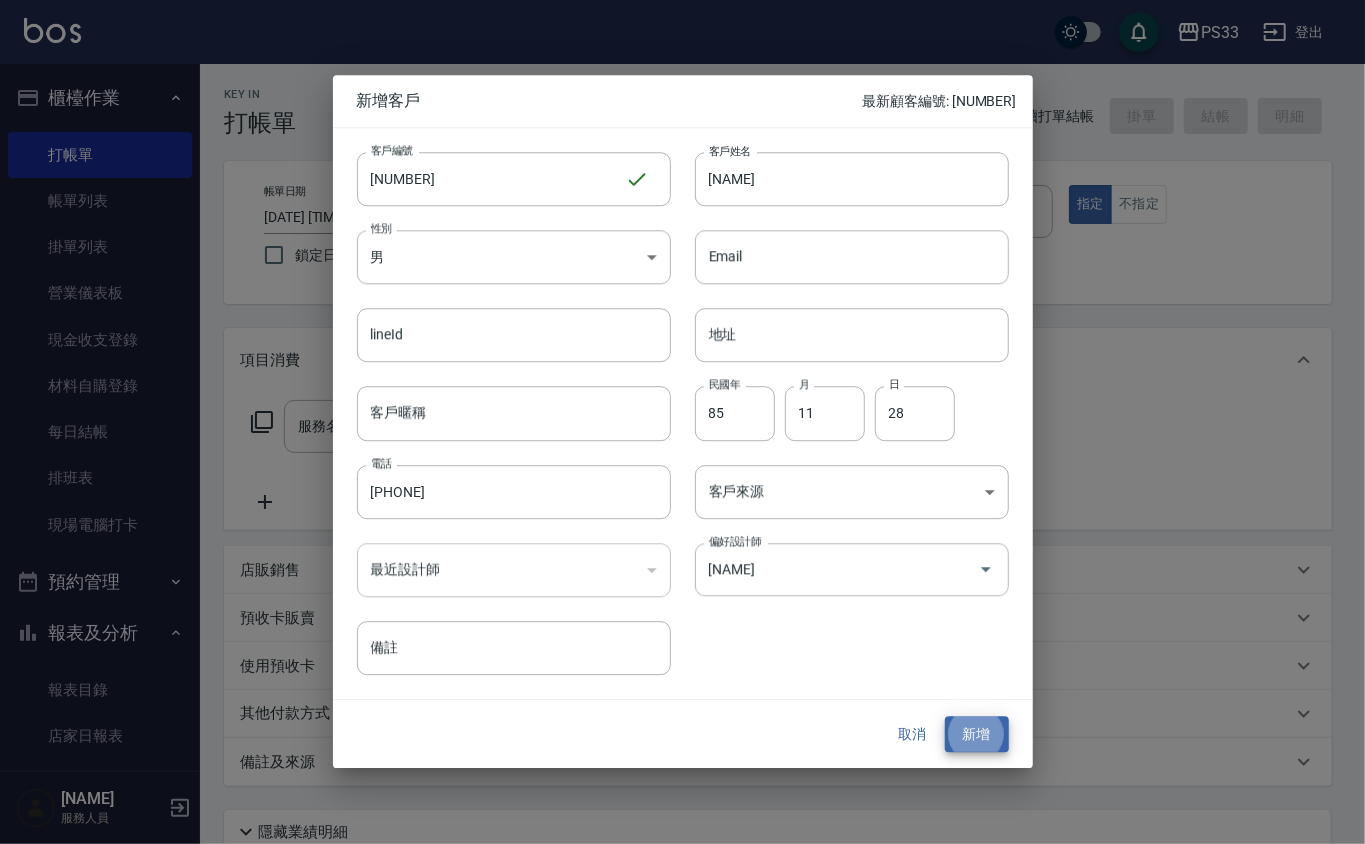 type 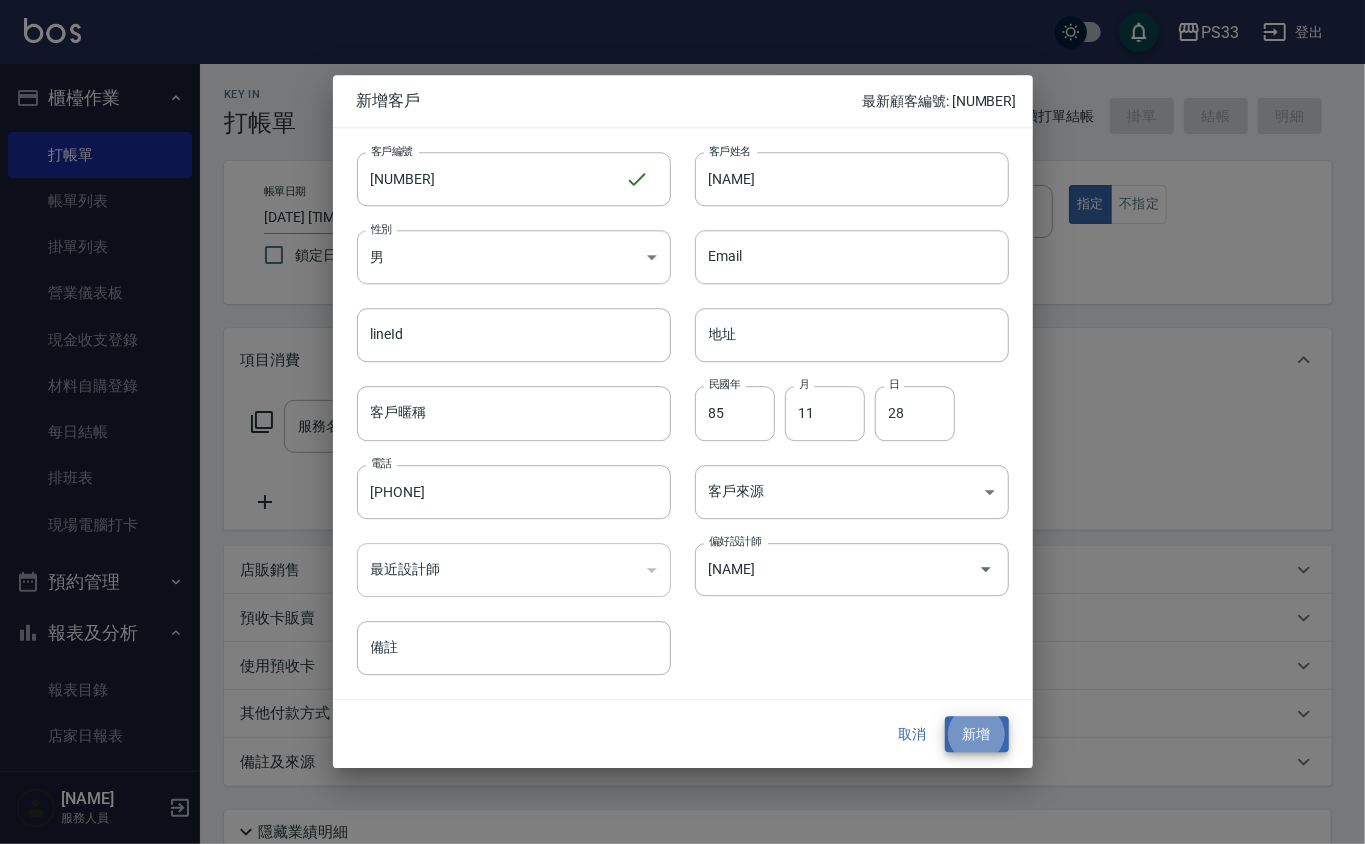 click on "新增" at bounding box center [977, 734] 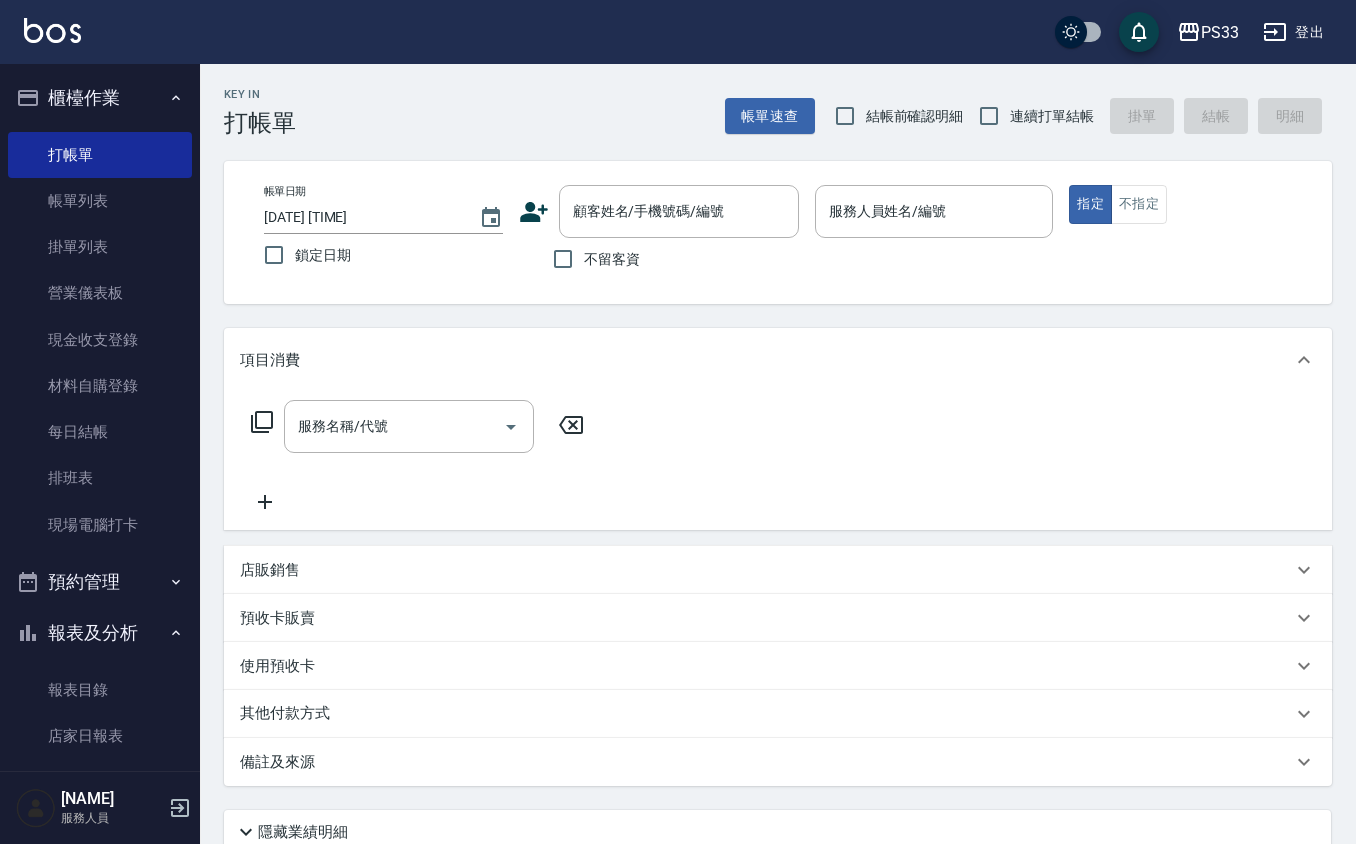 click 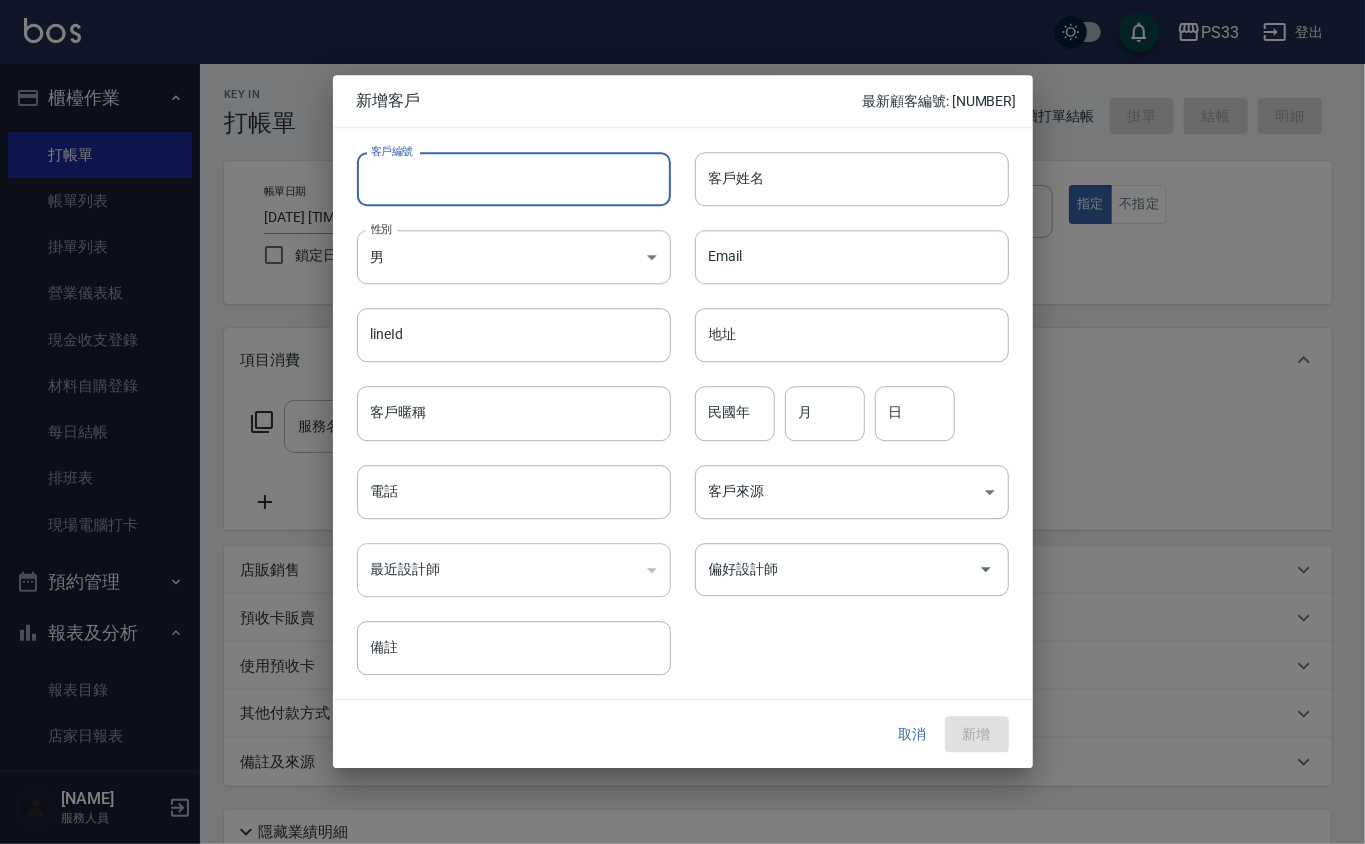 click on "客戶編號" at bounding box center [514, 179] 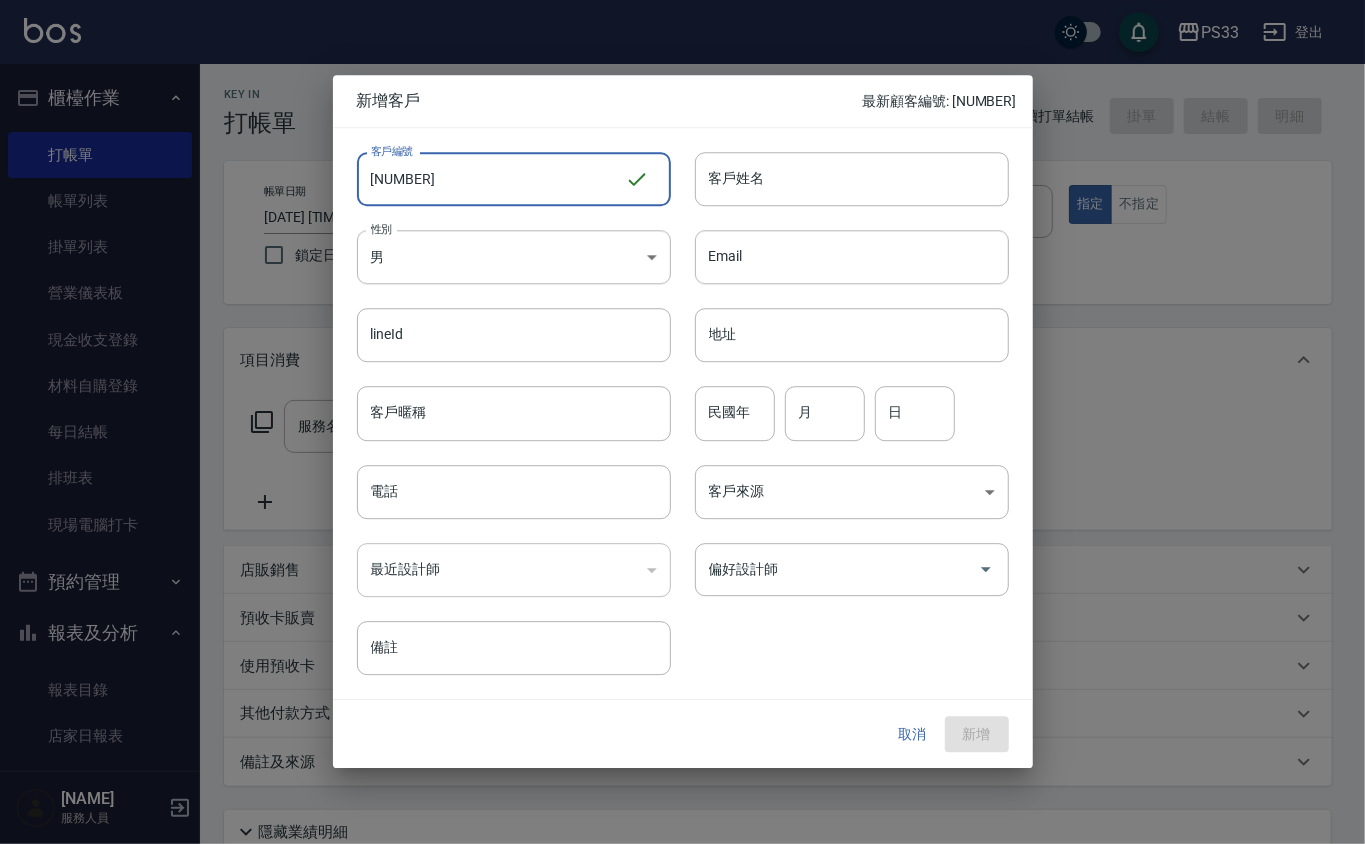 type on "[NUMBER]" 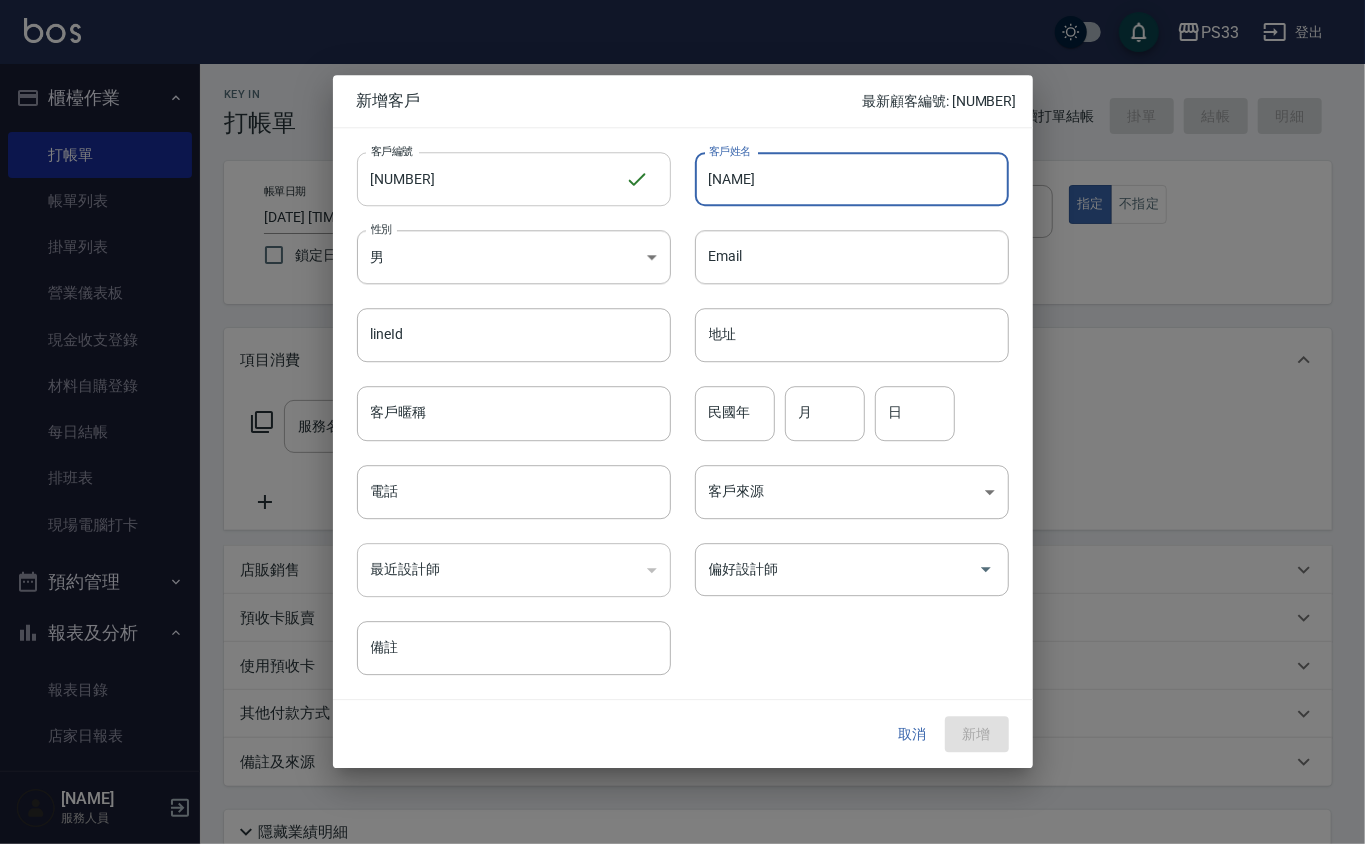 type on "[NAME]" 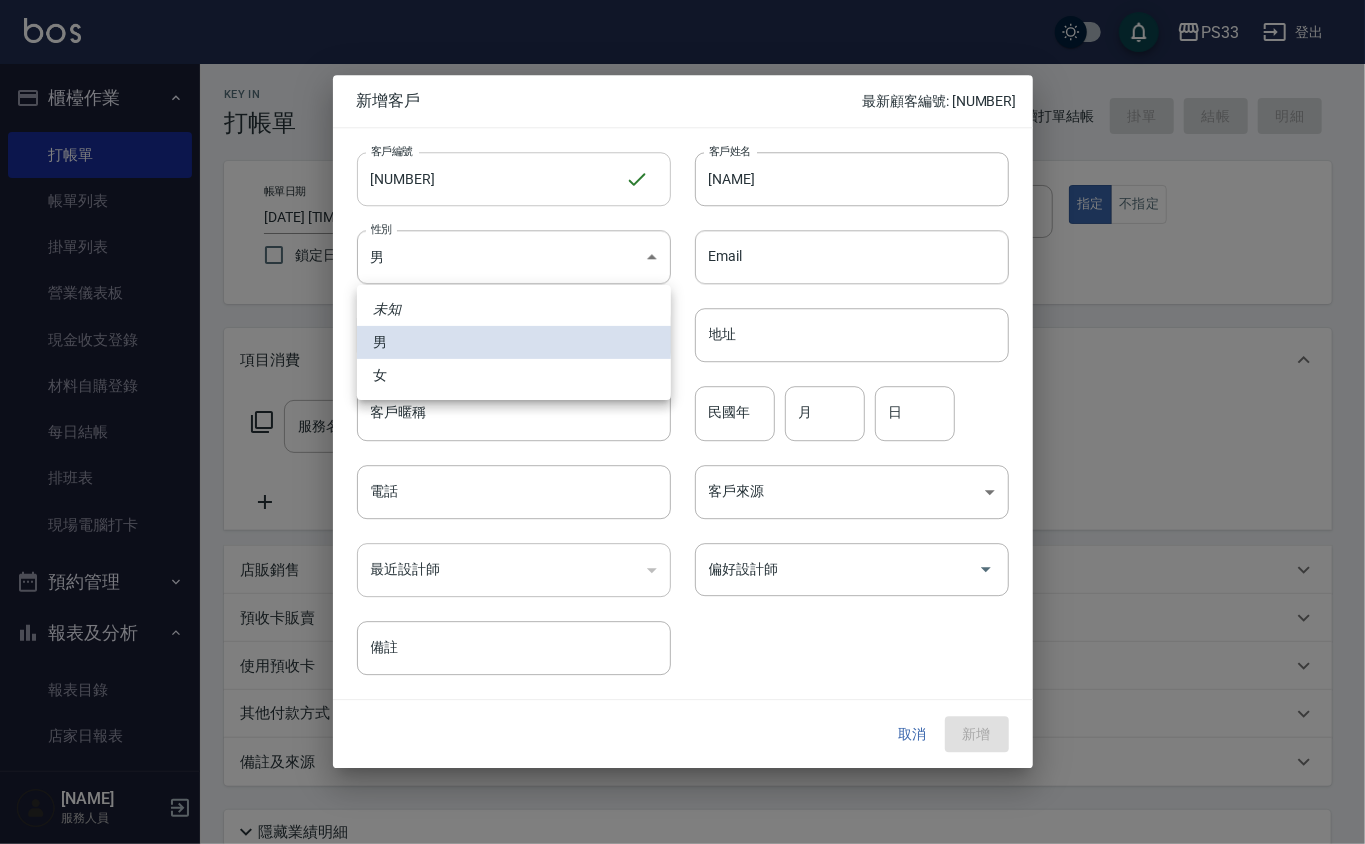 type 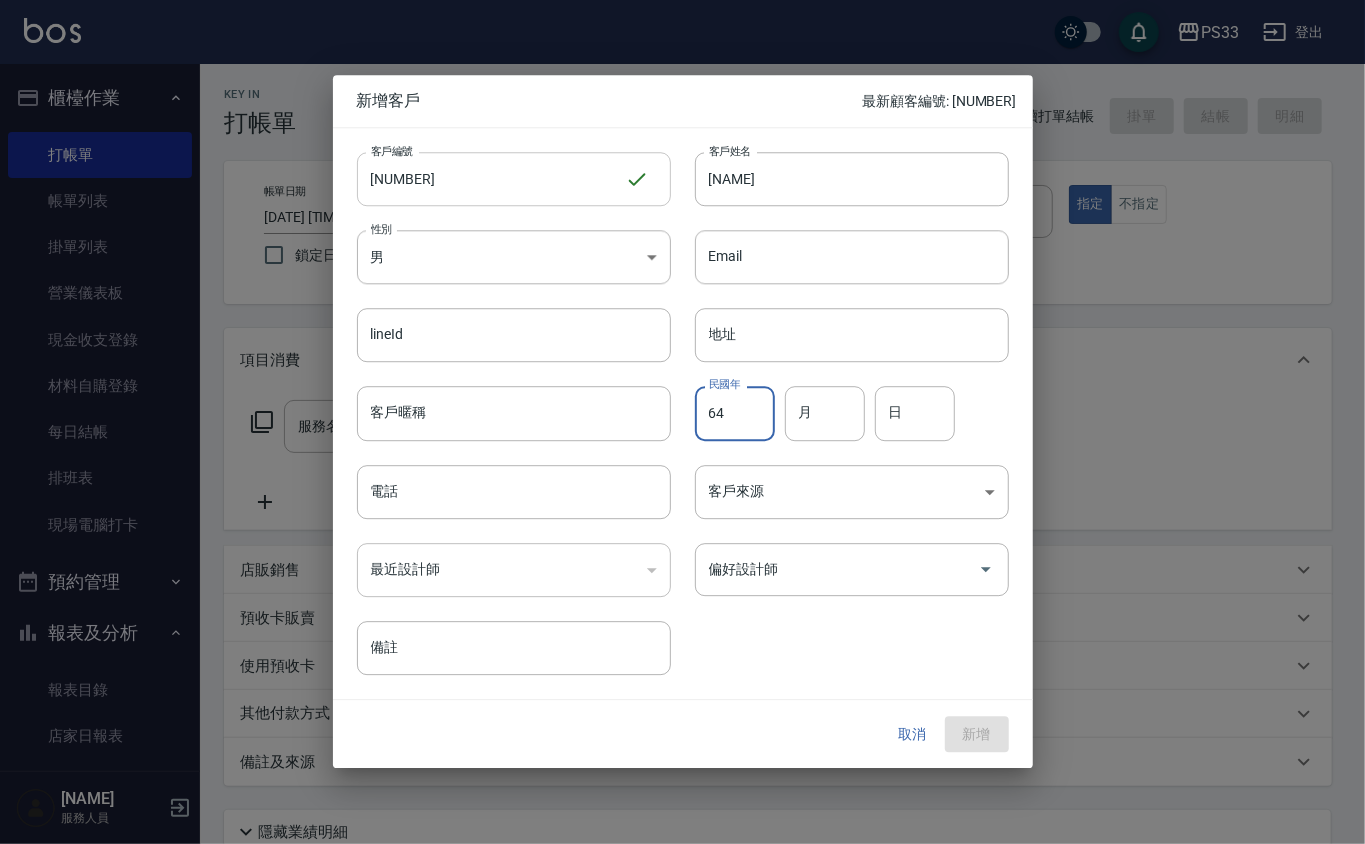 type on "64" 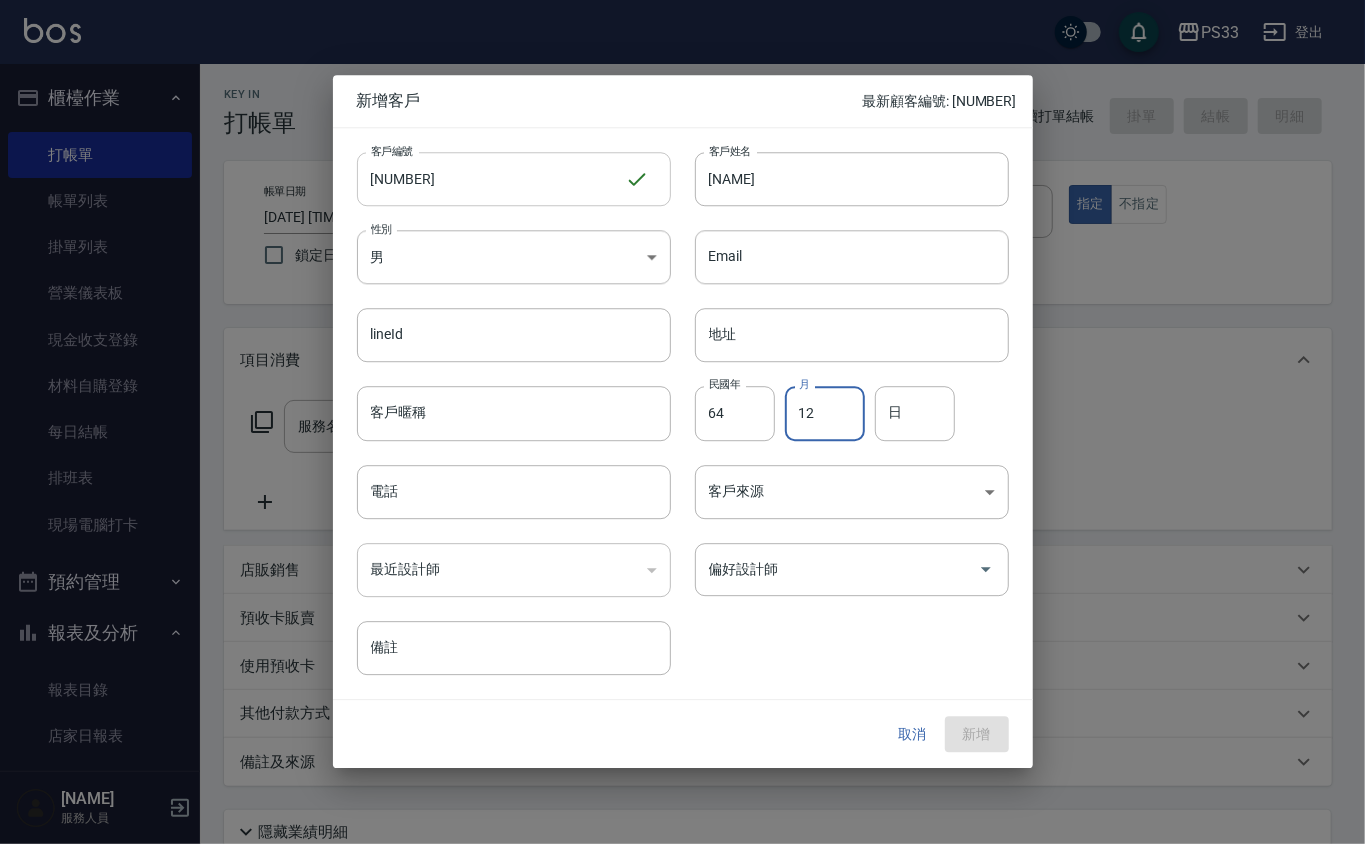 type on "12" 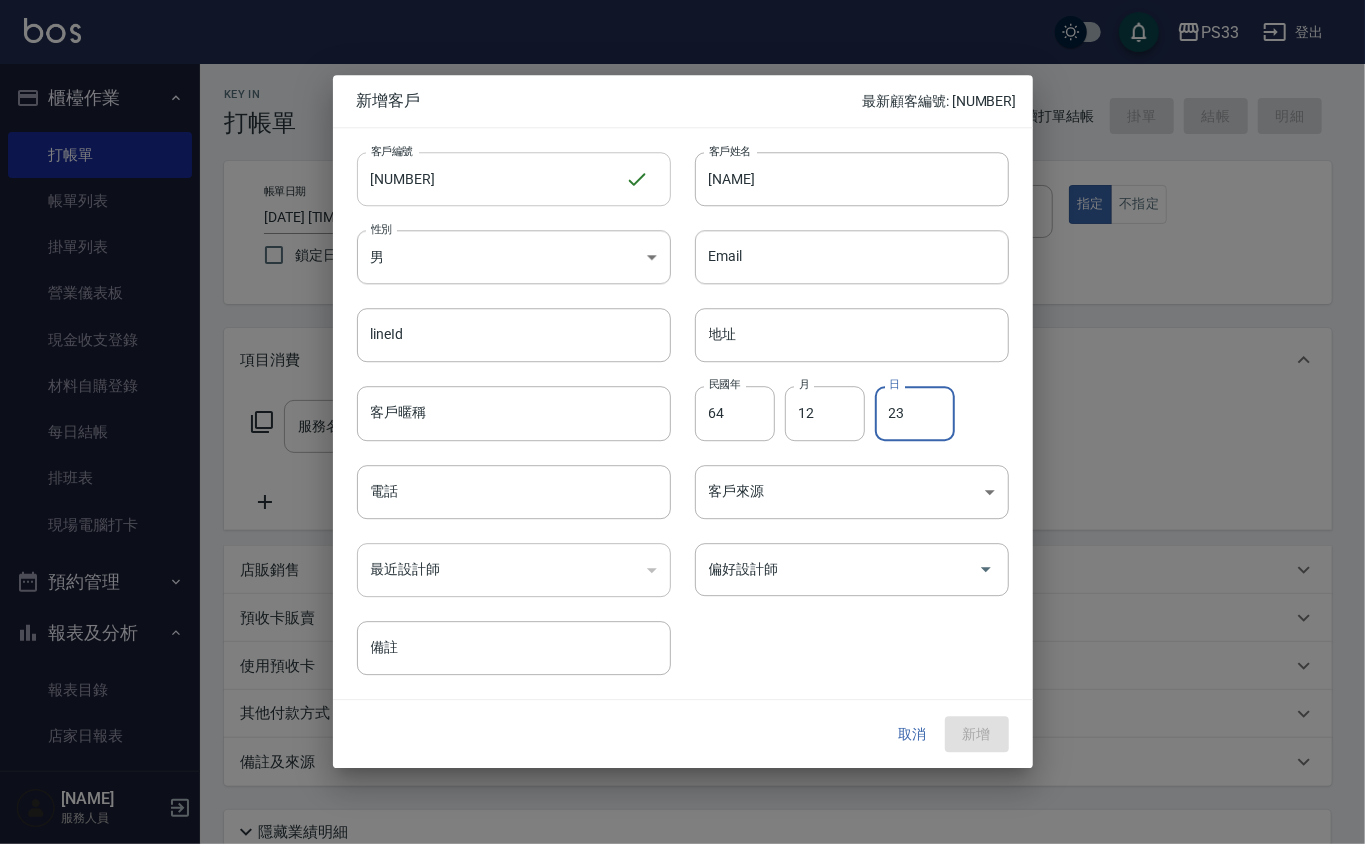 type on "23" 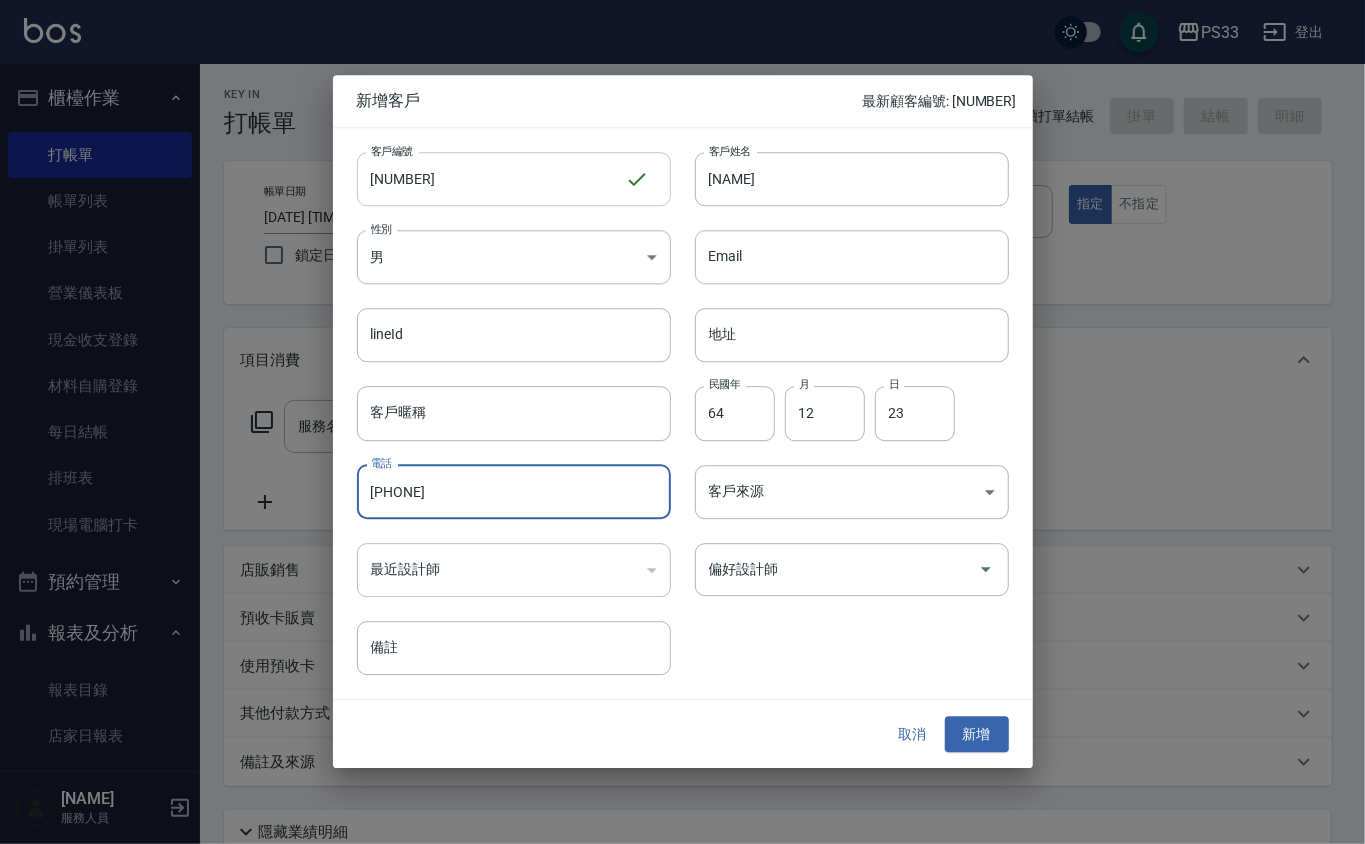 type on "[PHONE]" 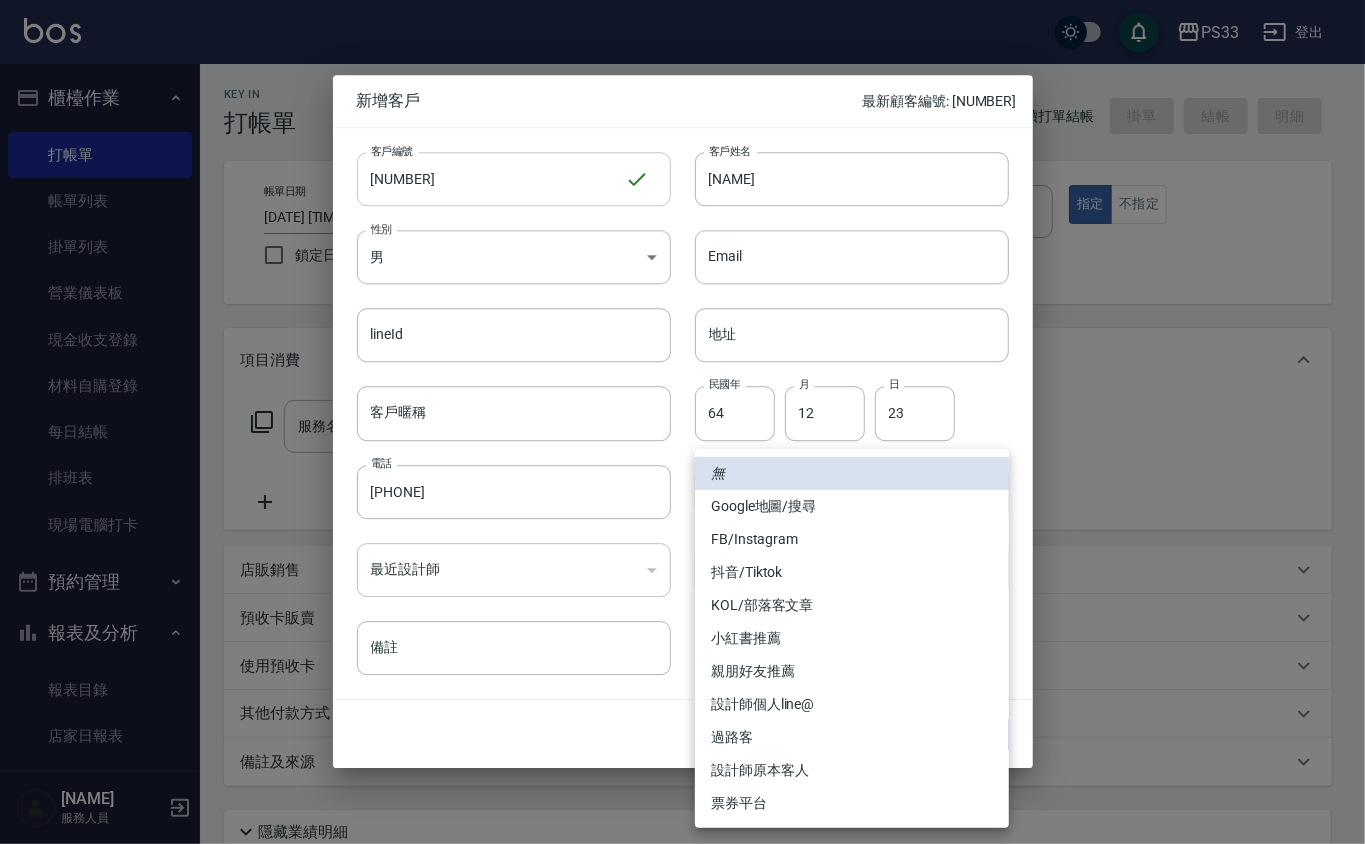 type 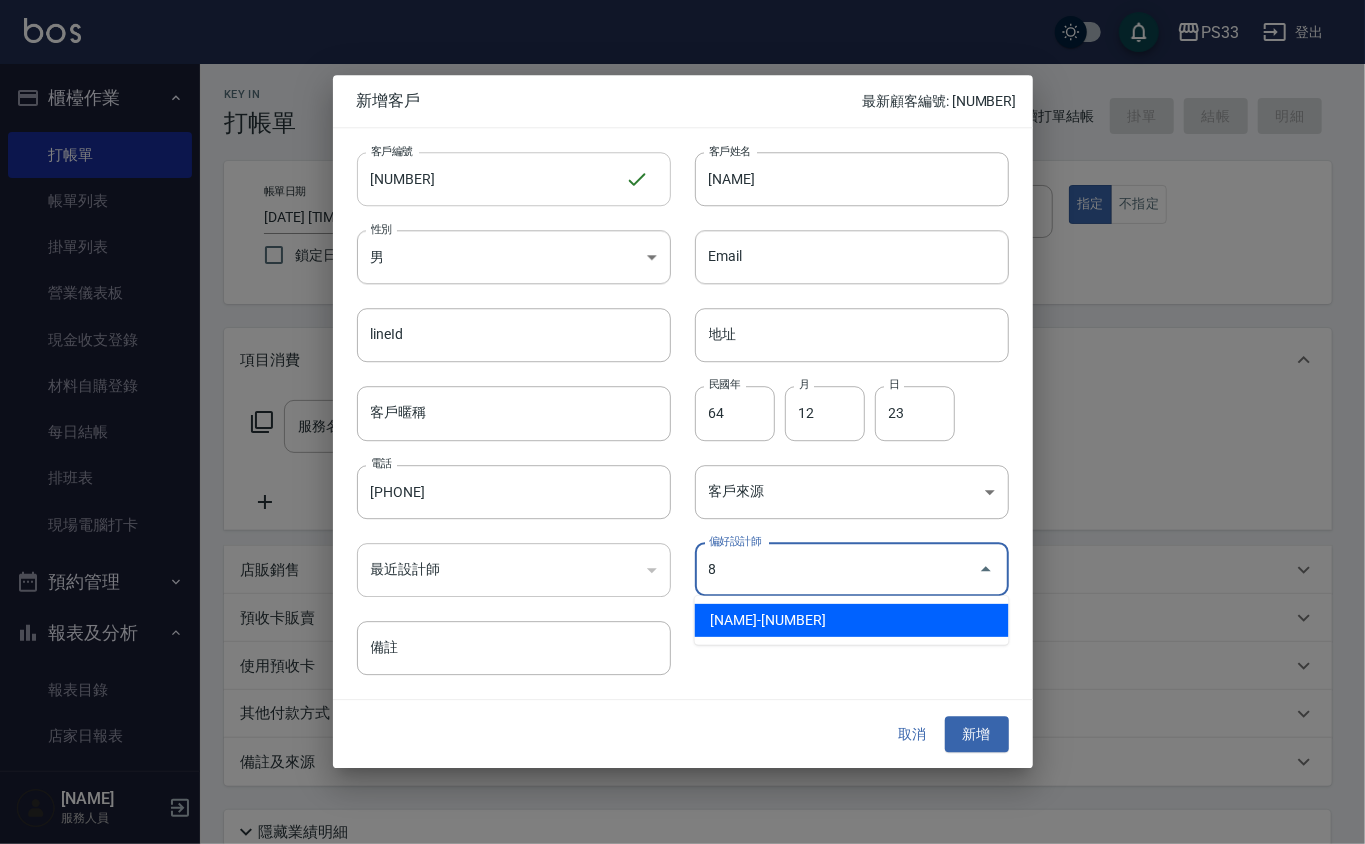 type on "[NAME]" 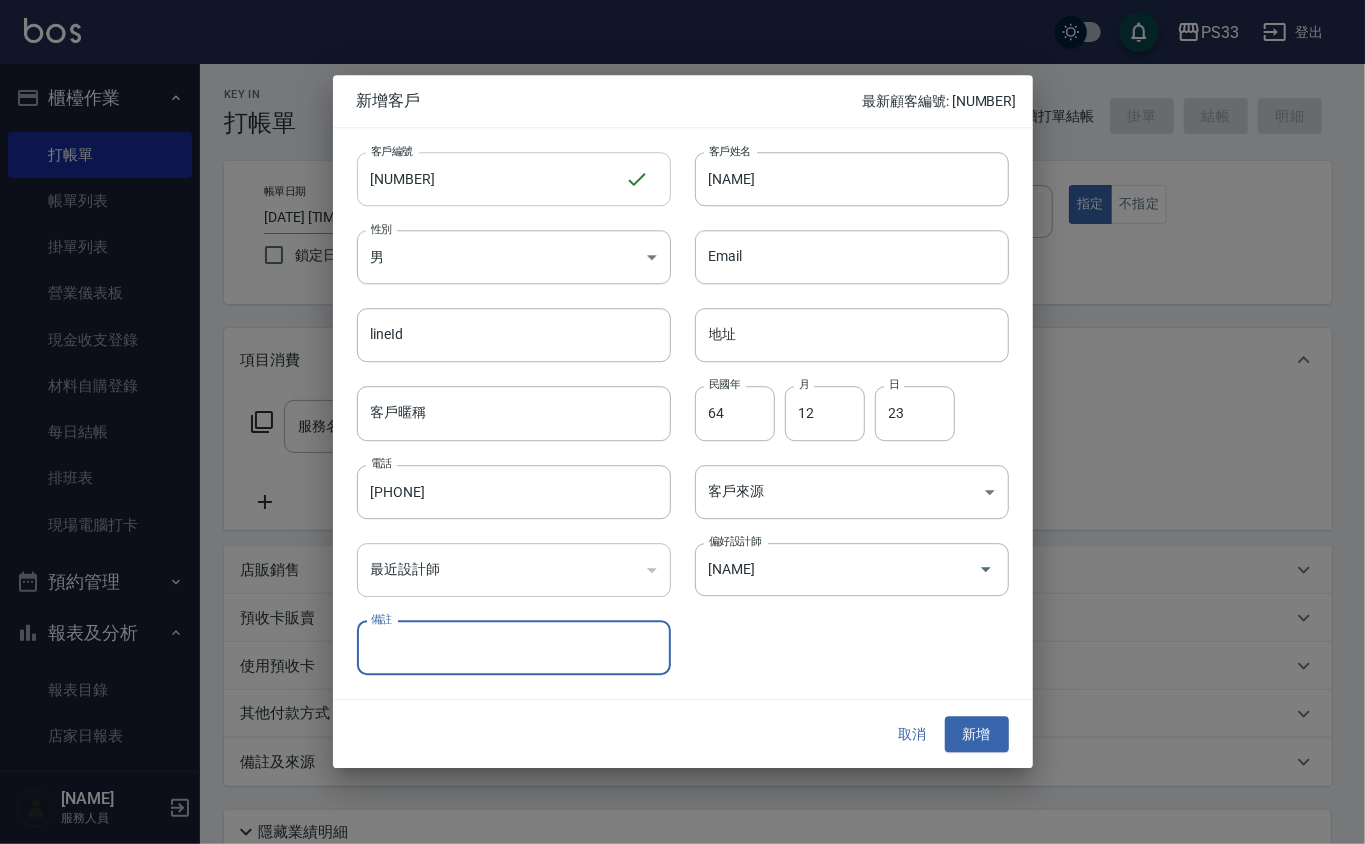 type 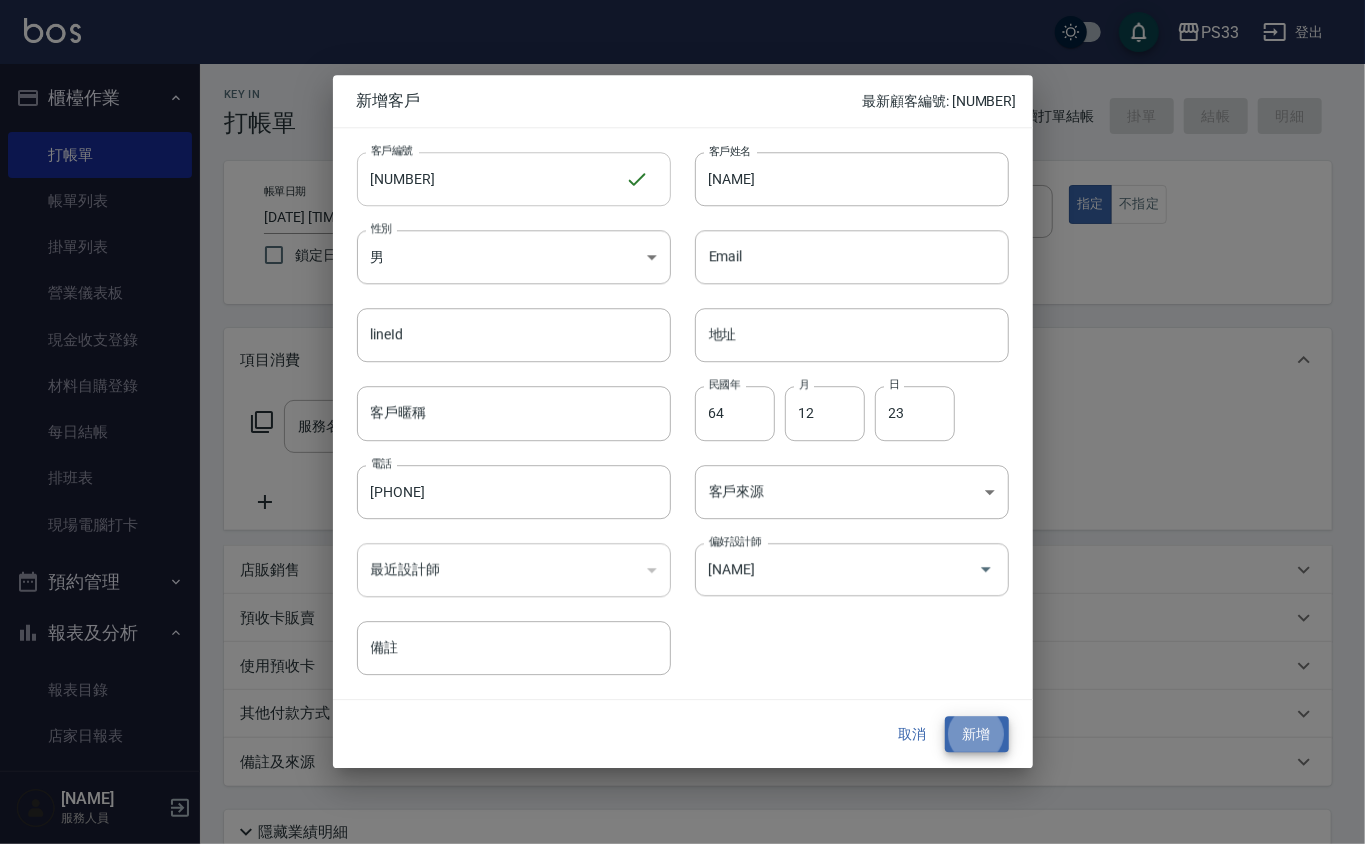 click on "新增" at bounding box center [977, 734] 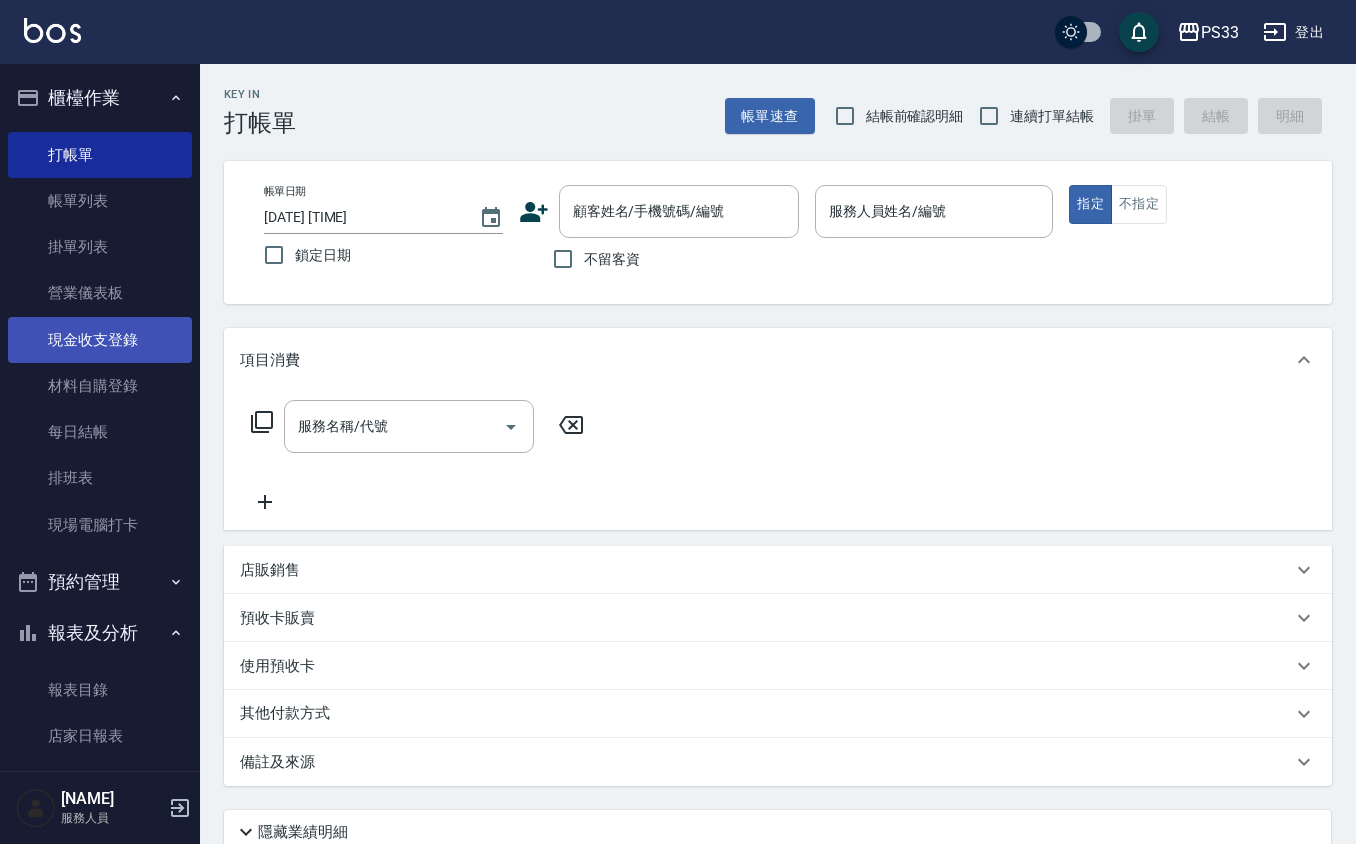 click on "現金收支登錄" at bounding box center [100, 340] 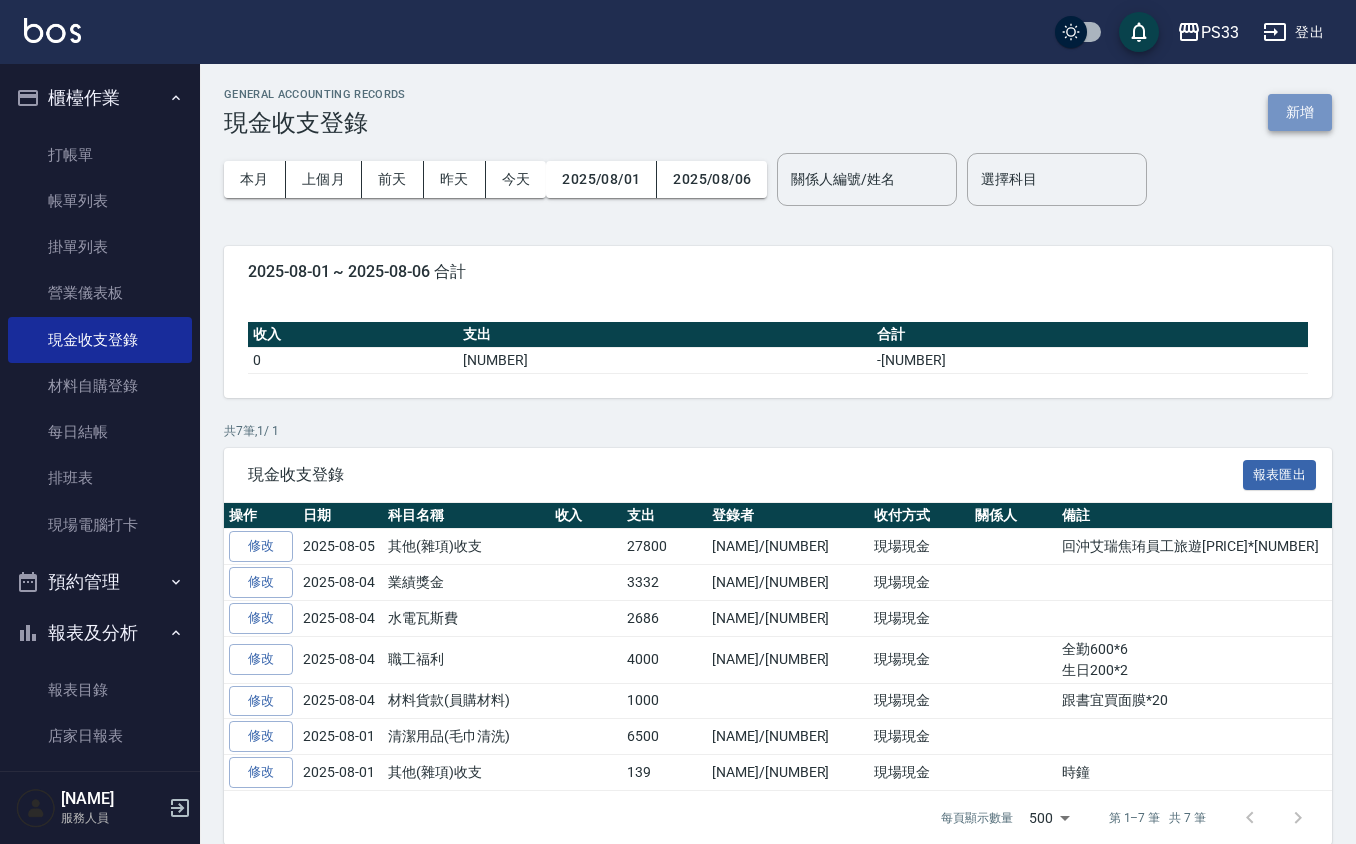 click on "新增" at bounding box center (1300, 112) 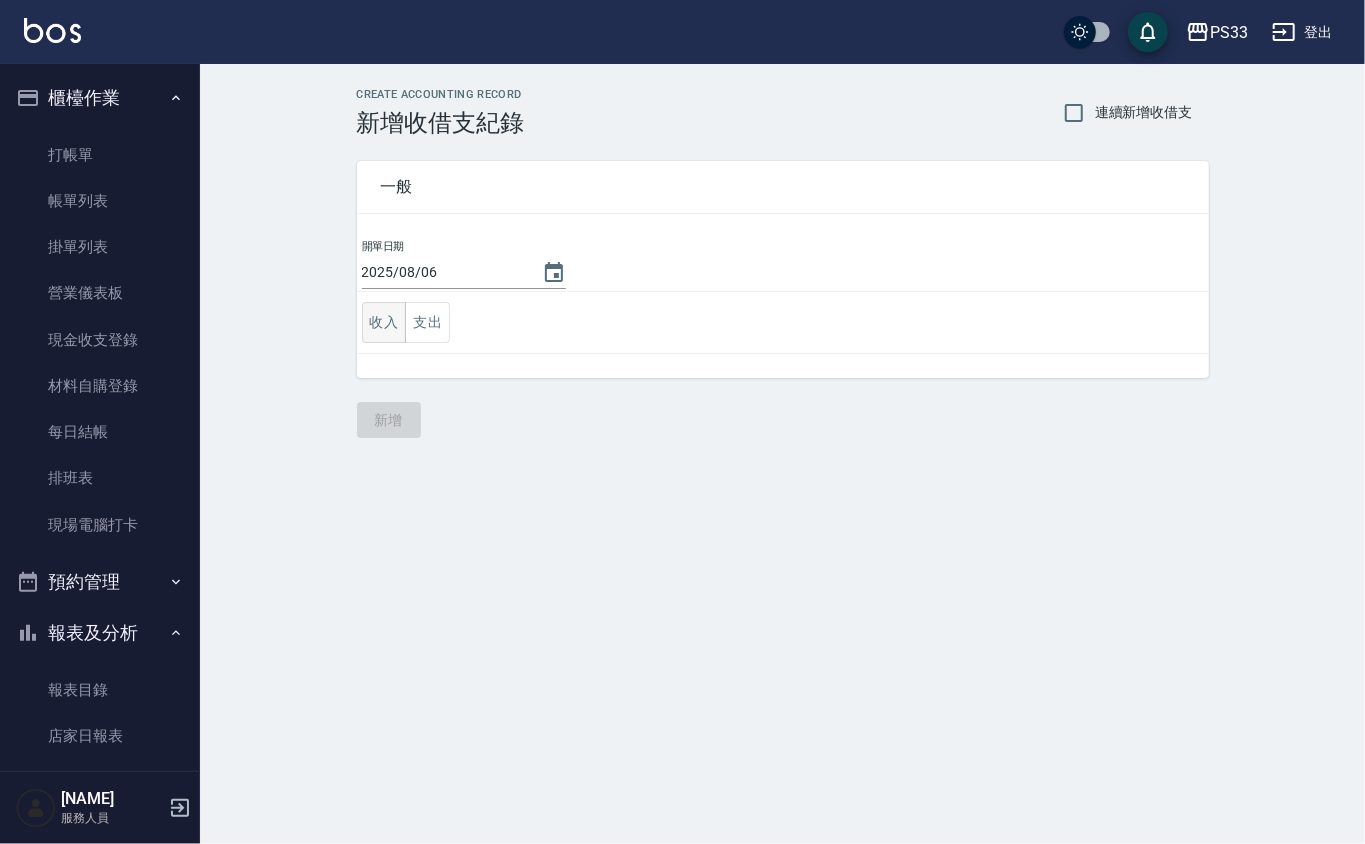 click on "收入" at bounding box center (384, 322) 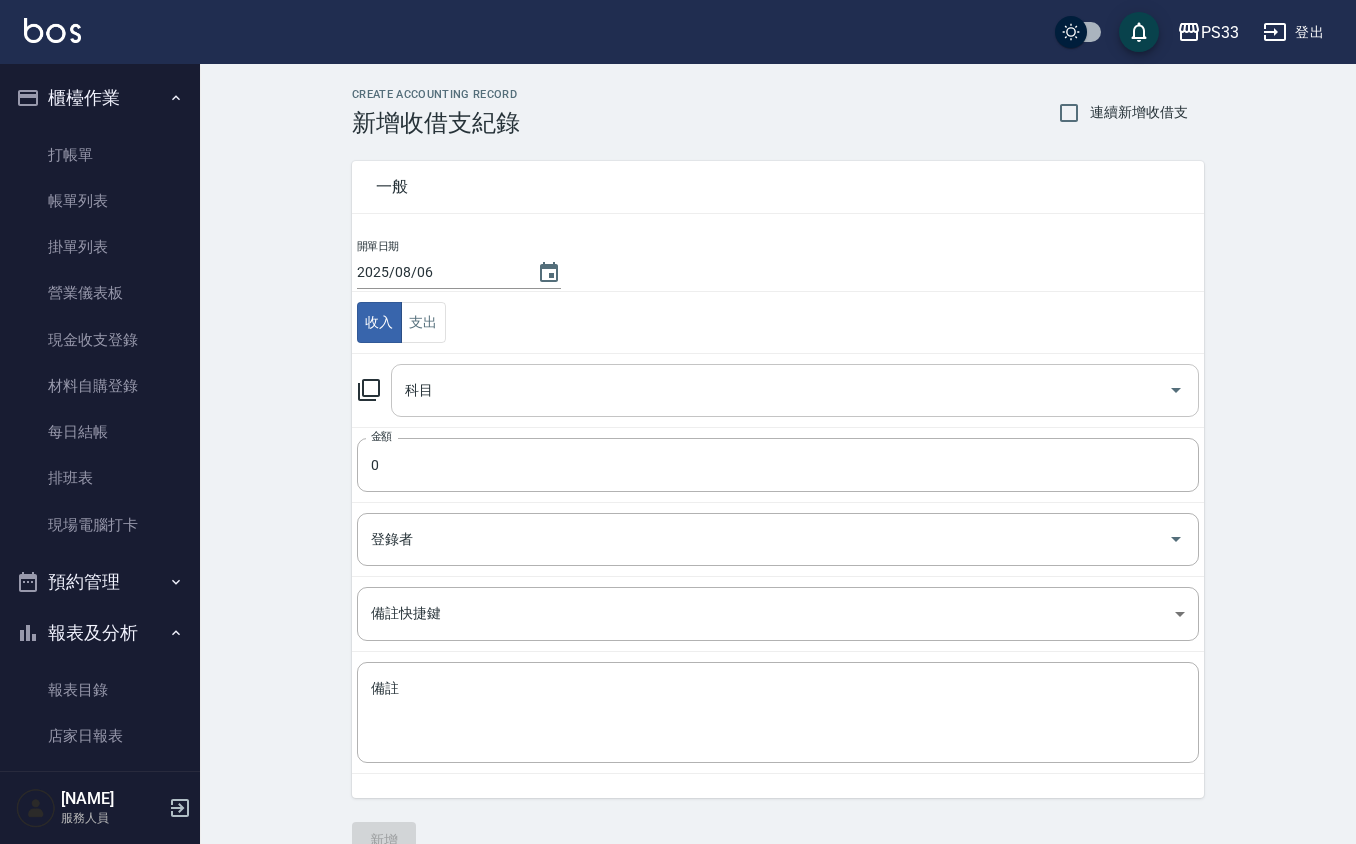 click on "科目" at bounding box center (780, 390) 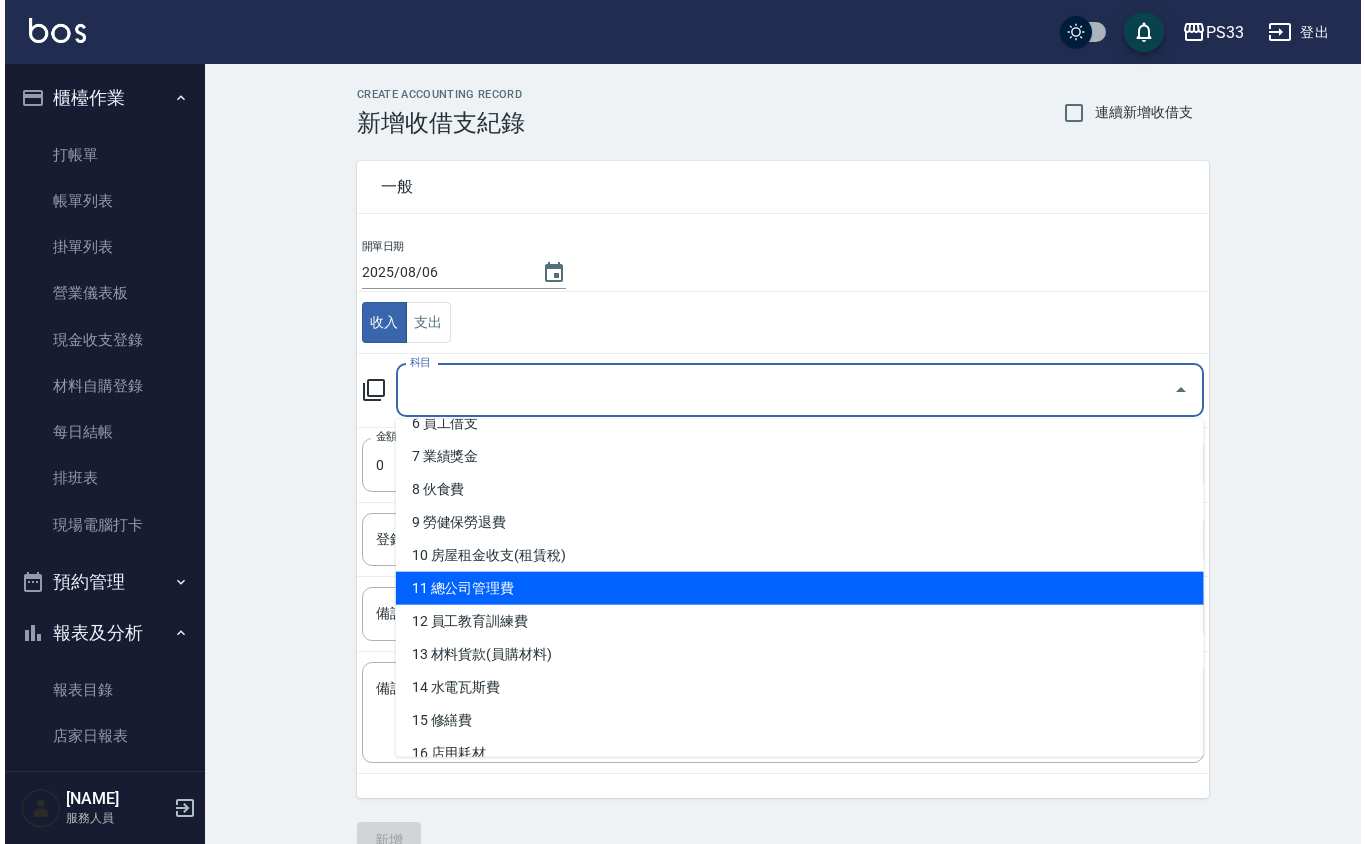 scroll, scrollTop: 266, scrollLeft: 0, axis: vertical 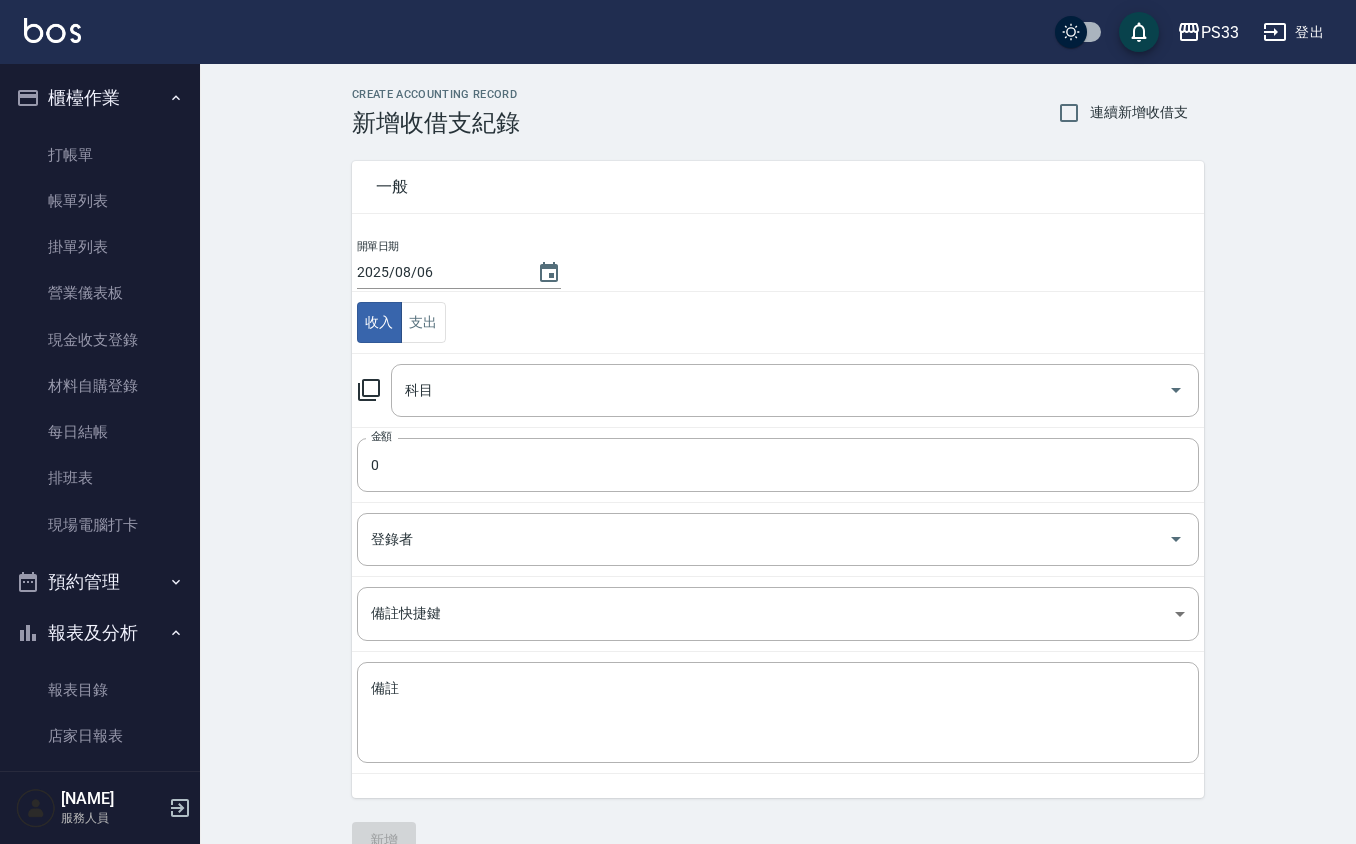 click on "CREATE ACCOUNTING RECORD 新增收借支紀錄 連續新增收借支 一般 開單日期 2025/08/06 收入 支出 科目 科目 金額 0 金額 登錄者 登錄者 備註快捷鍵 ​ 備註快捷鍵 備註 x 備註 新增" at bounding box center (778, 473) 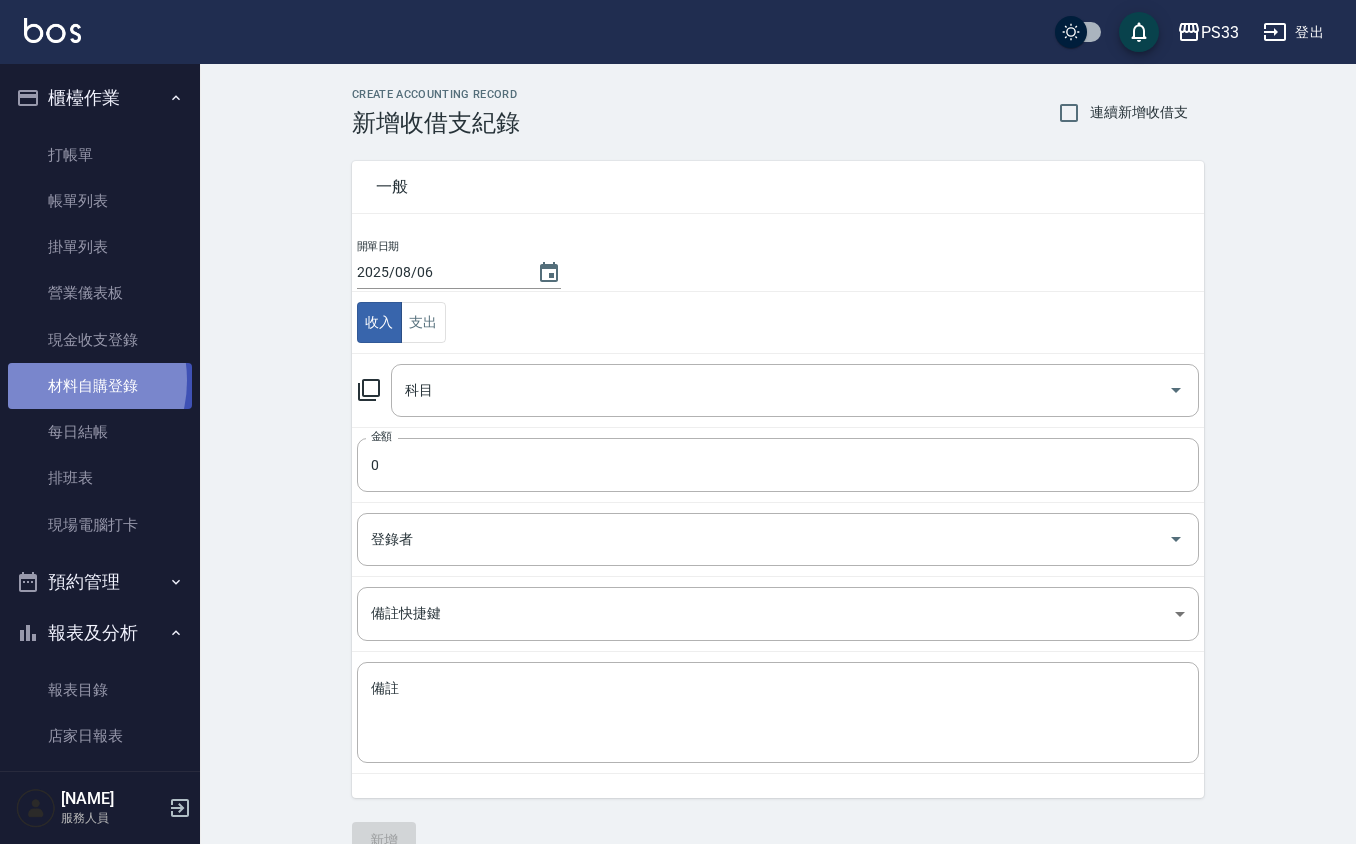 click on "材料自購登錄" at bounding box center (100, 386) 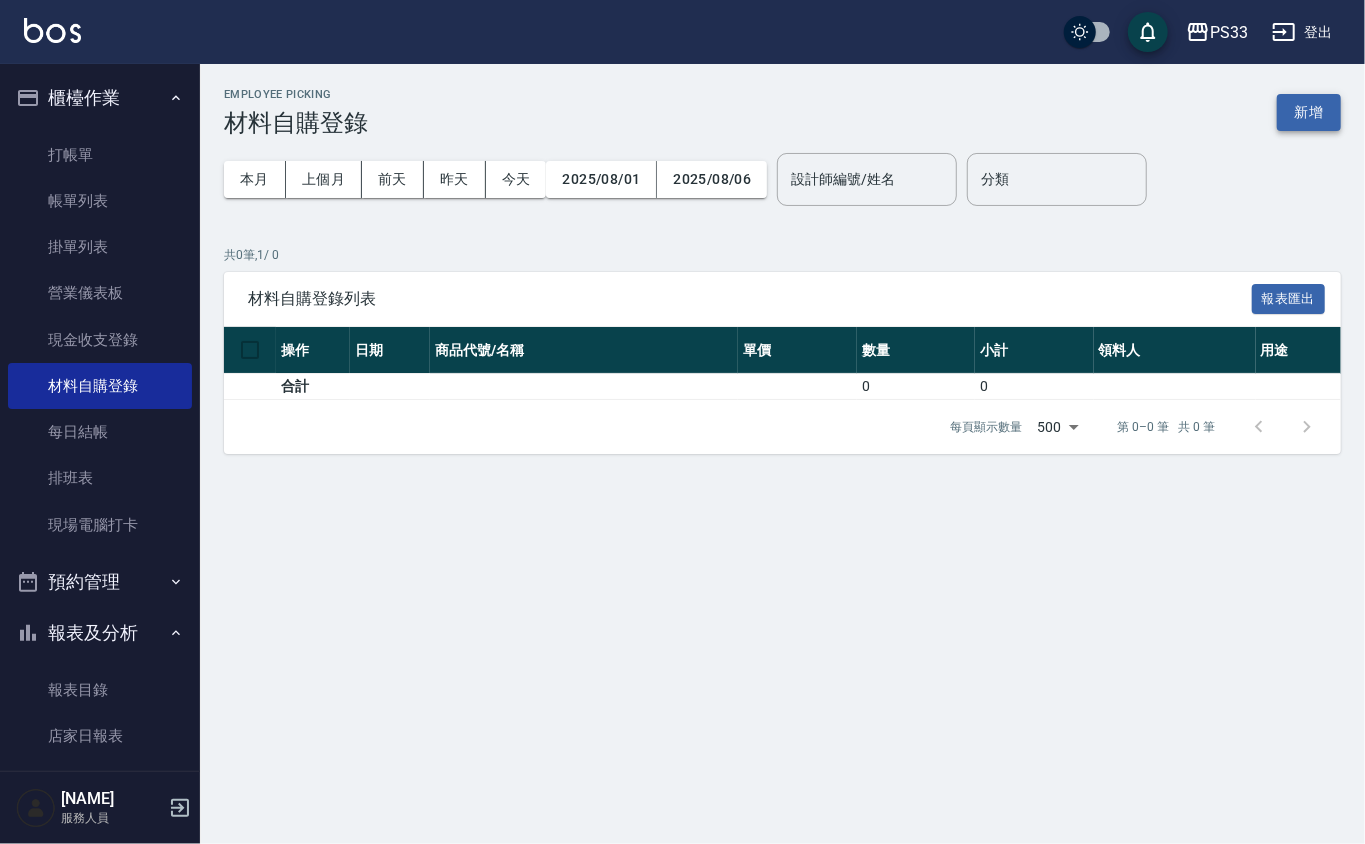 click on "新增" at bounding box center [1309, 112] 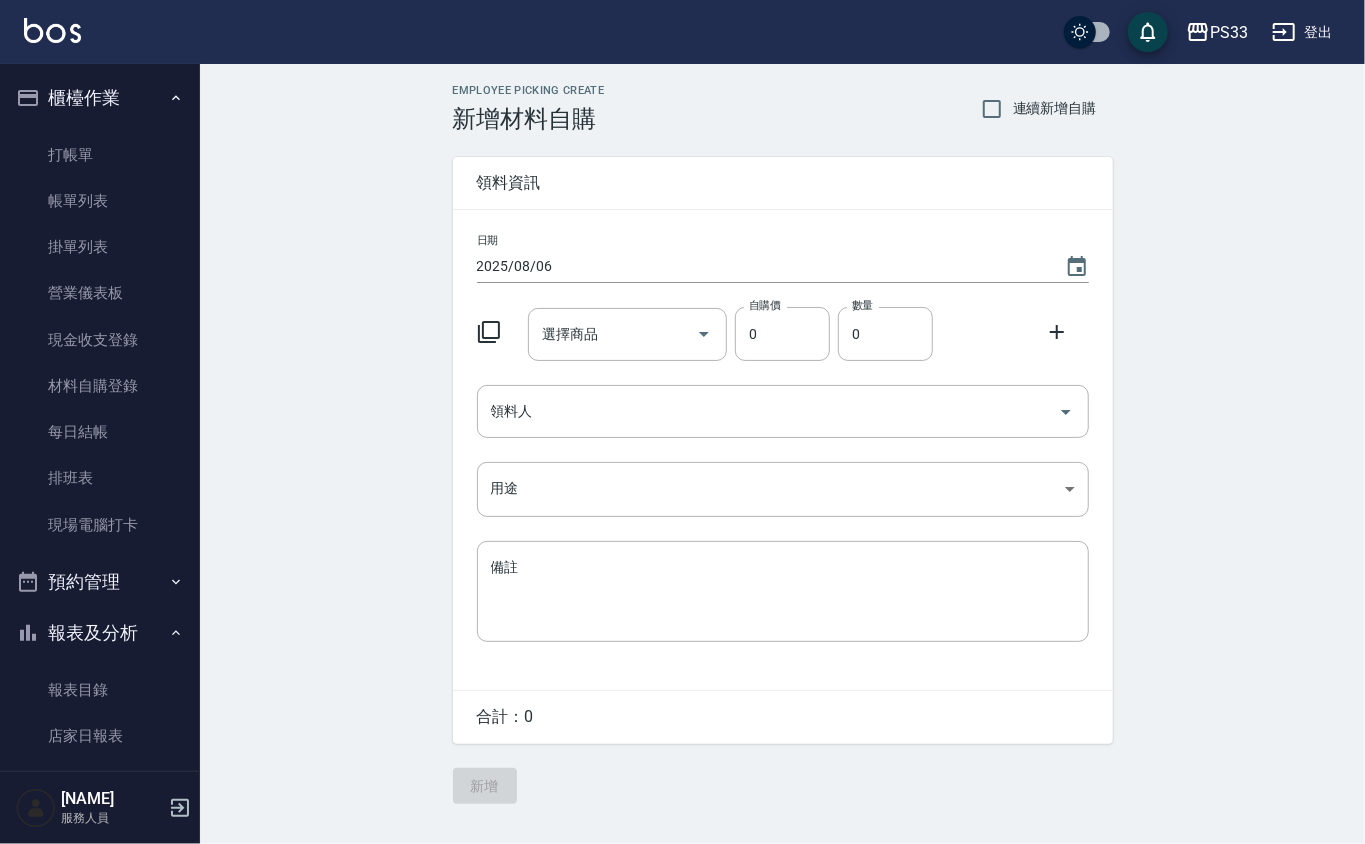 click 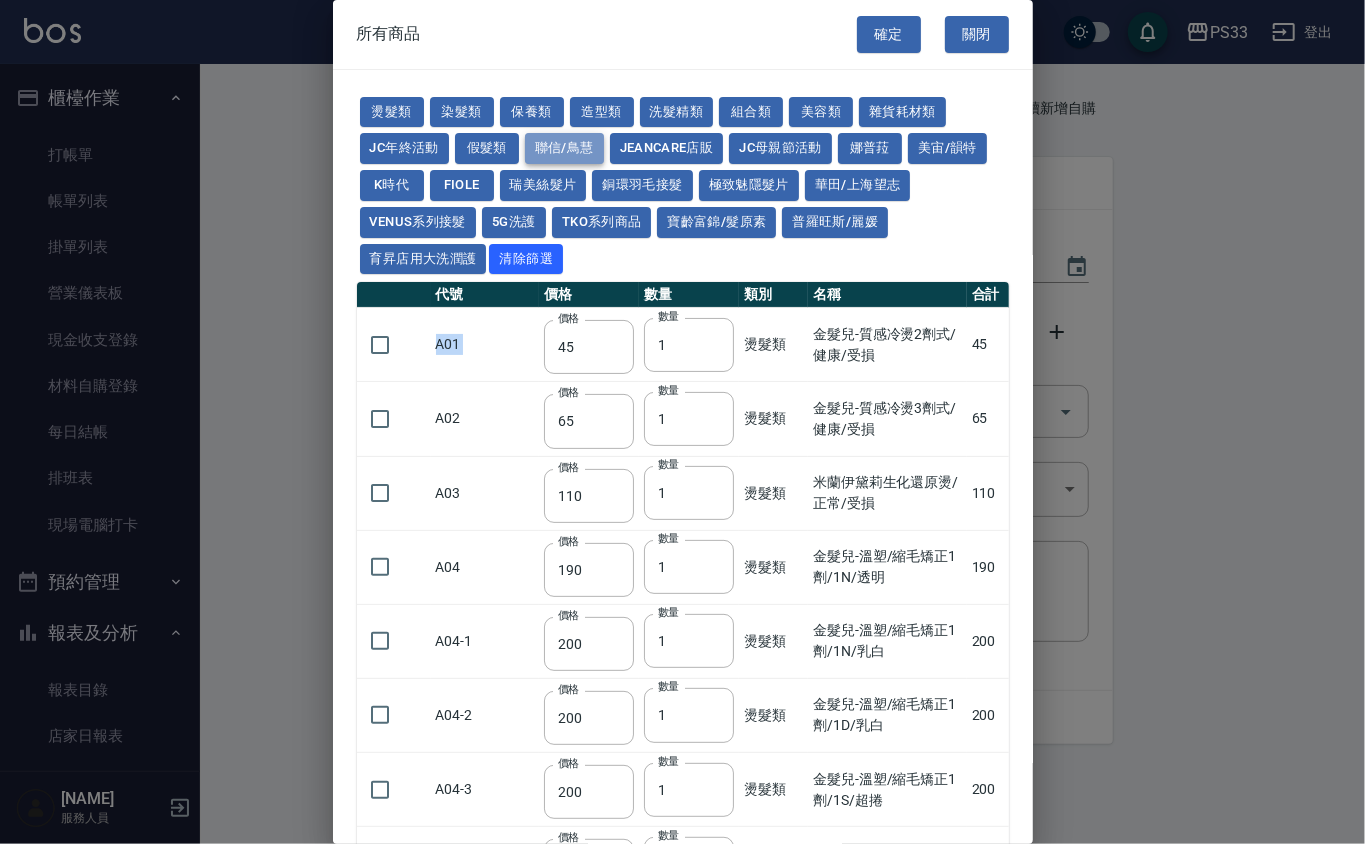 click on "聯信/鳥慧" at bounding box center [564, 148] 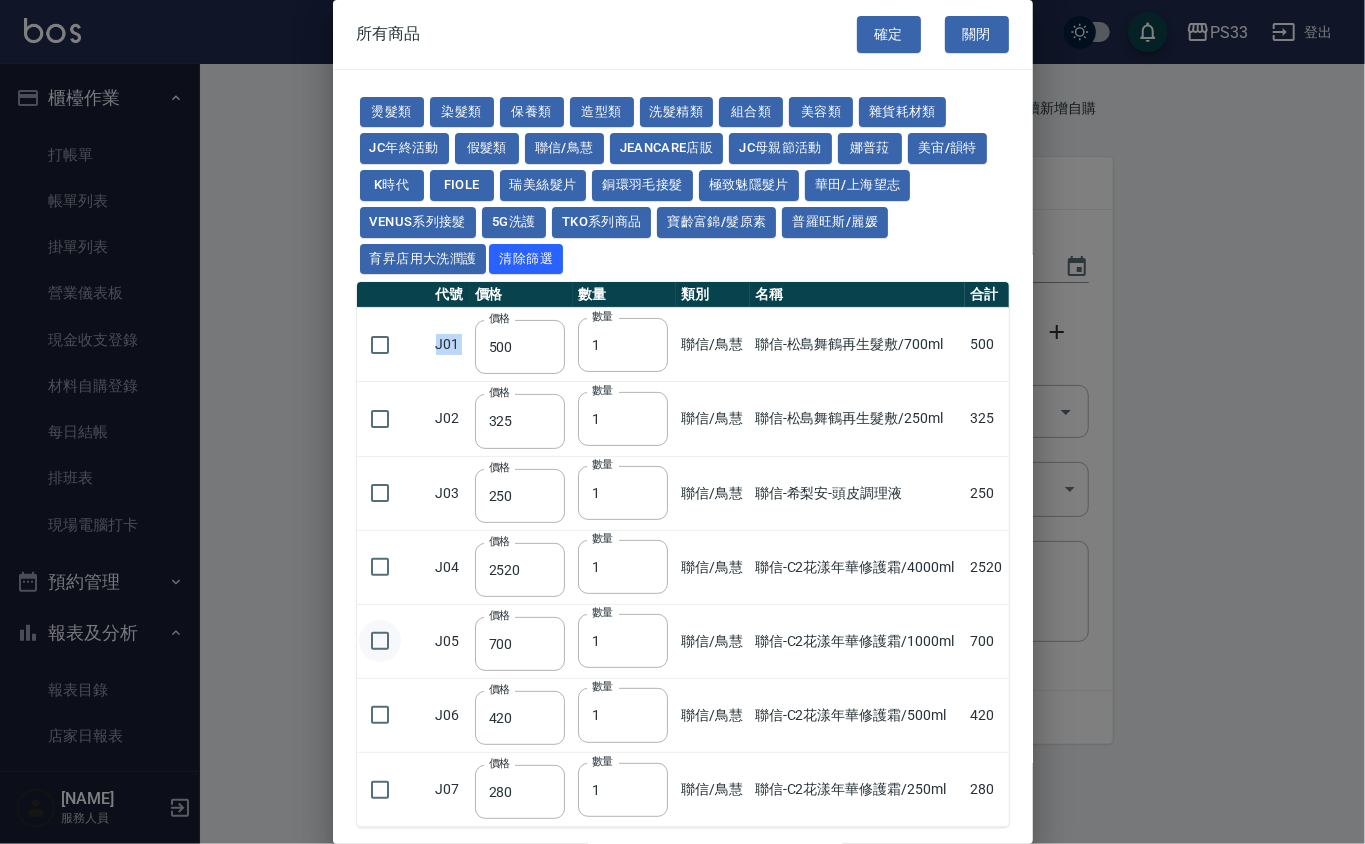 click at bounding box center (380, 641) 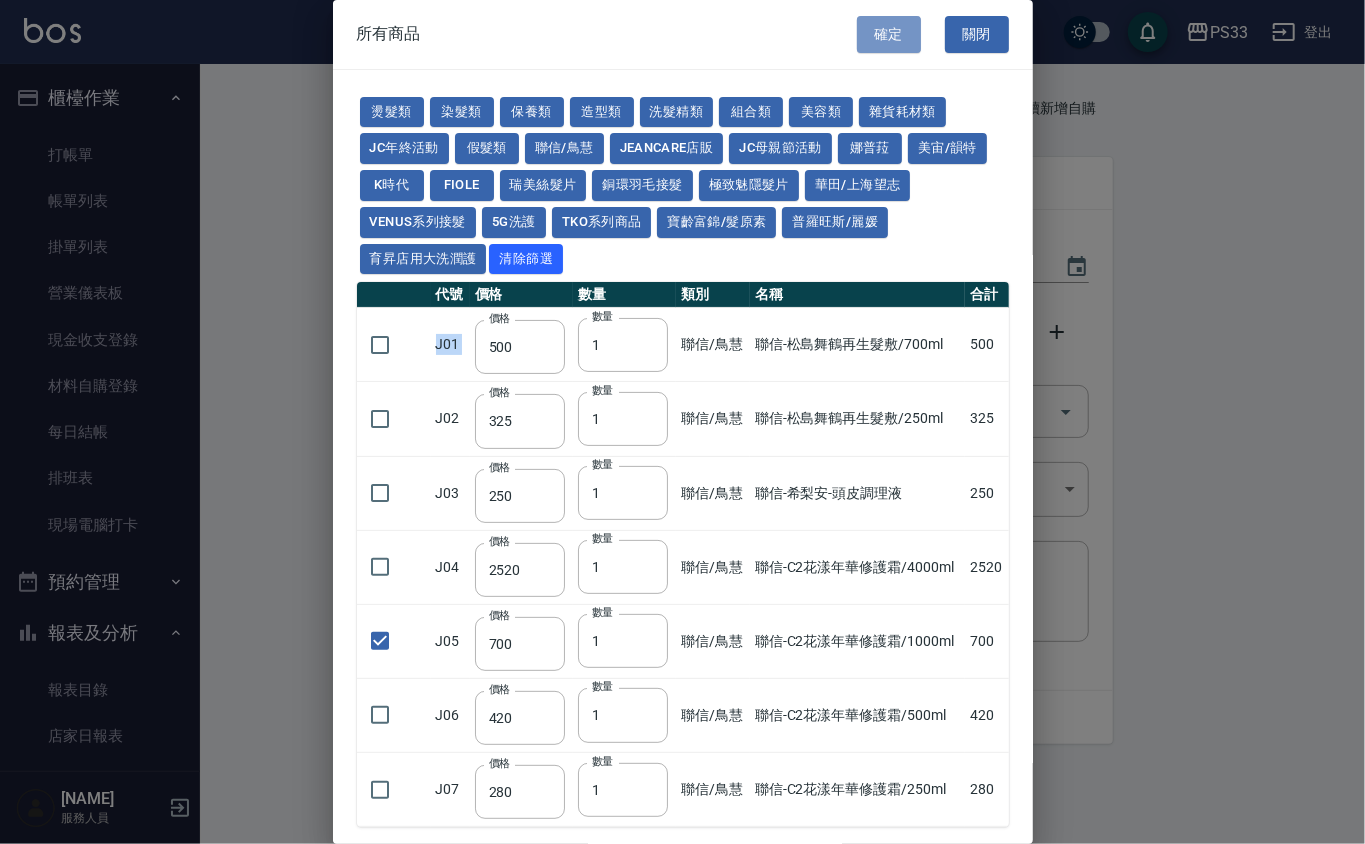 click on "確定" at bounding box center [889, 34] 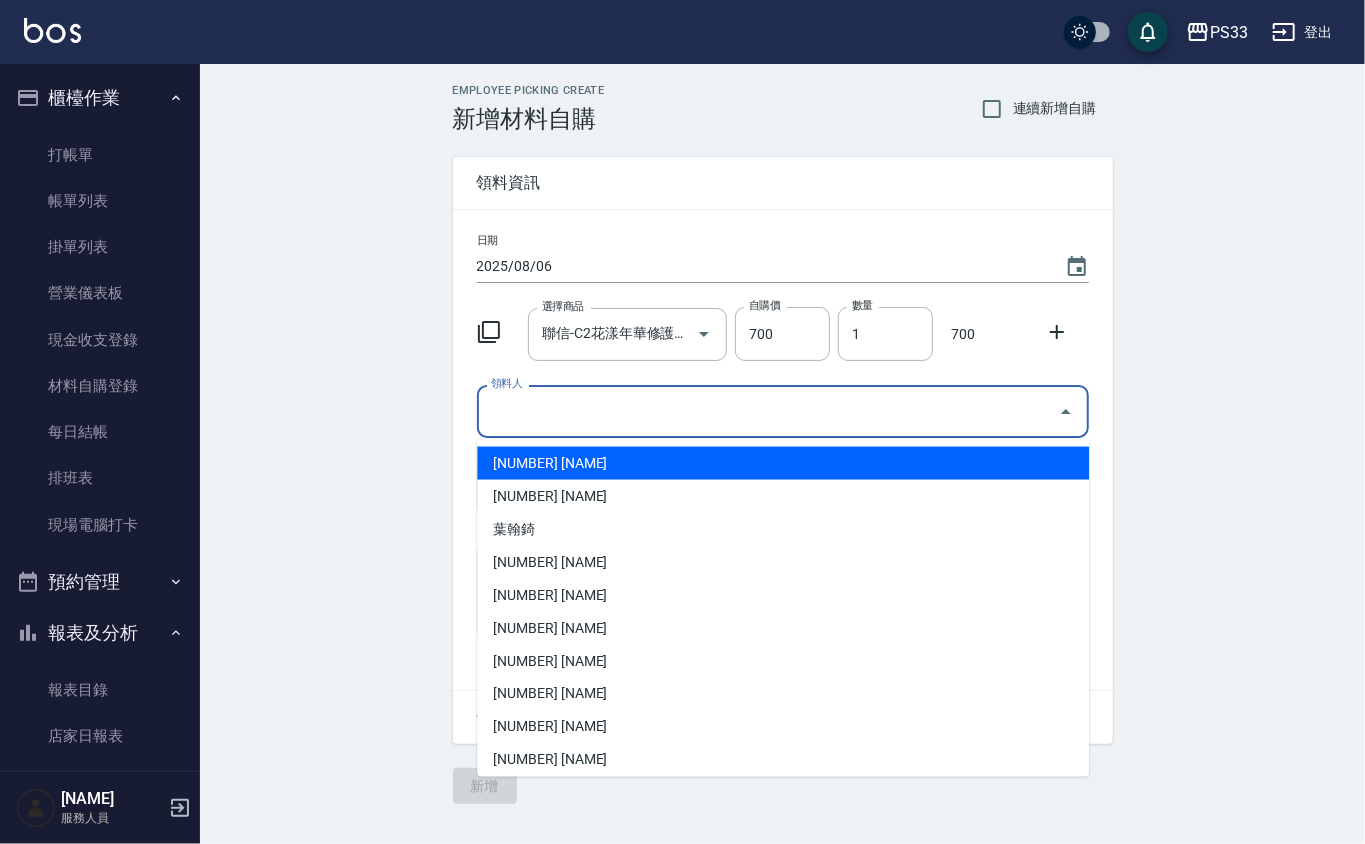 click on "領料人" at bounding box center [768, 411] 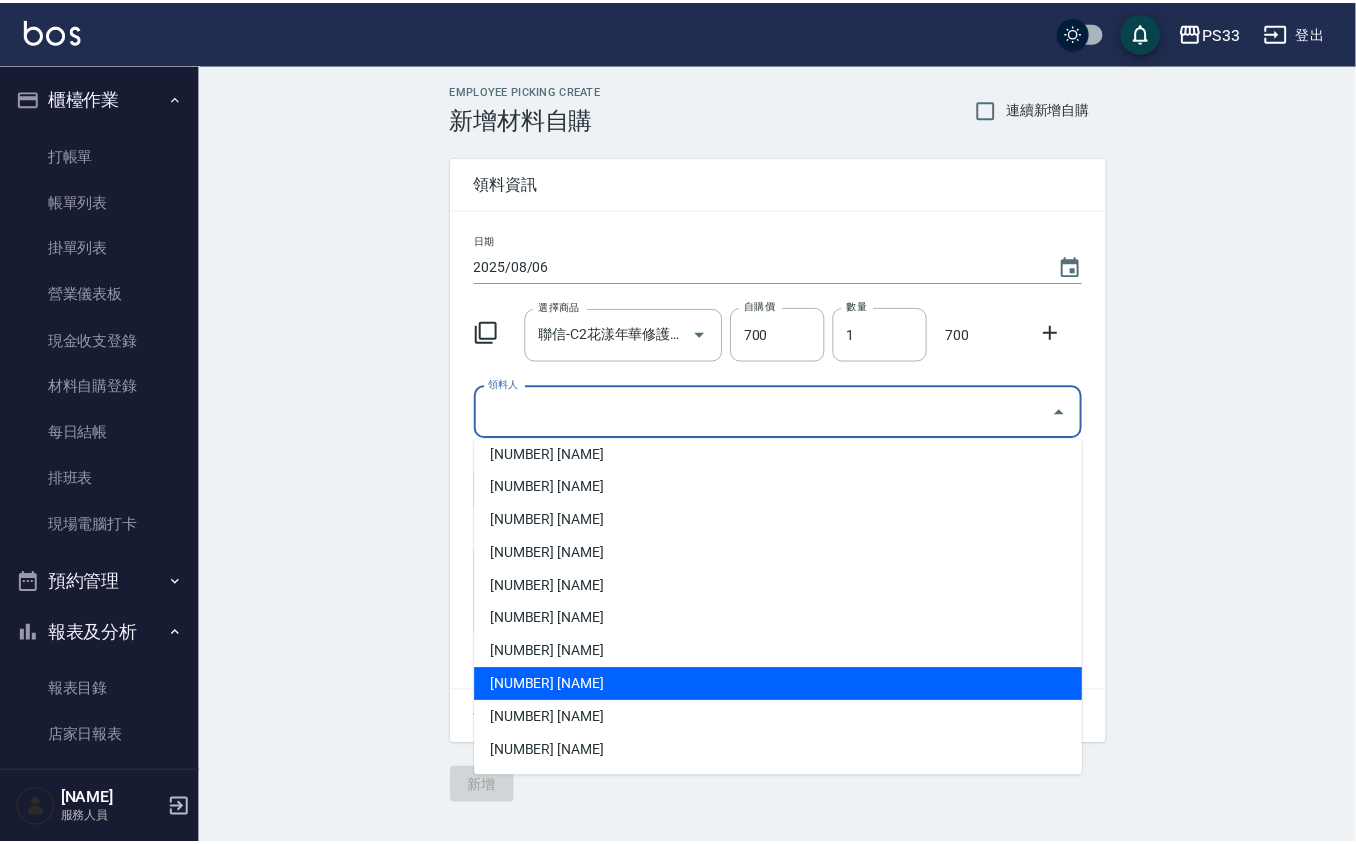 scroll, scrollTop: 238, scrollLeft: 0, axis: vertical 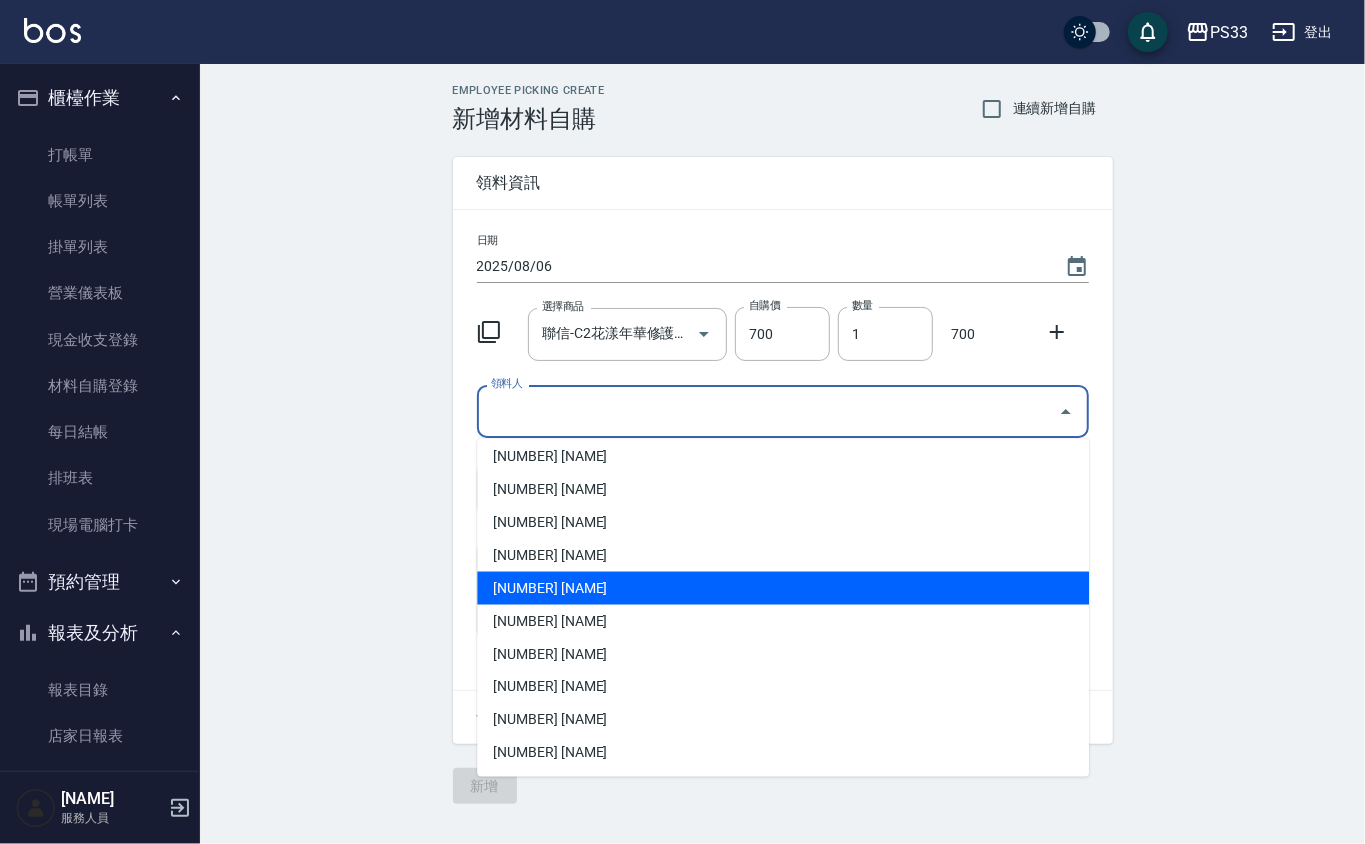 click on "[NUMBER] [NAME]" at bounding box center [783, 588] 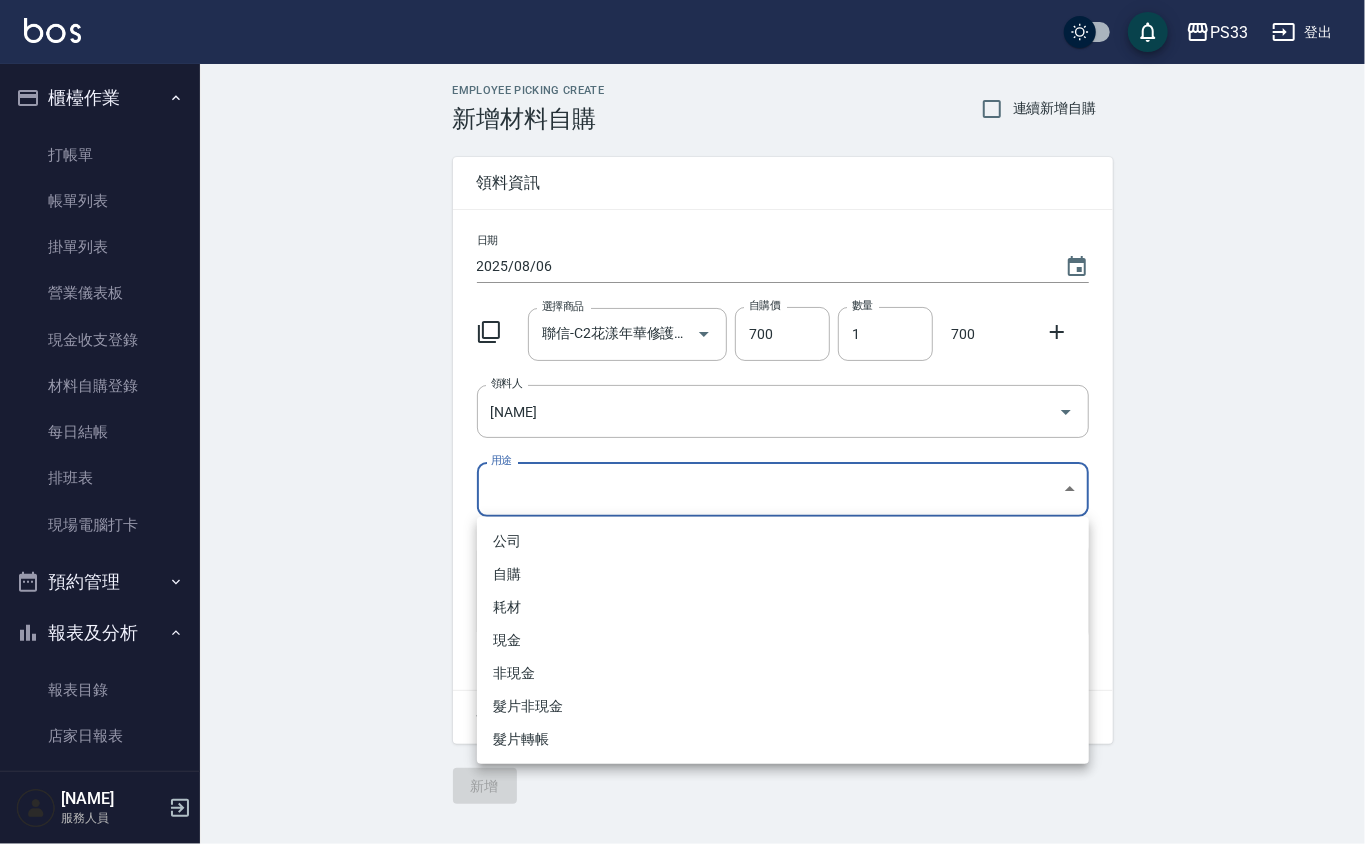 click on "PS33 登出 櫃檯作業 打帳單 帳單列表 掛單列表 營業儀表板 現金收支登錄 材料自購登錄 每日結帳 排班表 現場電腦打卡 預約管理 預約管理 單日預約紀錄 單週預約紀錄 報表及分析 報表目錄 店家日報表 互助日報表 互助排行榜 互助點數明細 互助業績報表 全店業績分析表 設計師日報表 設計師業績分析表 設計師業績月報表 設計師排行榜 商品銷售排行榜 商品消耗明細 店販抽成明細 顧客入金餘額表 每日非現金明細 每日收支明細 收支分類明細表 客戶管理 客戶列表 卡券管理 入金管理 員工及薪資 全店打卡記錄 [NAME] 服務人員 Employee Picking Create 新增材料自購 連續新增自購 領料資訊 日期 [DATE] 選擇商品 聯信-C2花漾年華修護霜/1000ml 選擇商品 自購價 [PRICE] 自購價 數量 [NUMBER] 數量 [PRICE] 領料人 [NAME] 領料人 用途 ​ 用途 備註 x 備註 合計： [PRICE] 新增 公司 自購 耗材 現金 非現金" at bounding box center (682, 422) 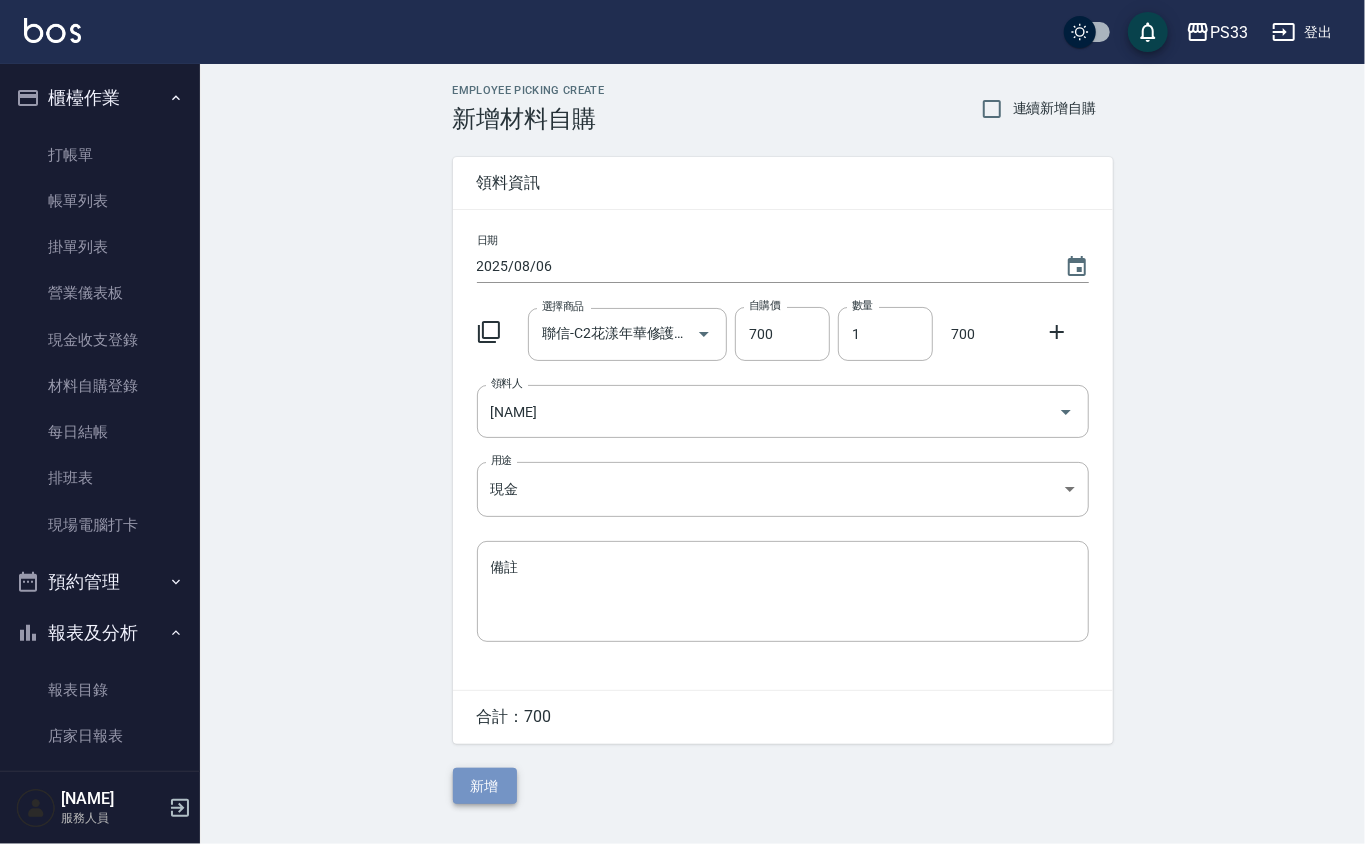 click on "新增" at bounding box center [485, 786] 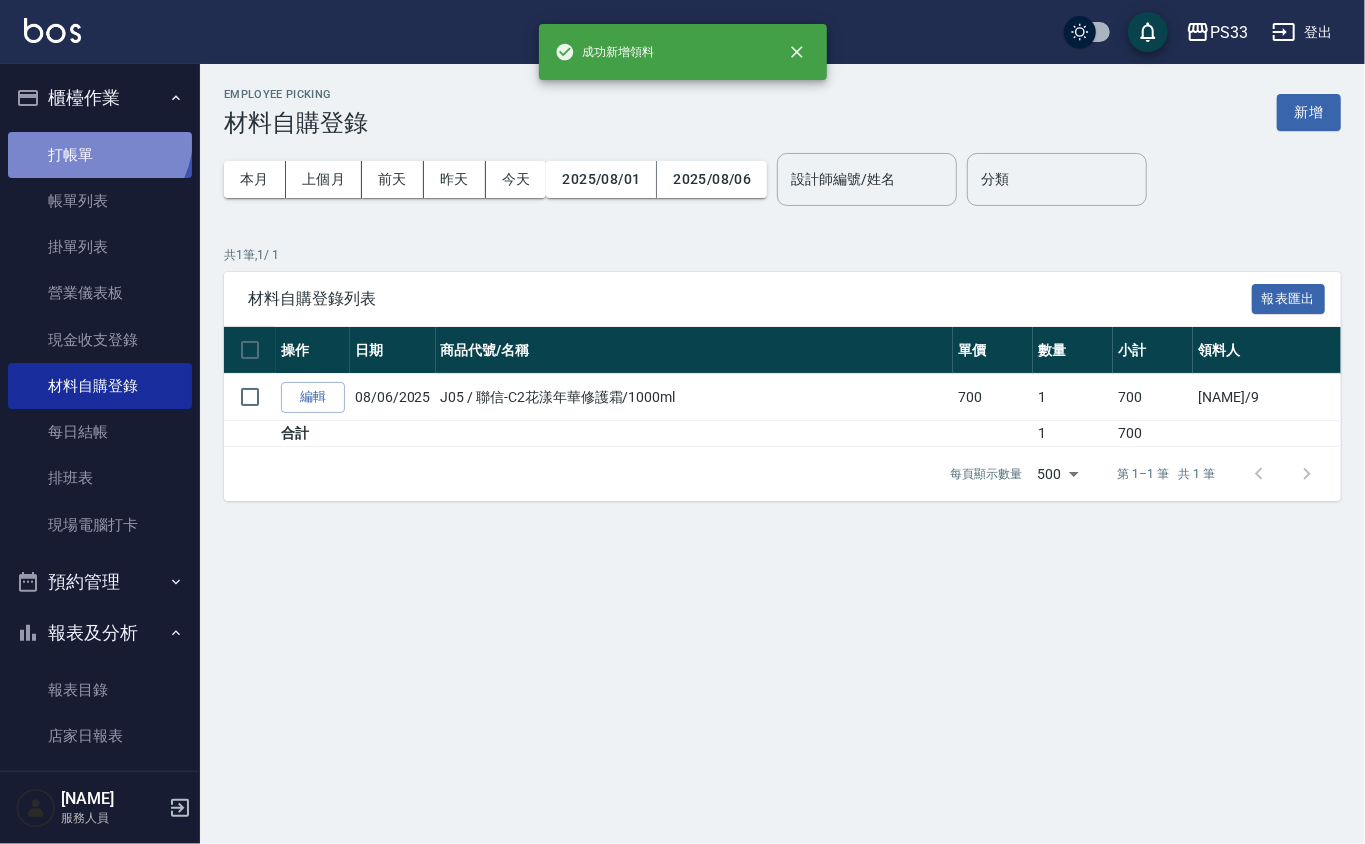 click on "打帳單" at bounding box center [100, 155] 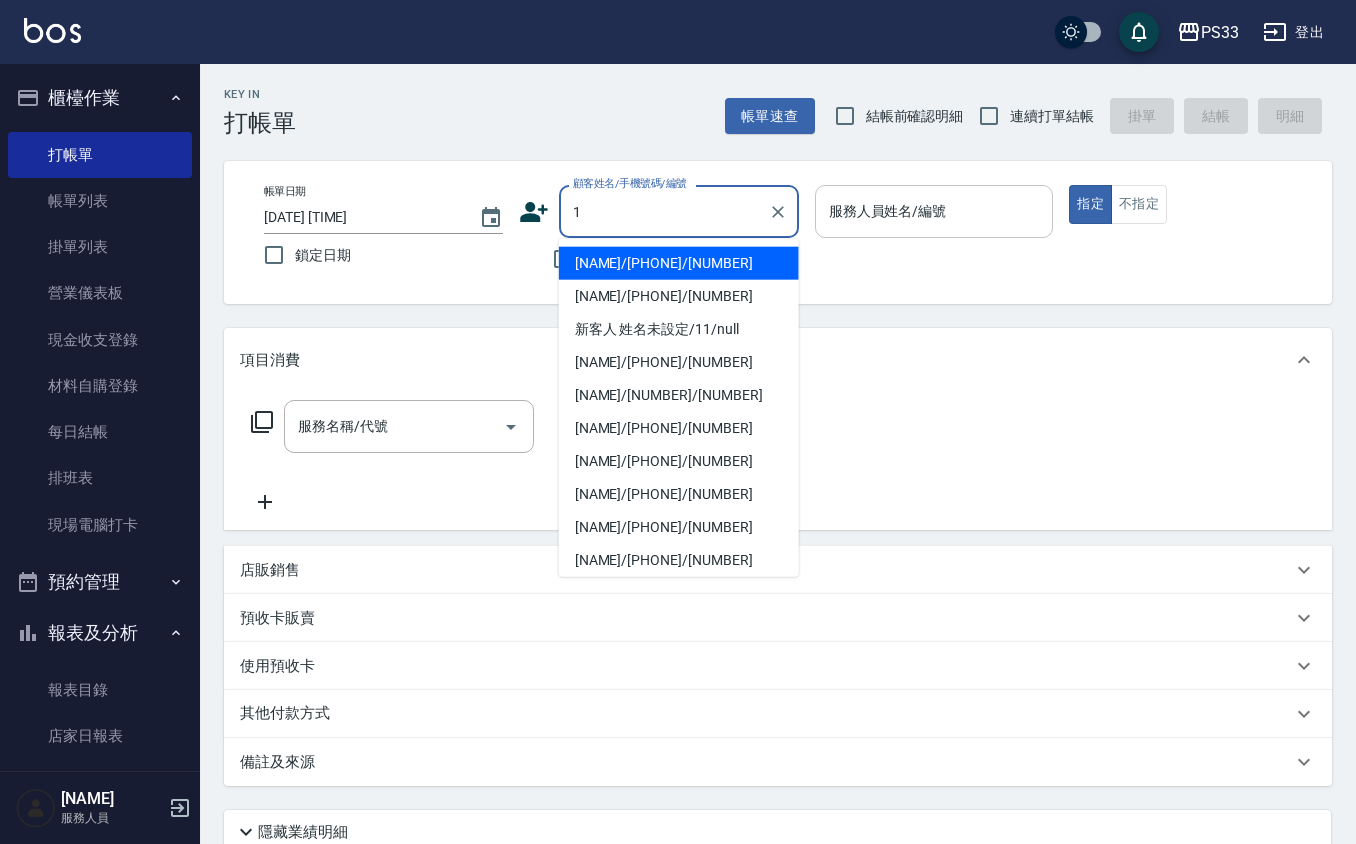 type on "[NAME]/[PHONE]/[NUMBER]" 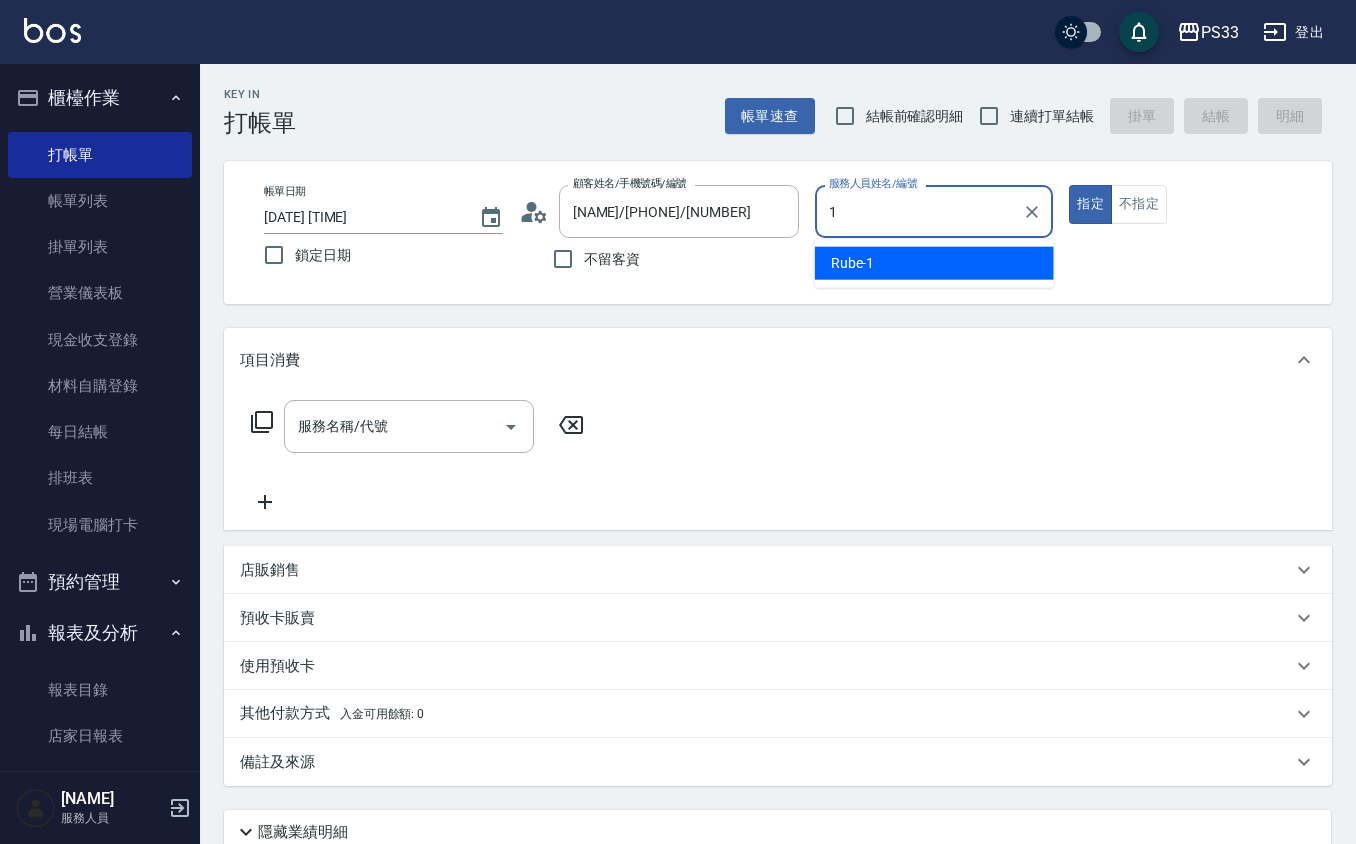 type on "[NAME]-[NUMBER]" 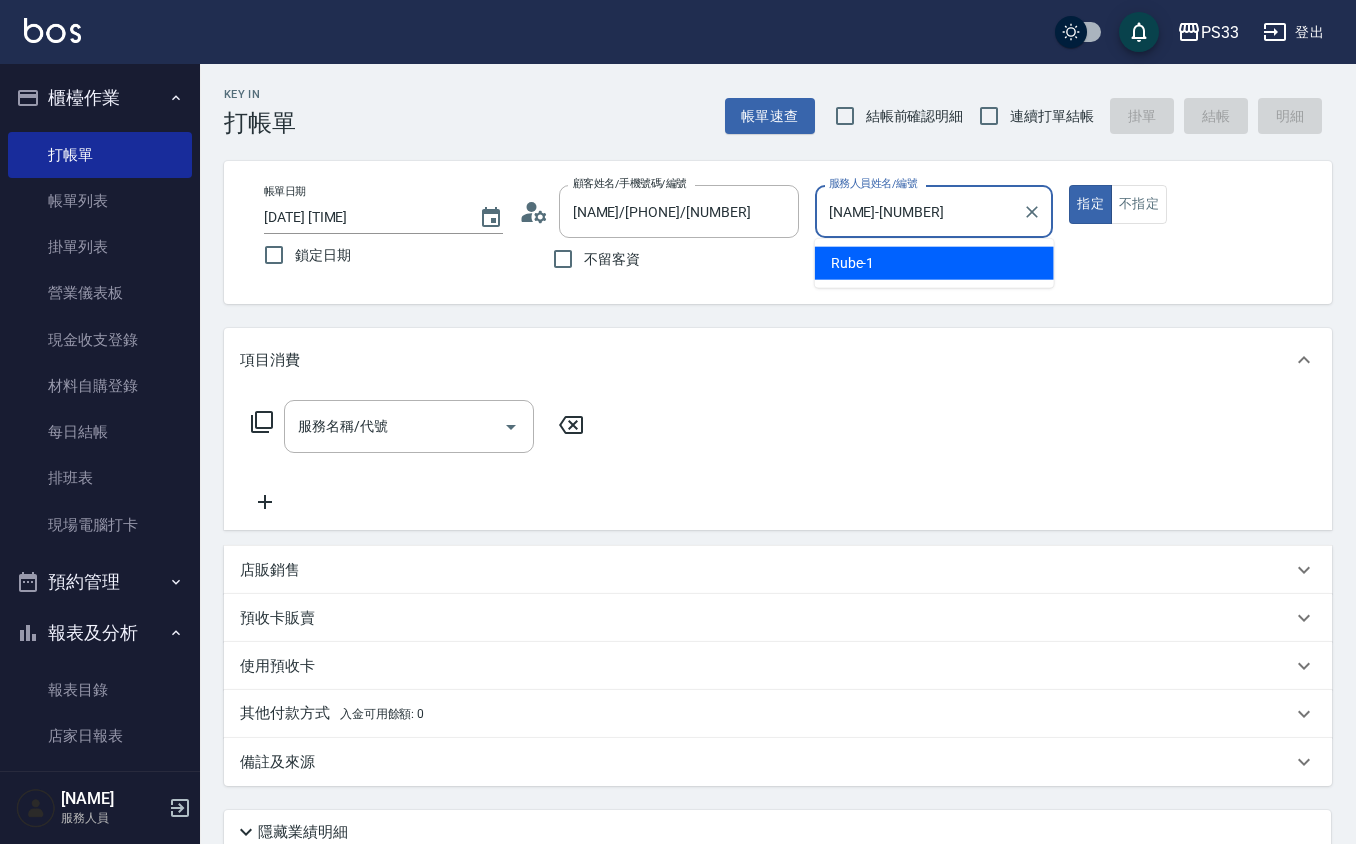 type on "true" 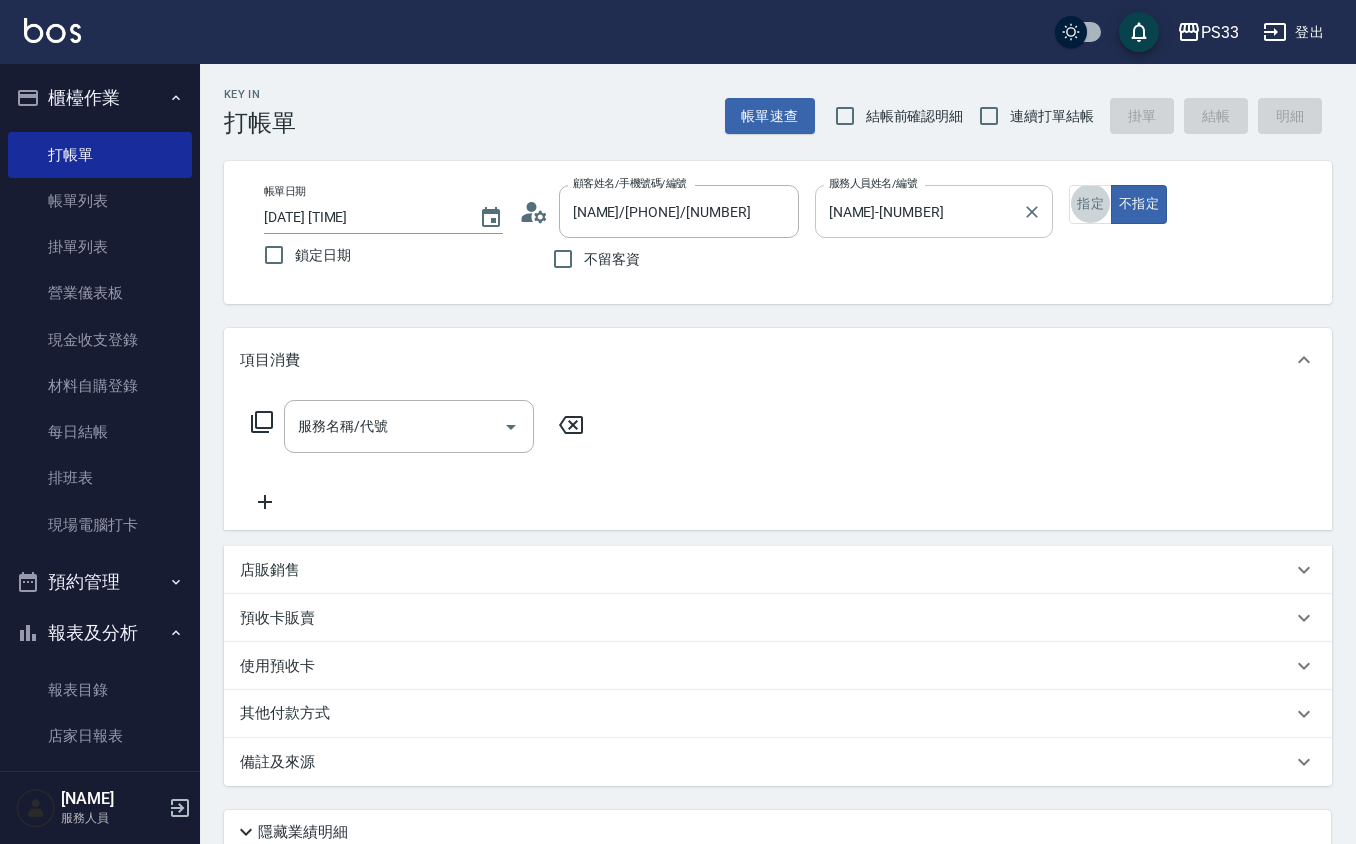 type on "[NAME]/[PHONE]/[NUMBER]" 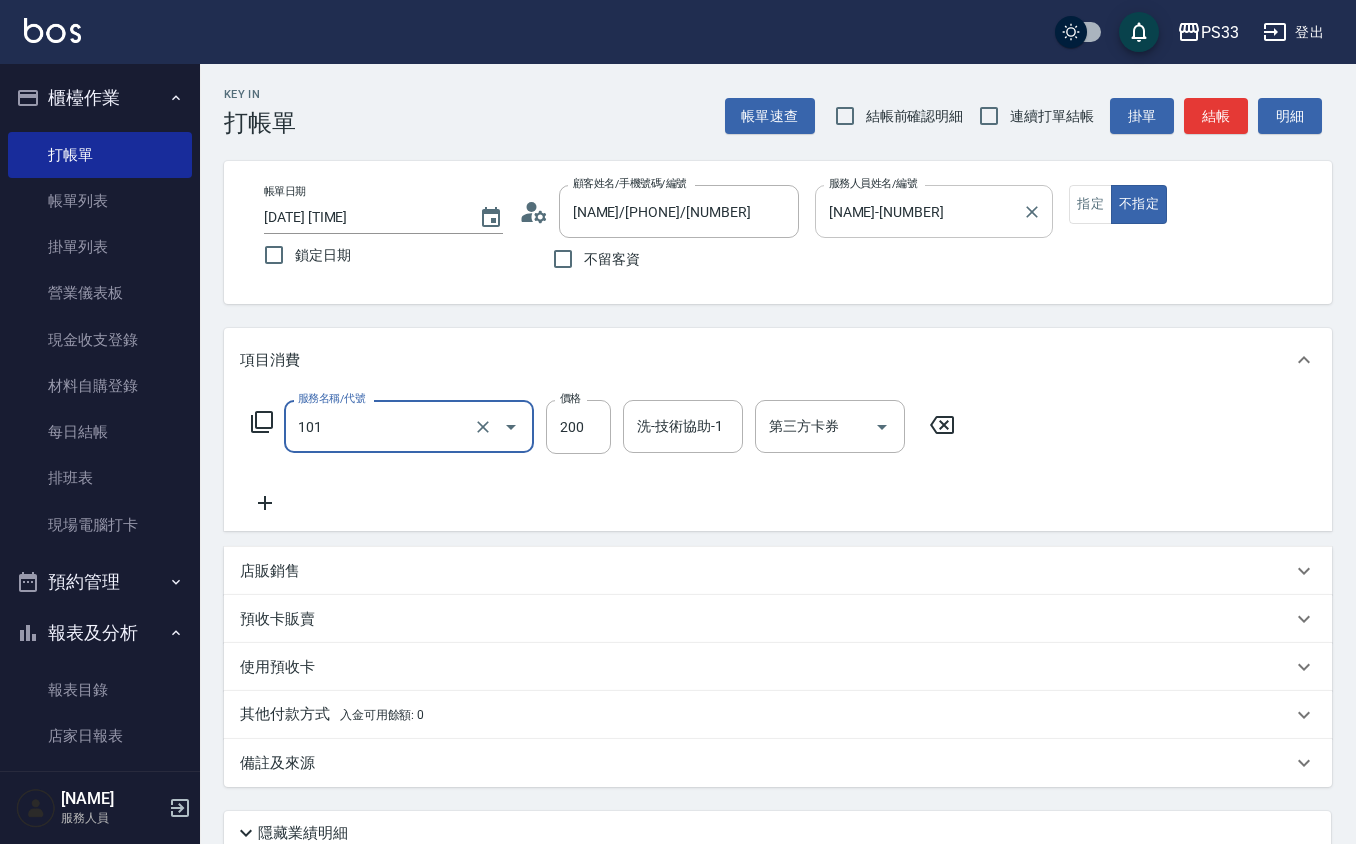 type on "洗髮(101)" 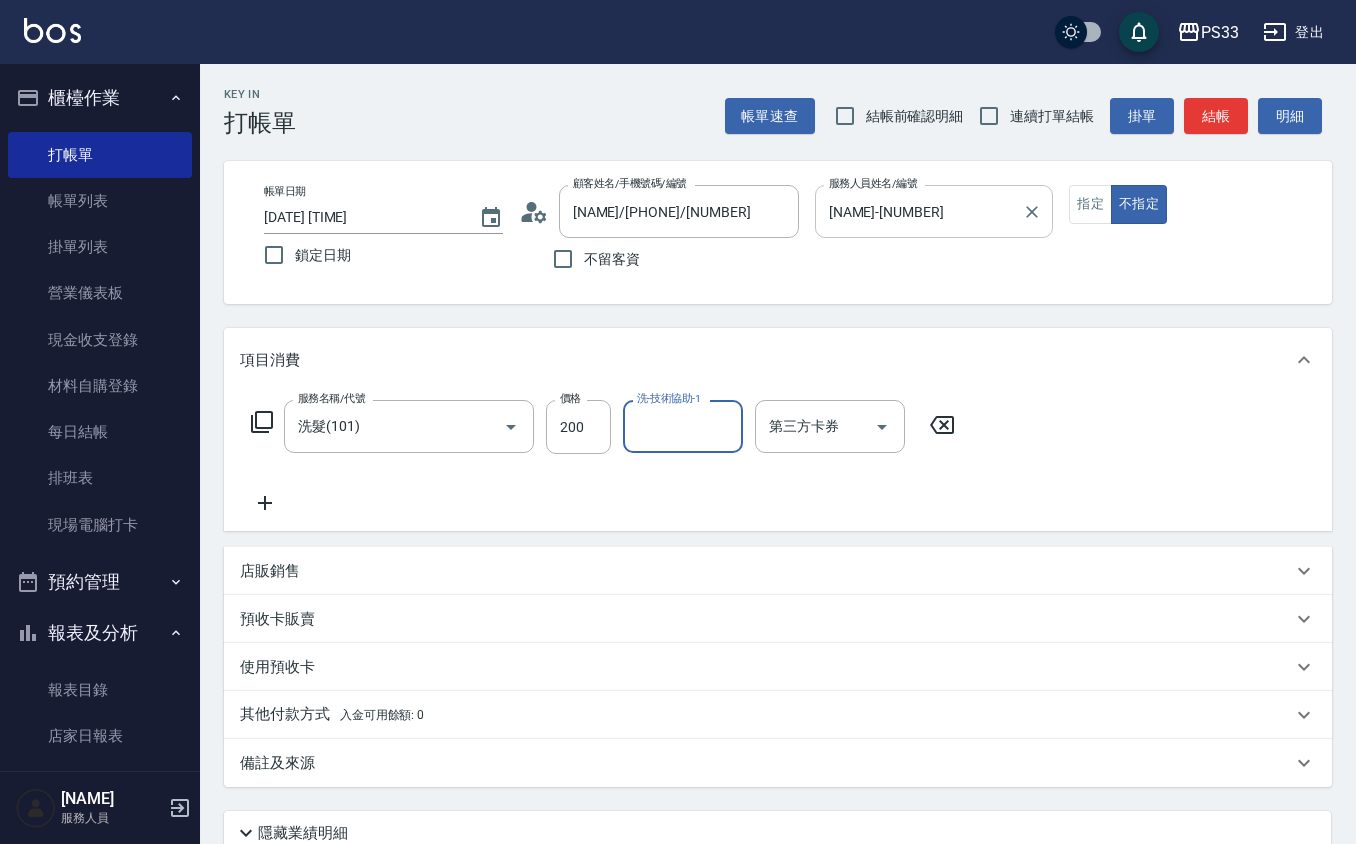 type on "4" 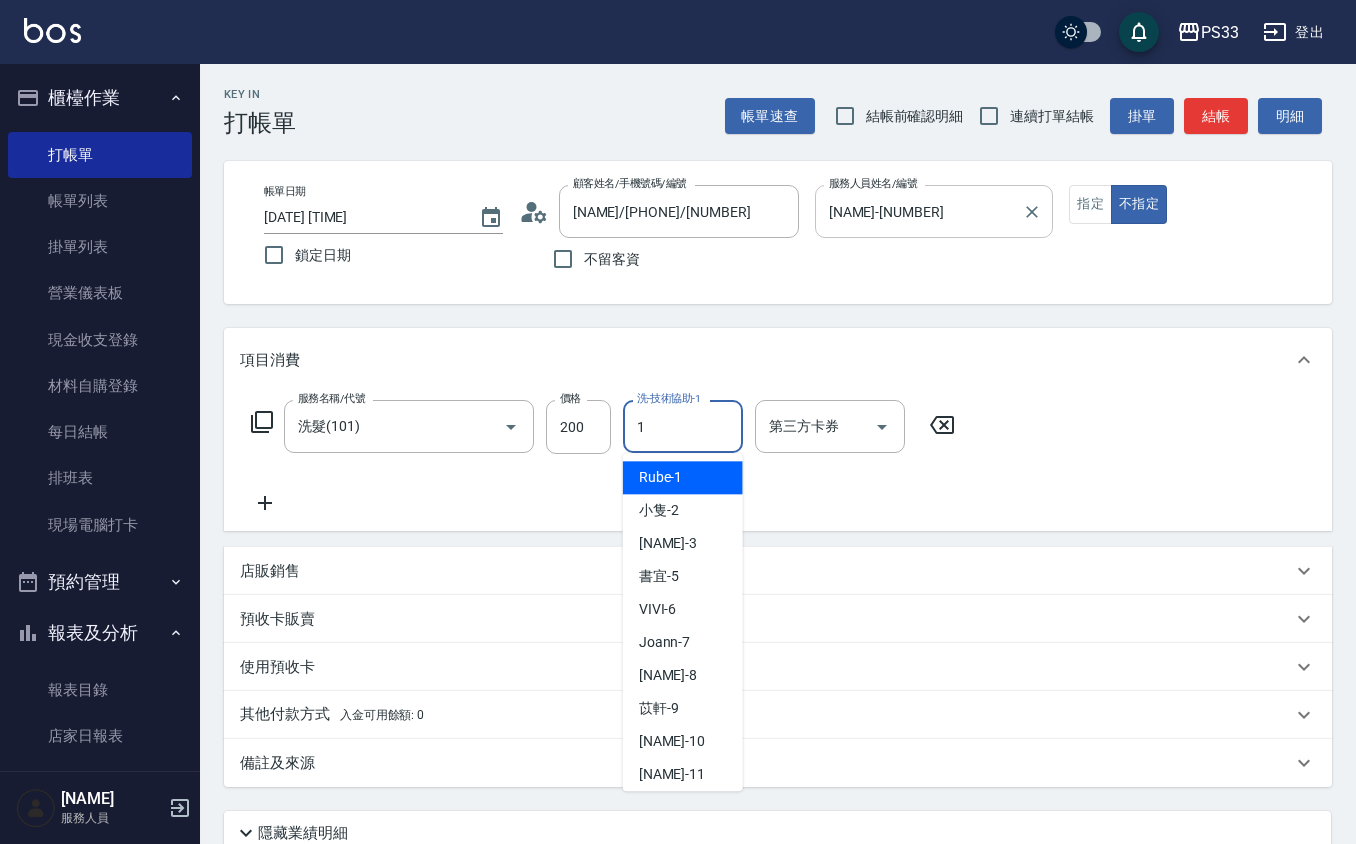 type on "[NAME]-[NUMBER]" 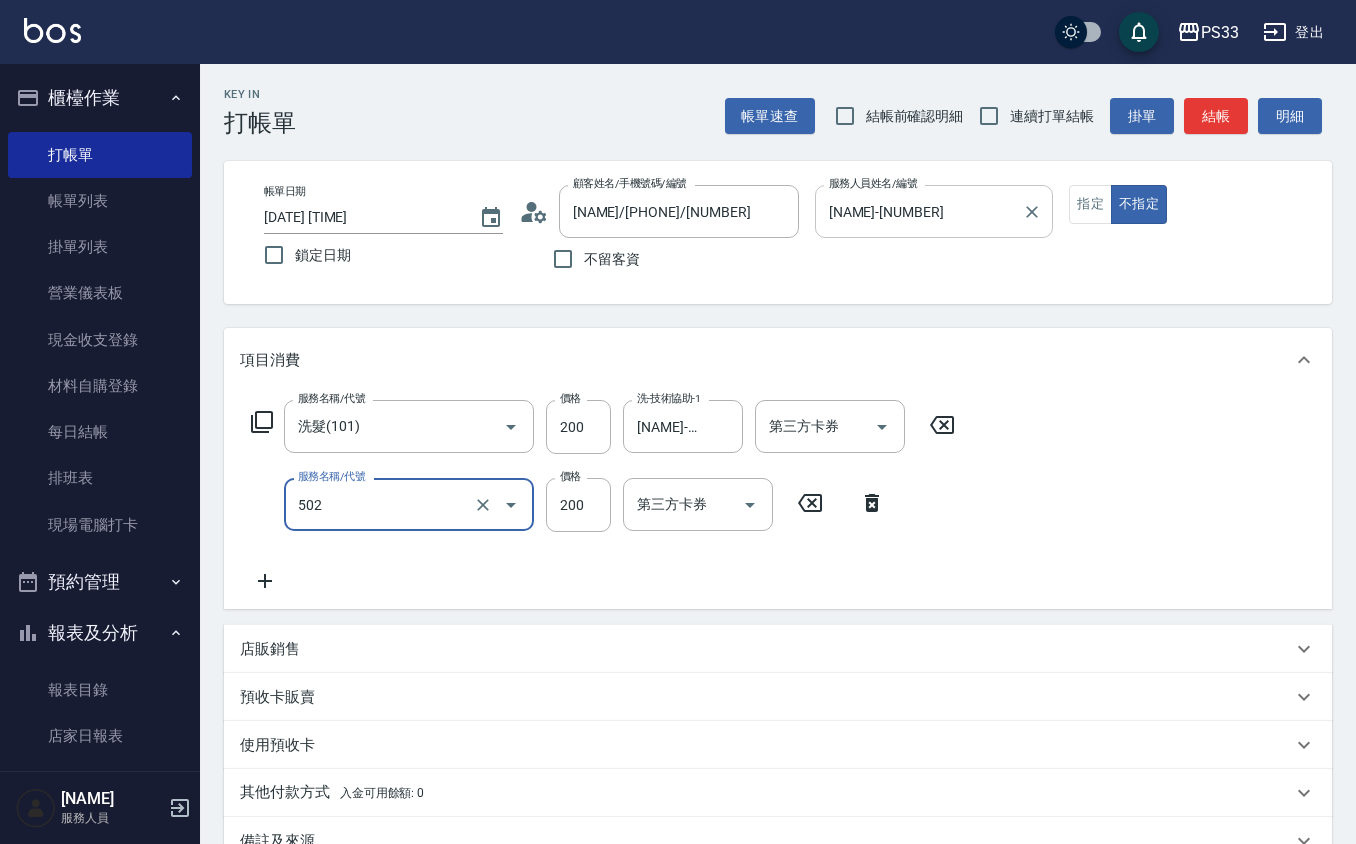 type on "自備護髮(502)" 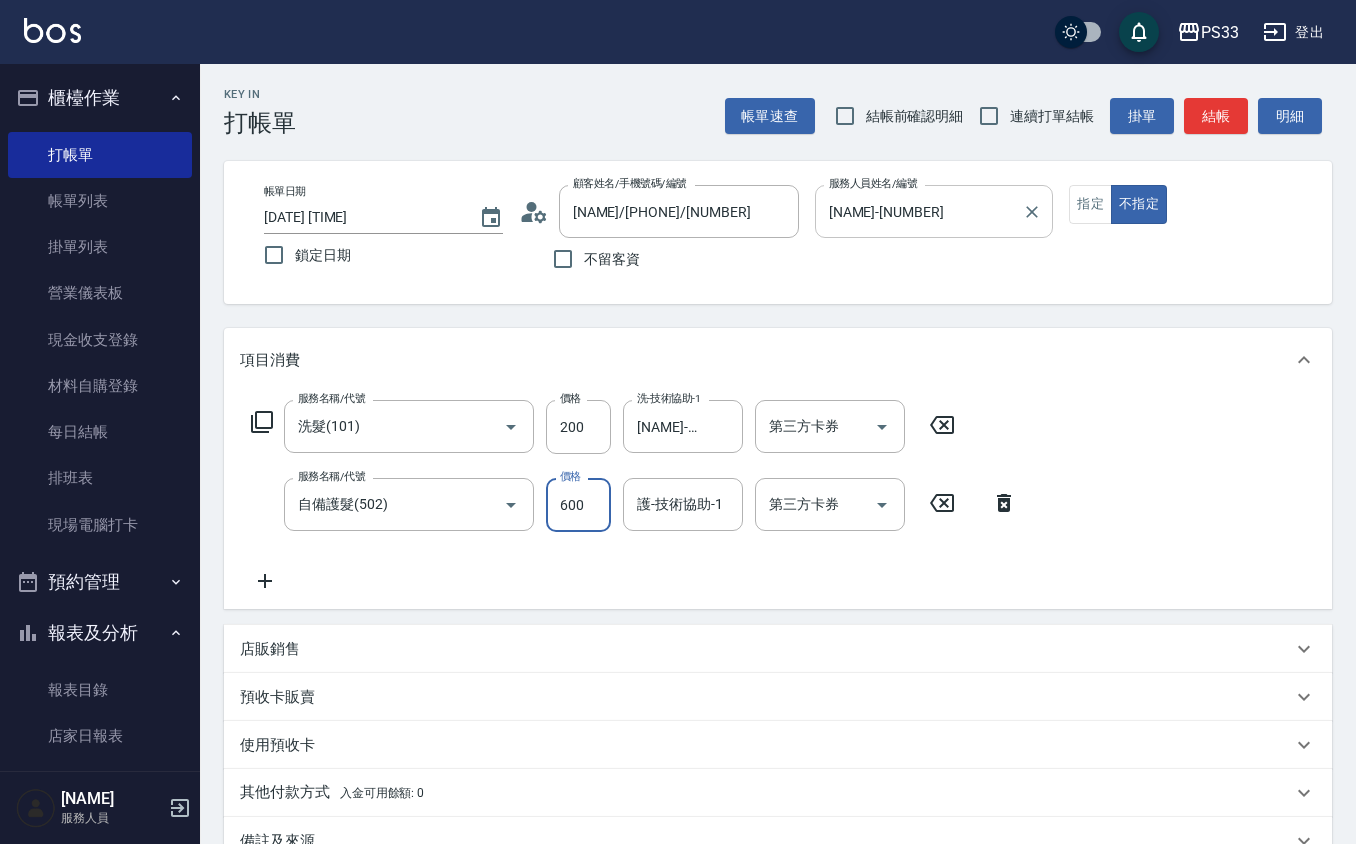 type on "600" 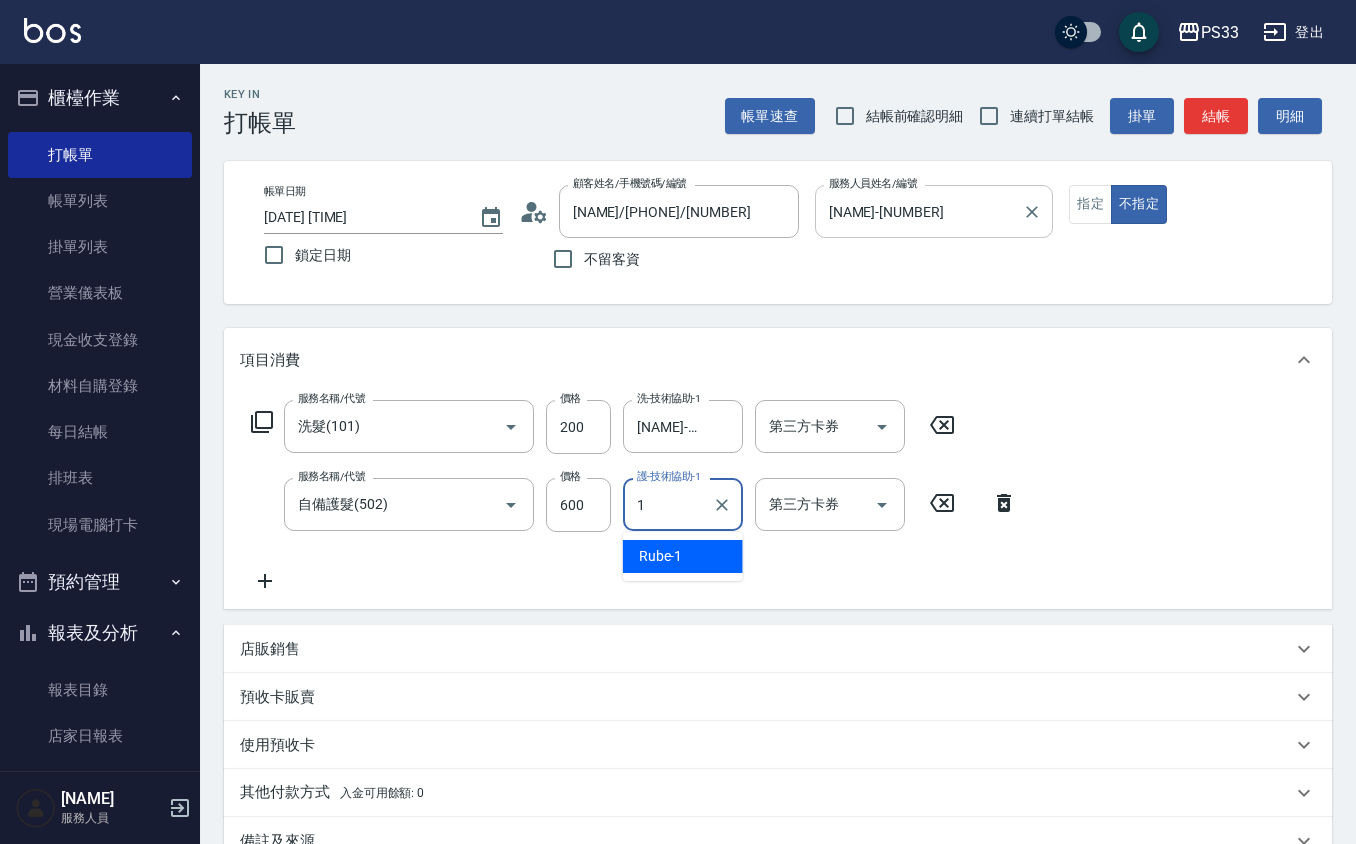 type on "[NAME]-[NUMBER]" 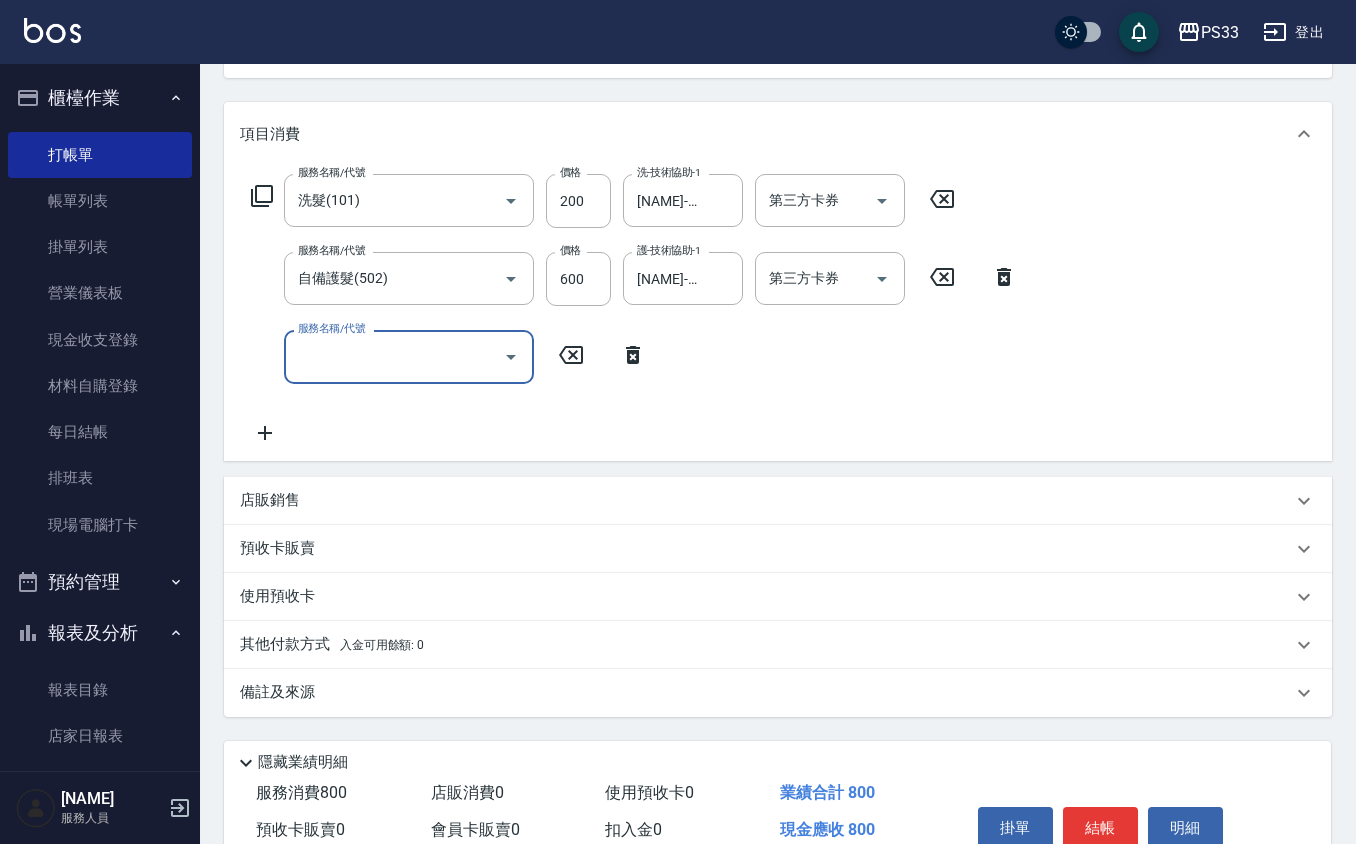 scroll, scrollTop: 320, scrollLeft: 0, axis: vertical 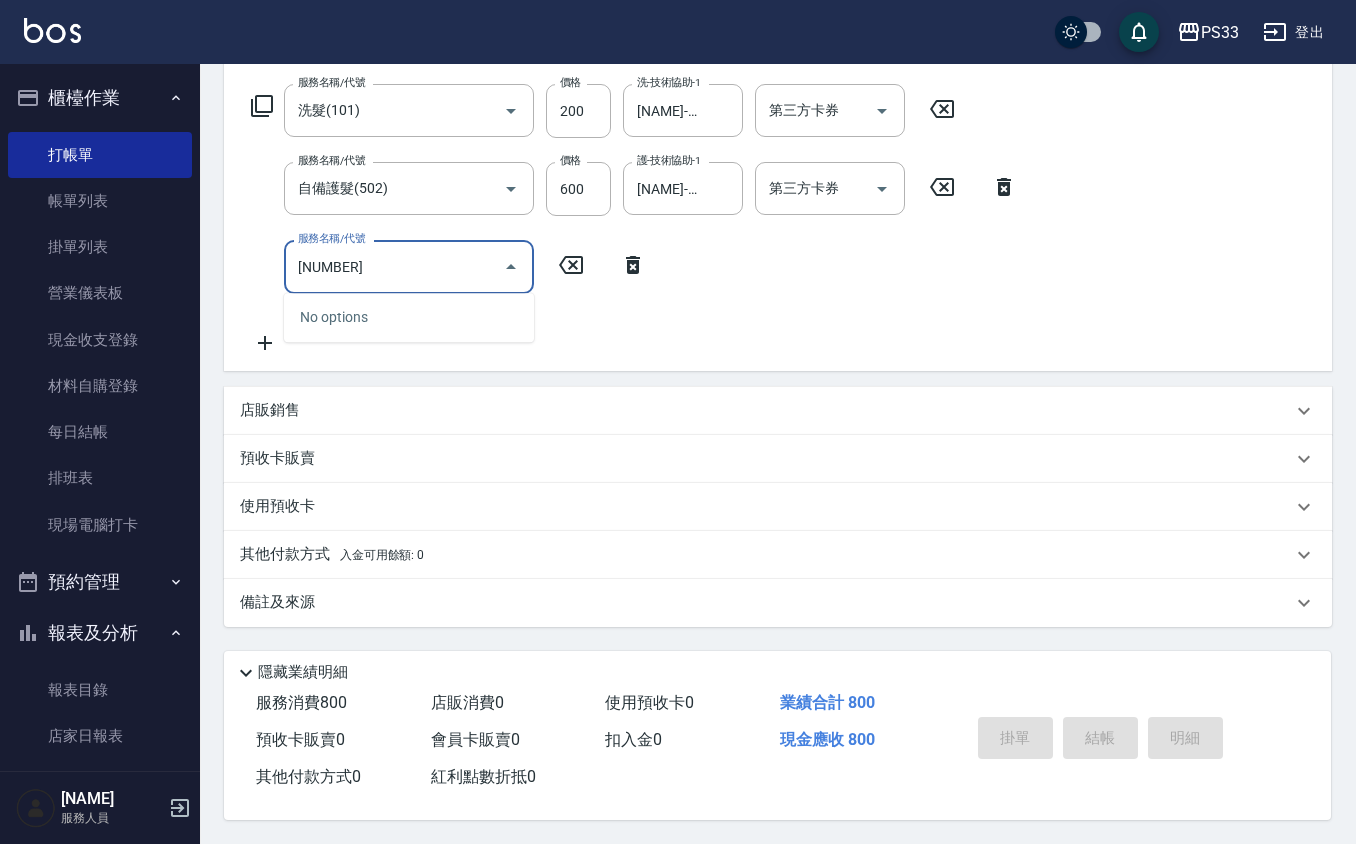 type on "[NUMBER]" 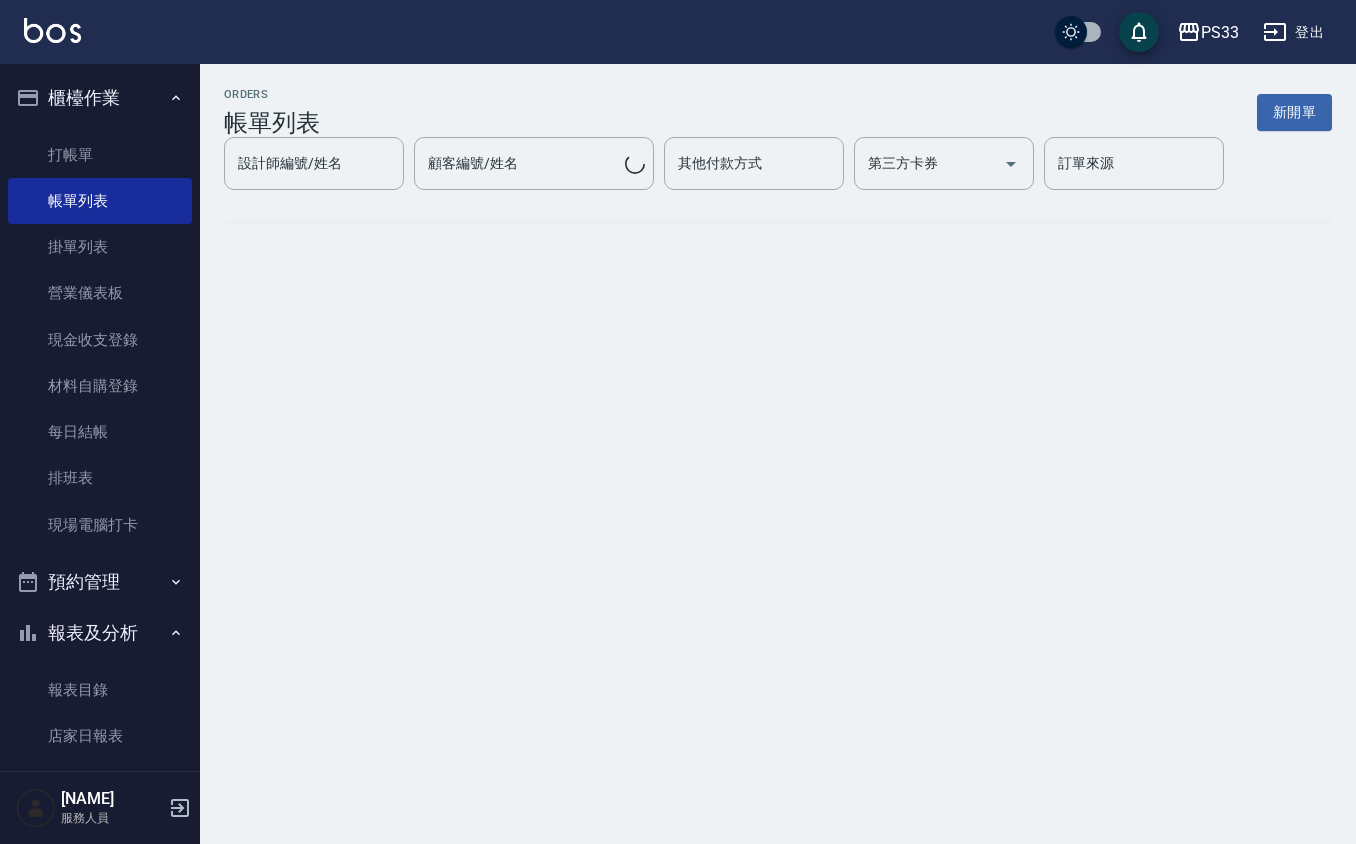 scroll, scrollTop: 0, scrollLeft: 0, axis: both 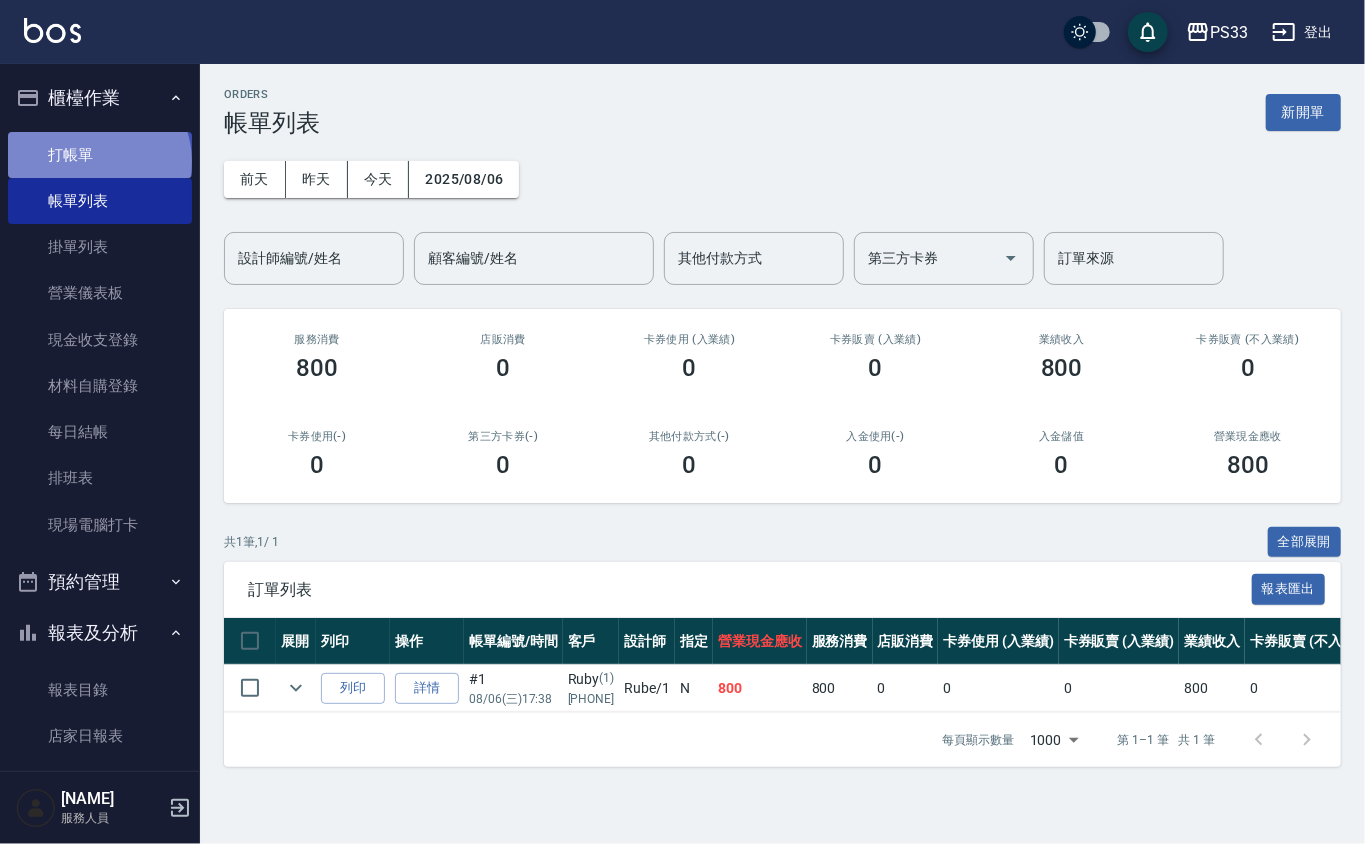 click on "打帳單" at bounding box center [100, 155] 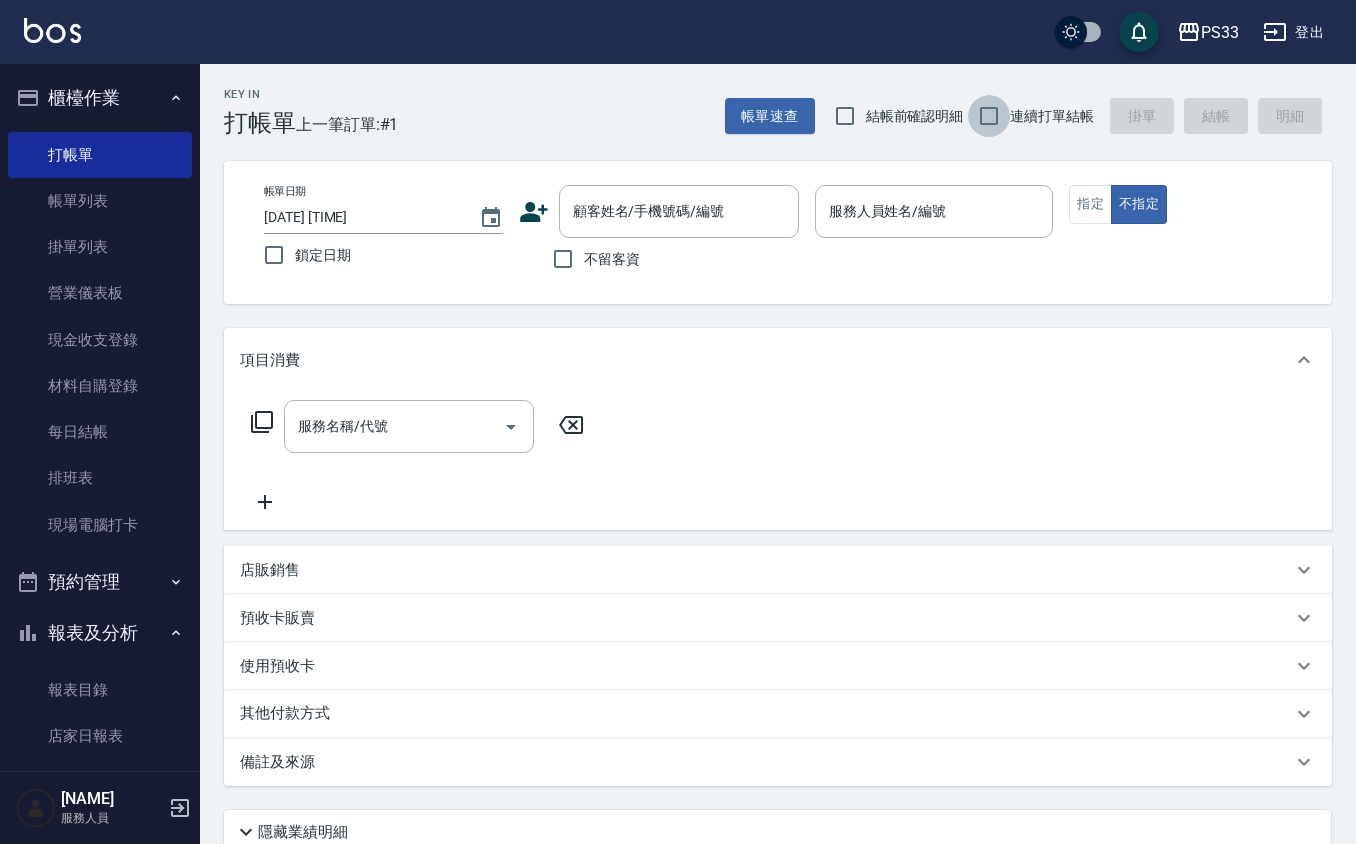 click on "連續打單結帳" at bounding box center [989, 116] 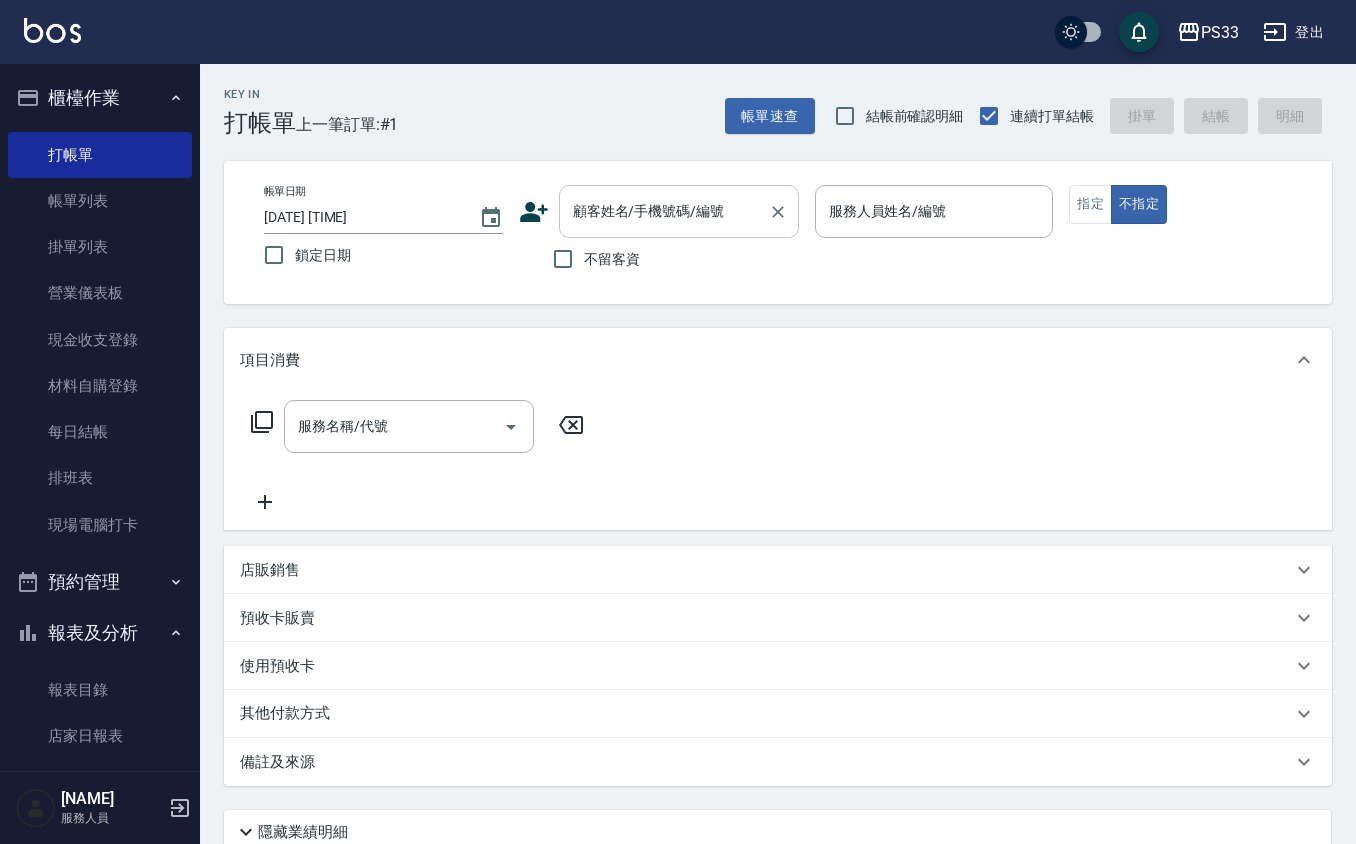 click on "顧客姓名/手機號碼/編號" at bounding box center (664, 211) 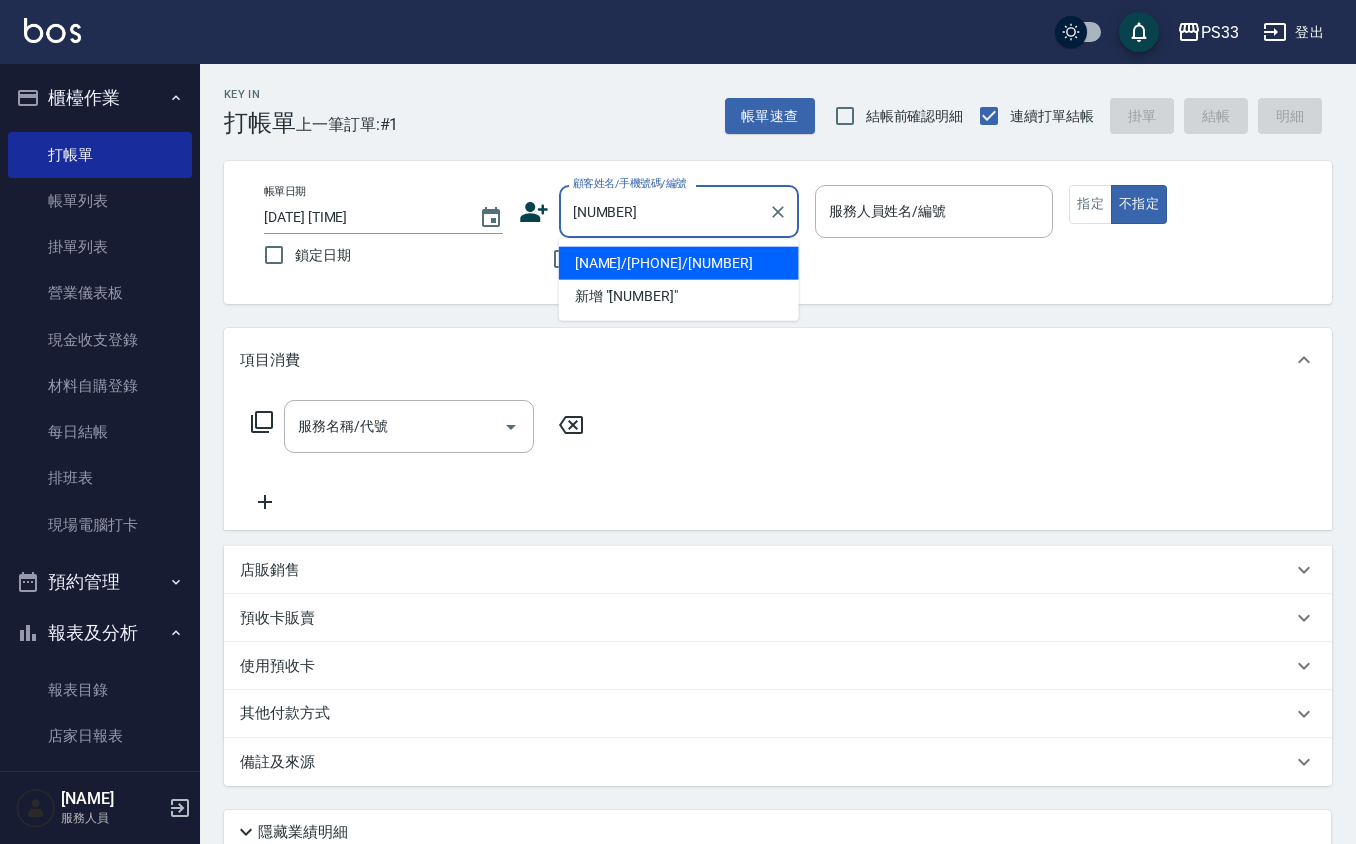 type on "[NAME]/[PHONE]/[NUMBER]" 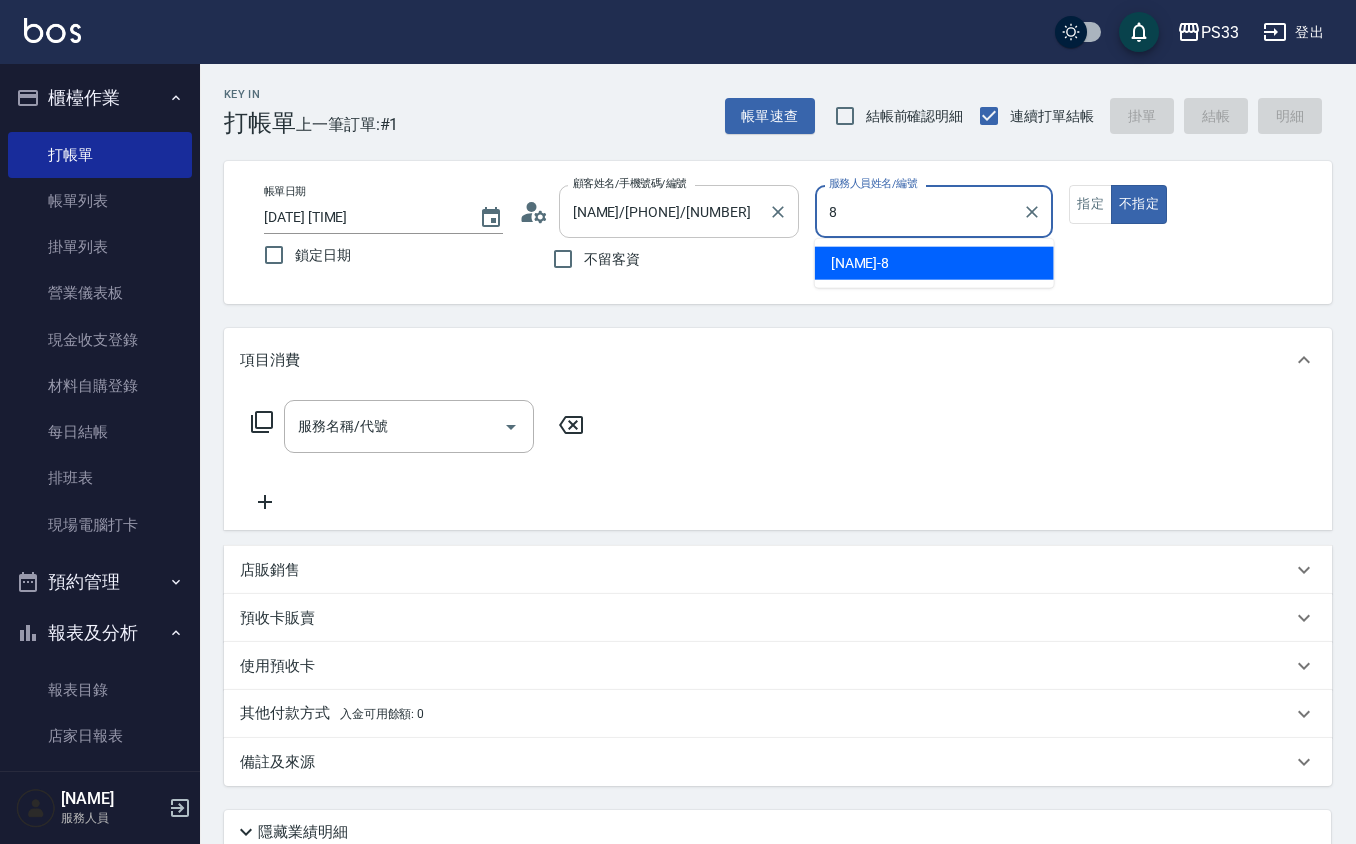 type on "[NAME]-[NUMBER]" 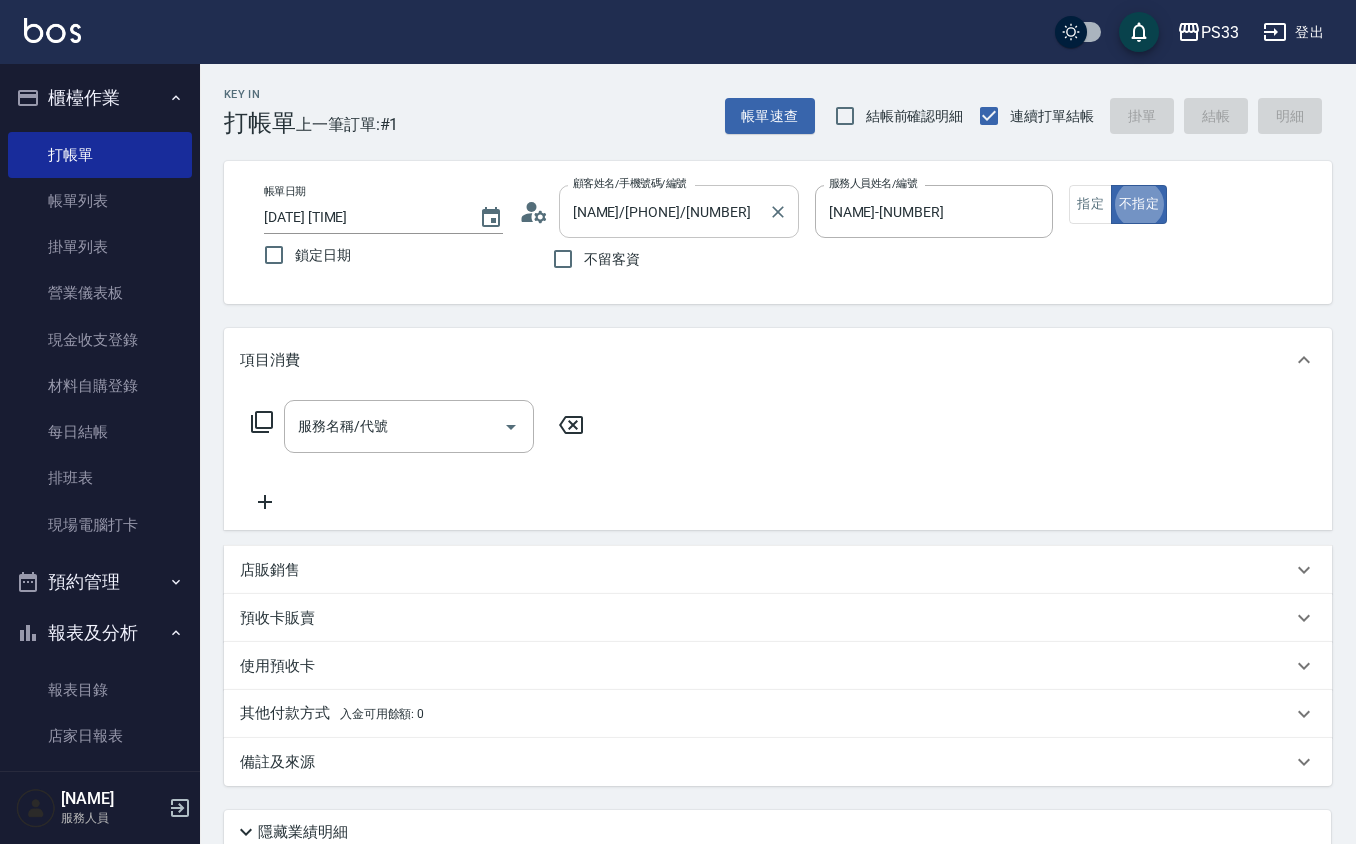type on "false" 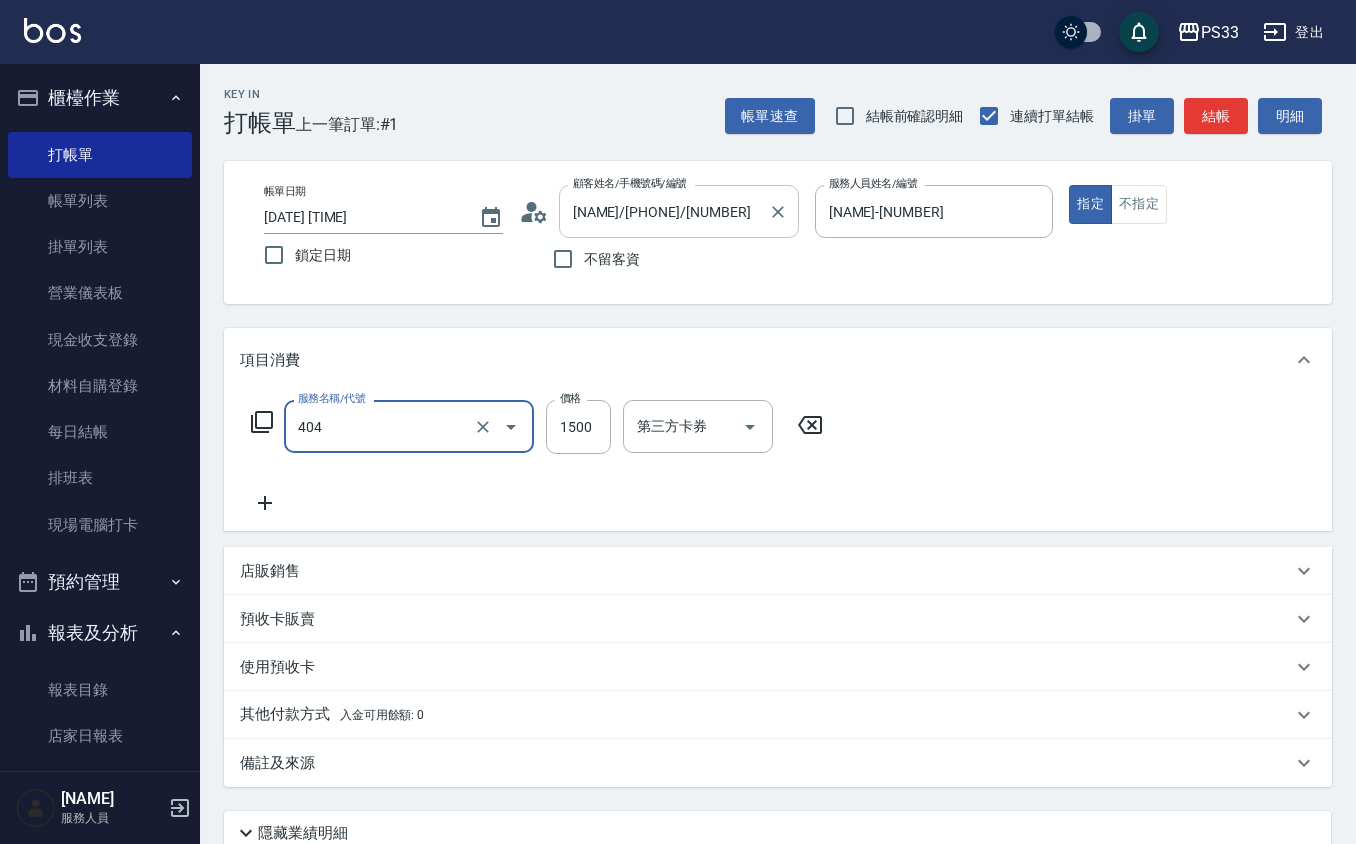 type on "設計染髮(404)" 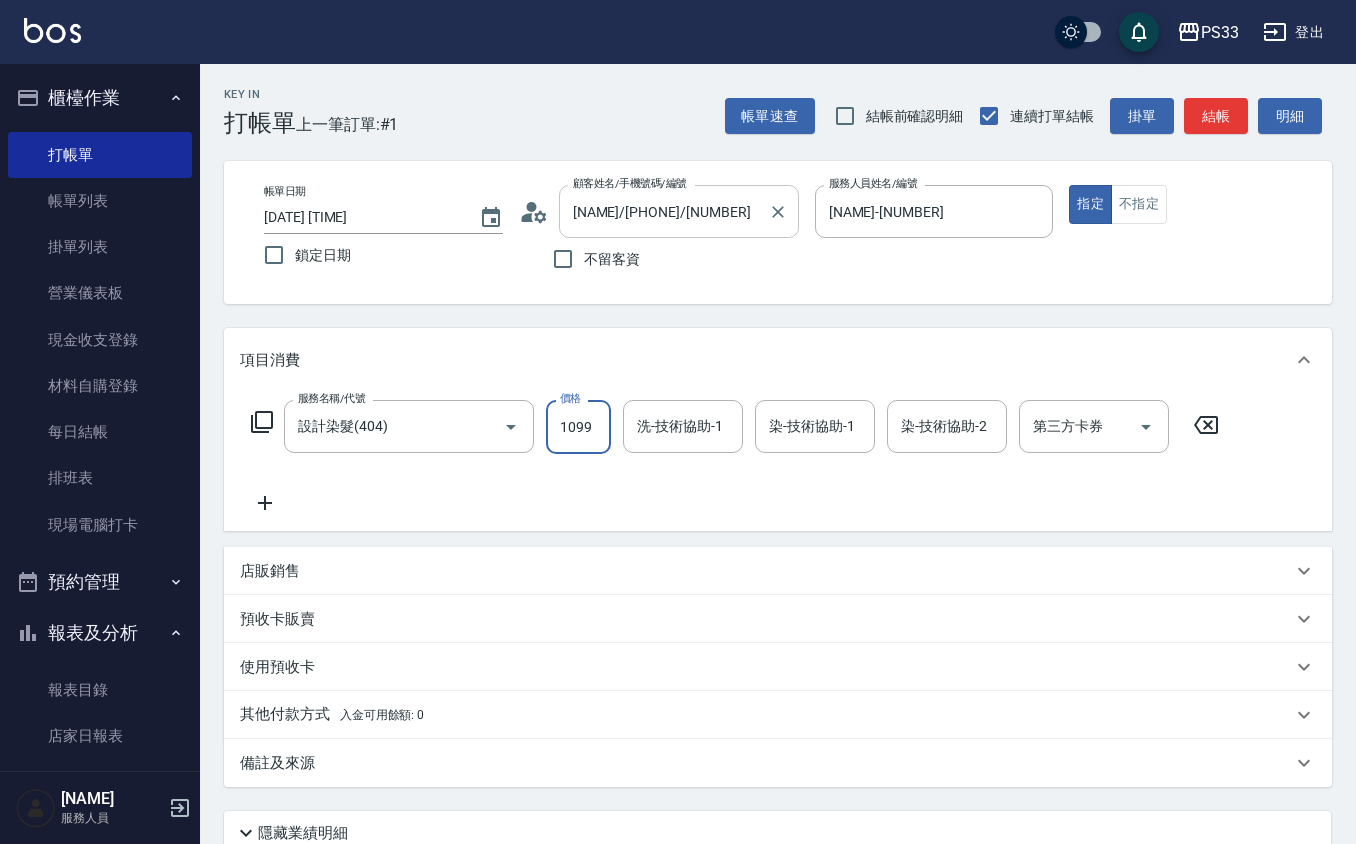 type on "1099" 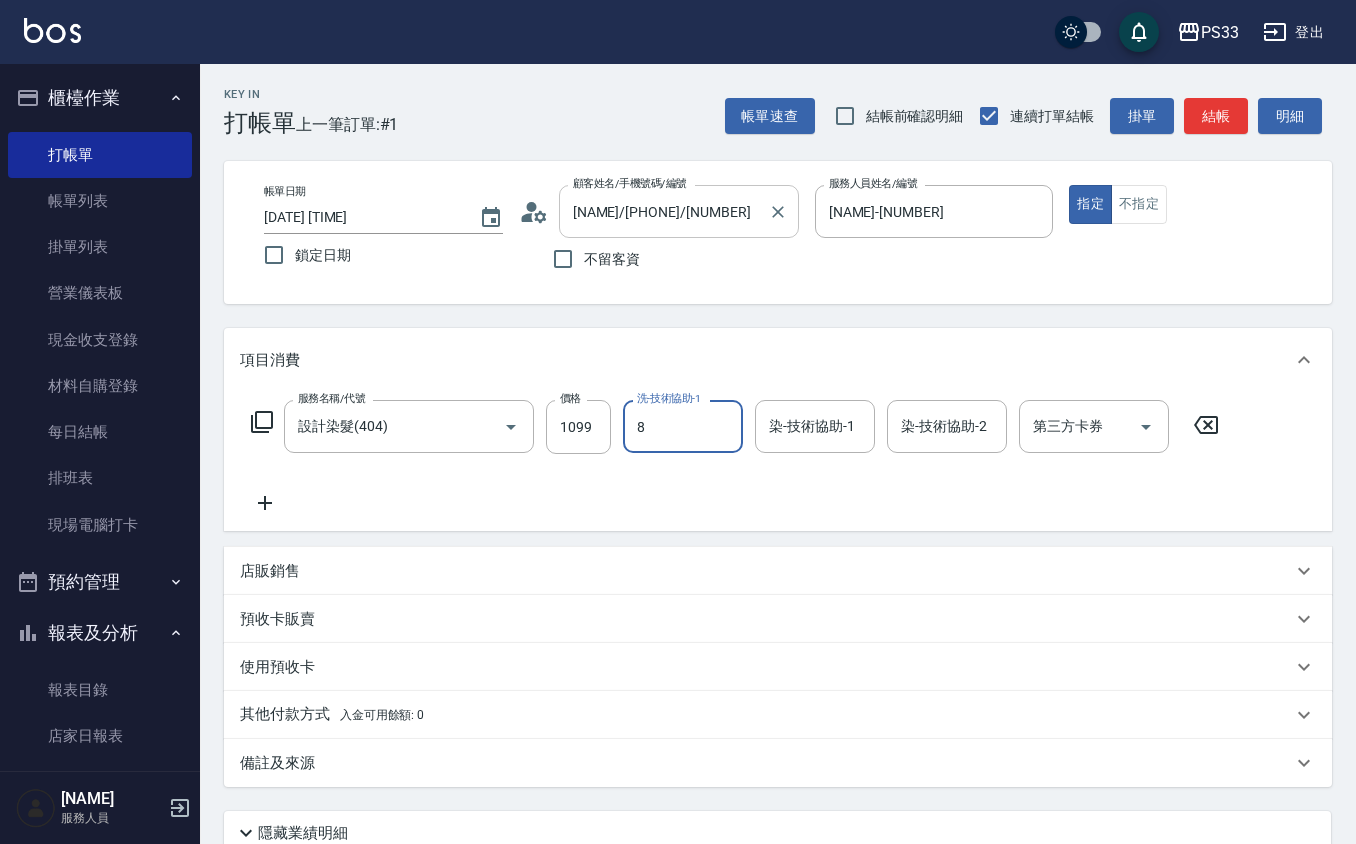 type on "[NAME]-[NUMBER]" 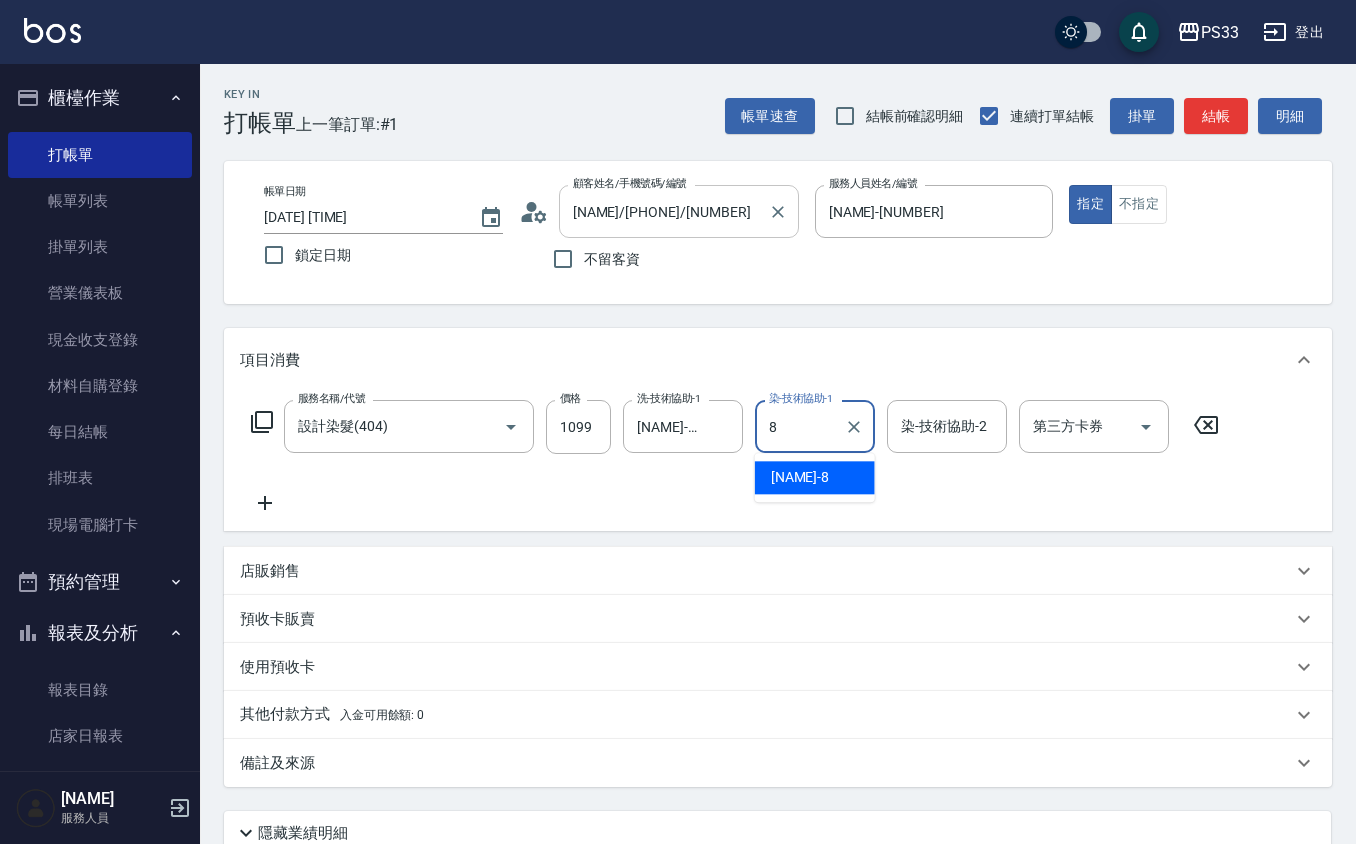 type on "[NAME]-[NUMBER]" 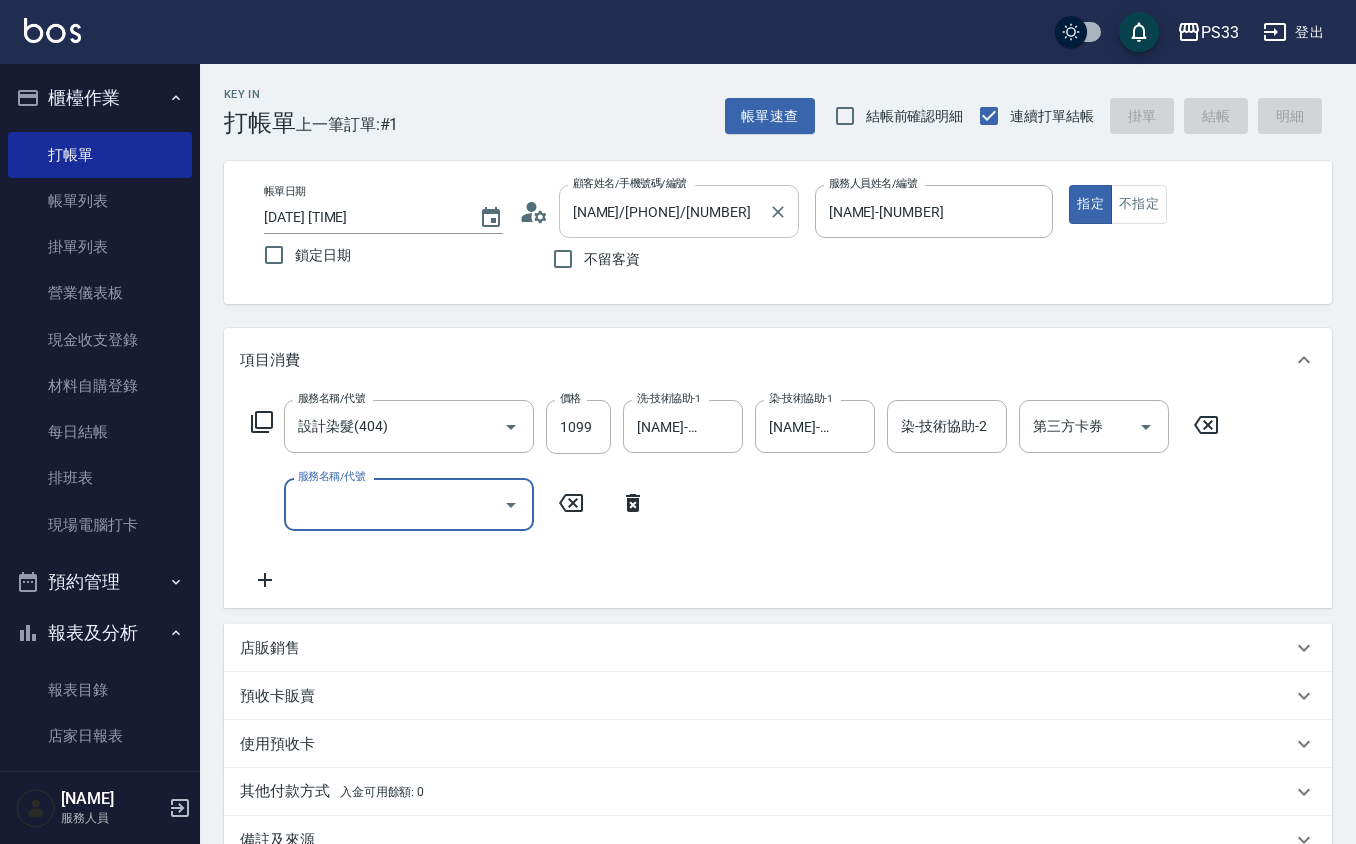 type 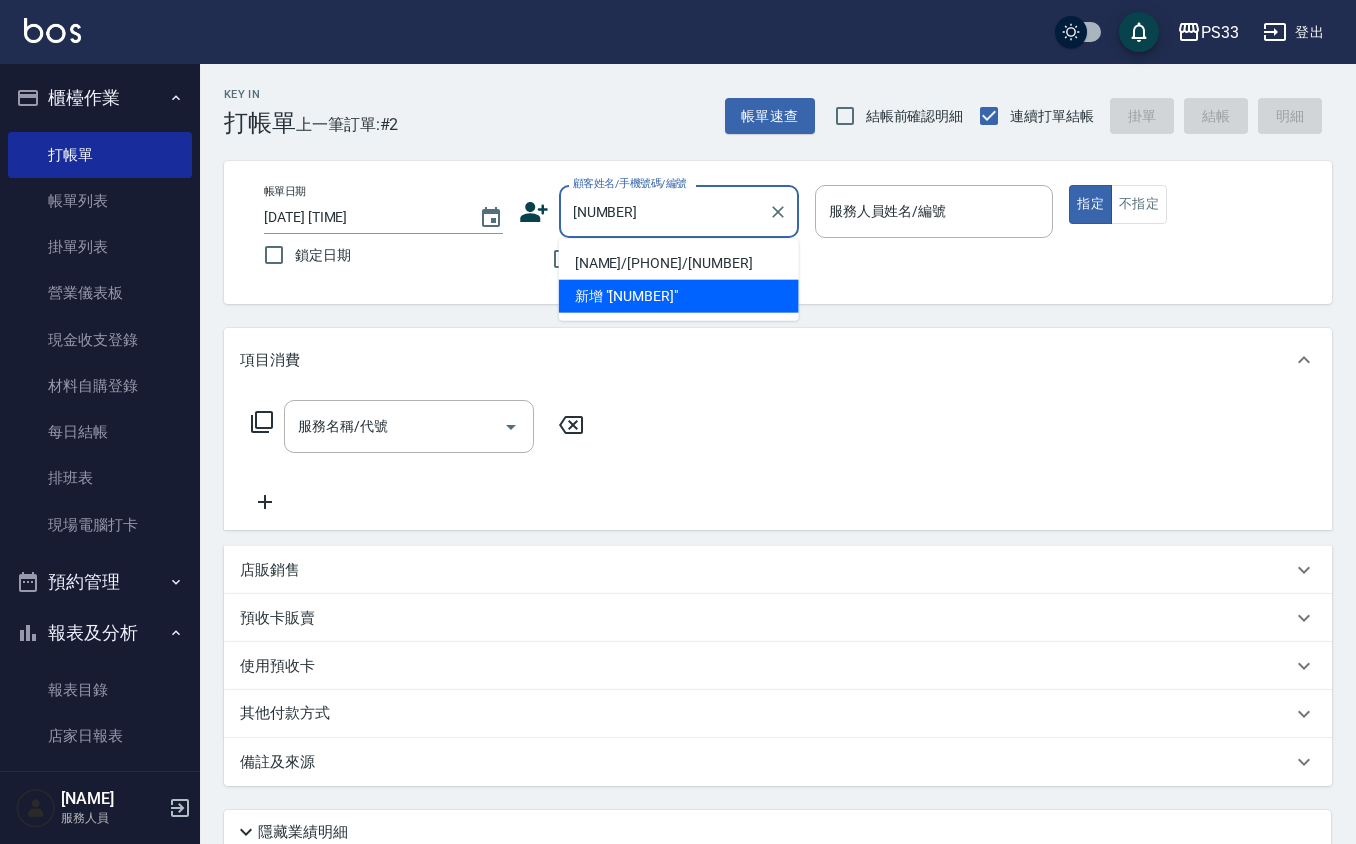 type on "[NAME]/[PHONE]/[NUMBER]" 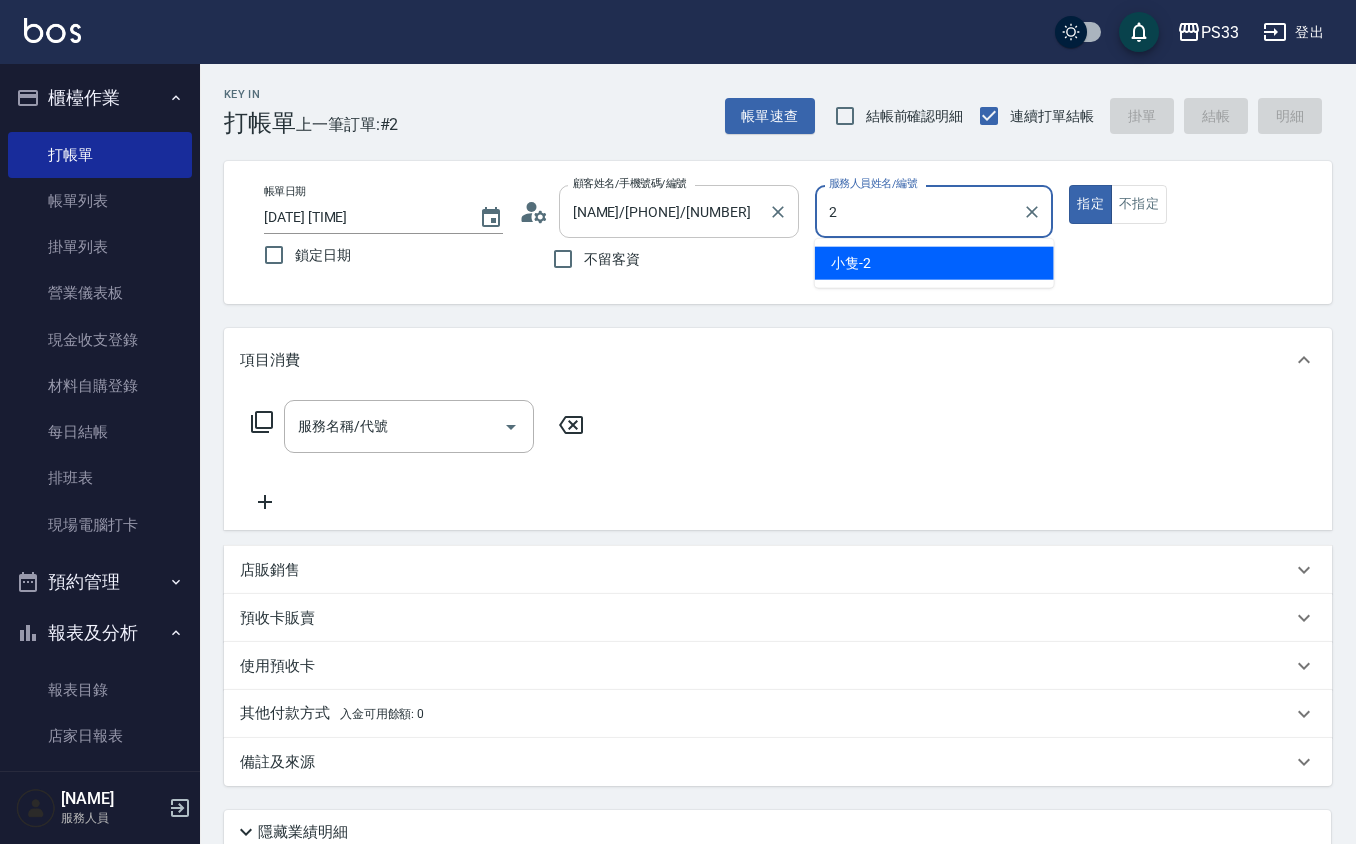 type on "小隻-2" 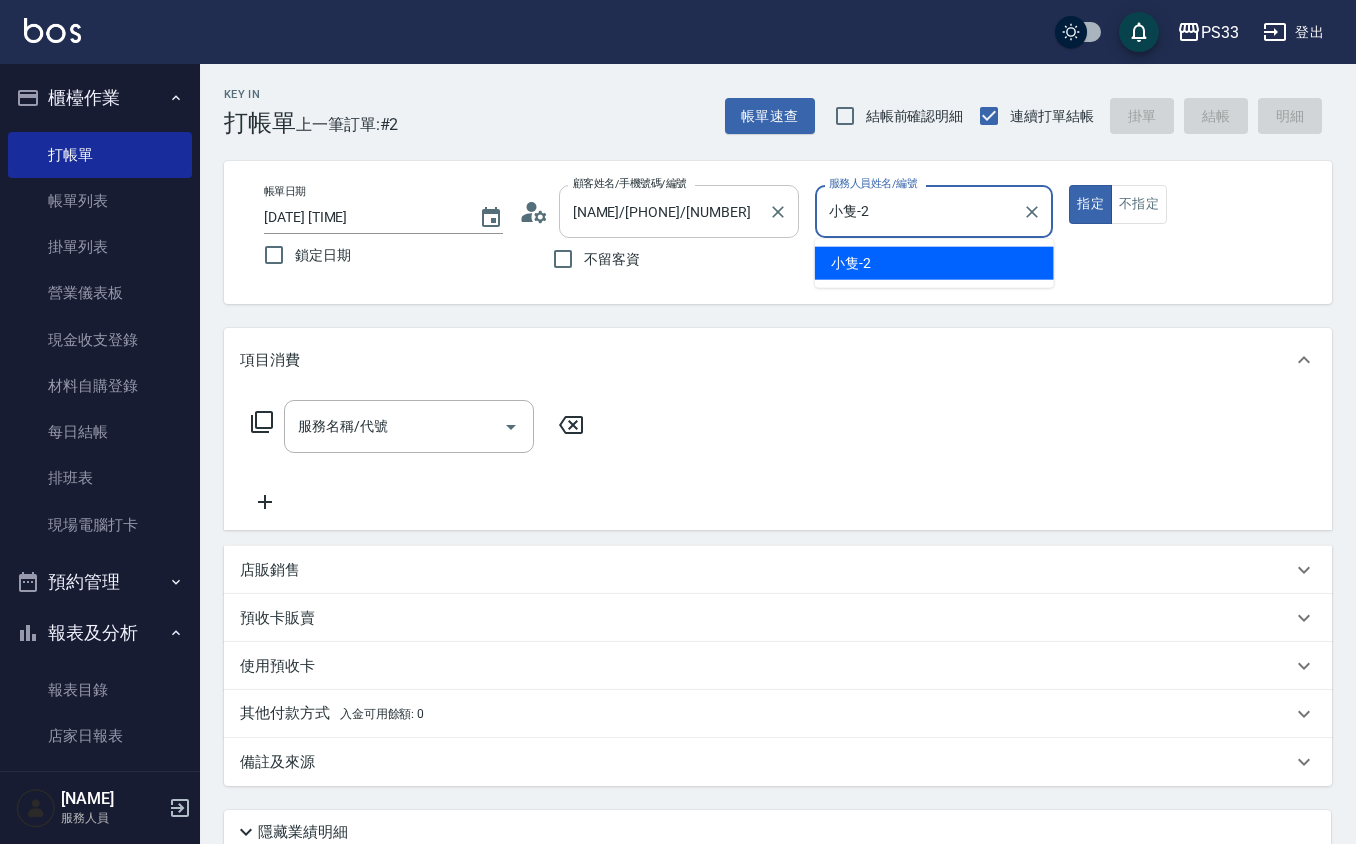 type on "true" 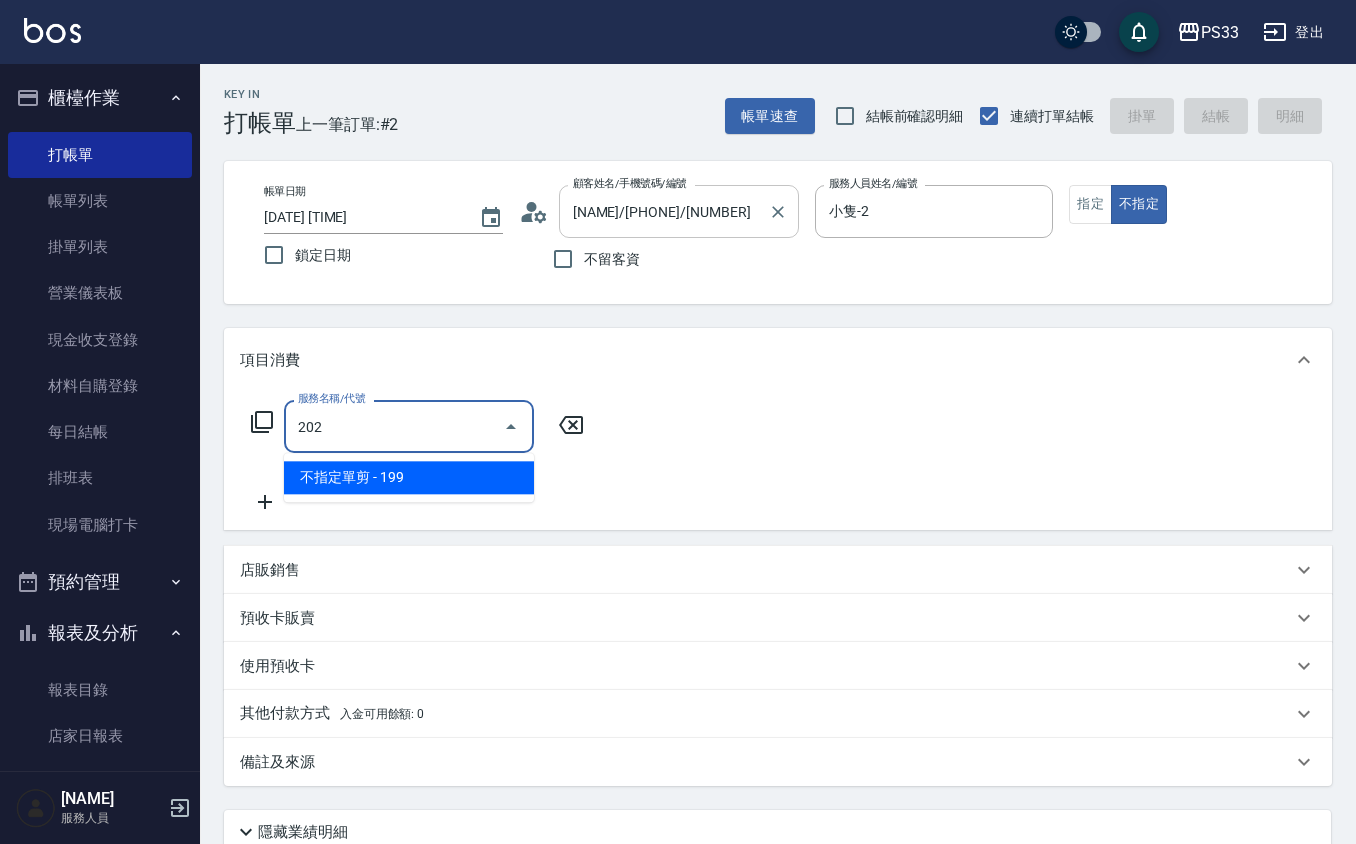 type on "不指定單剪(202)" 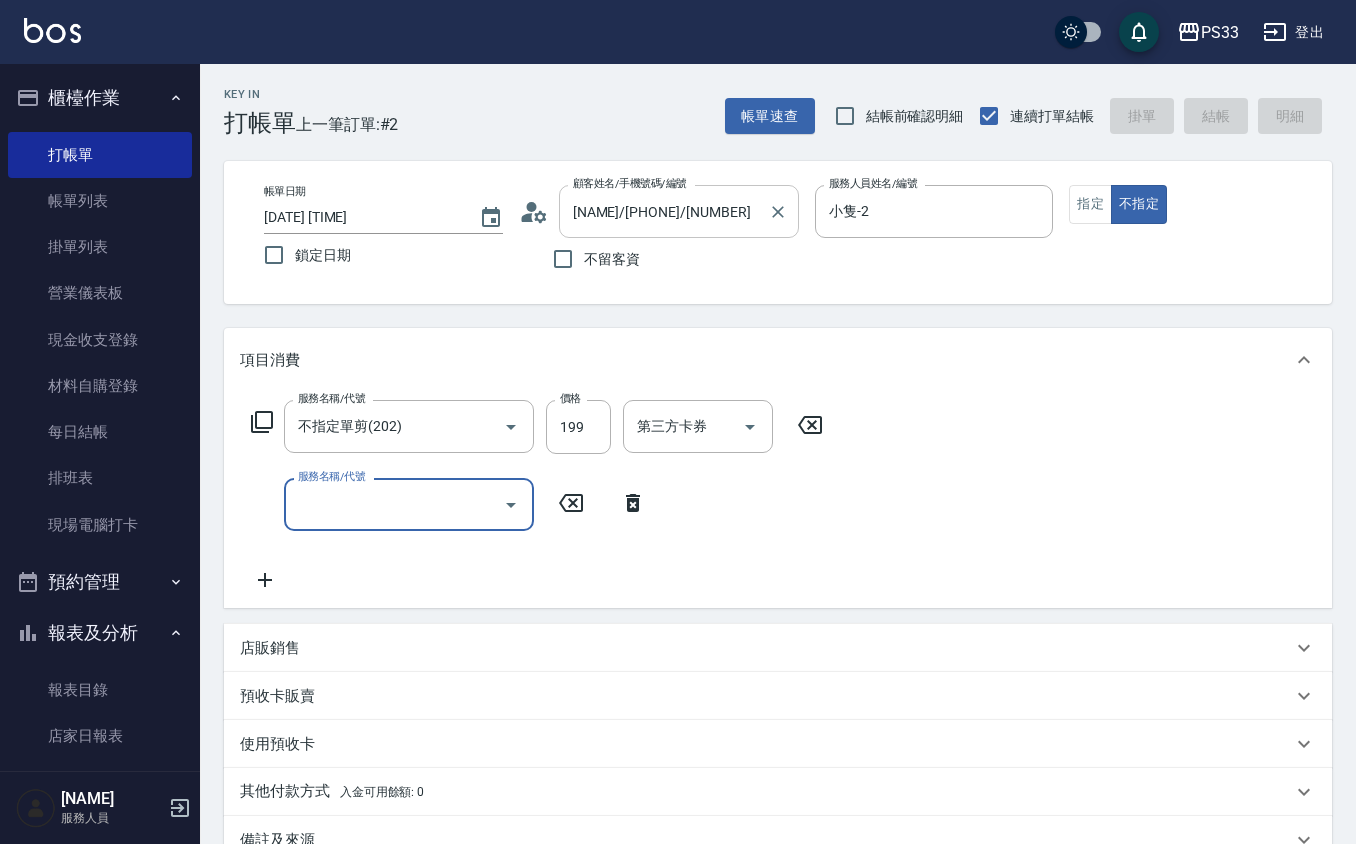 type 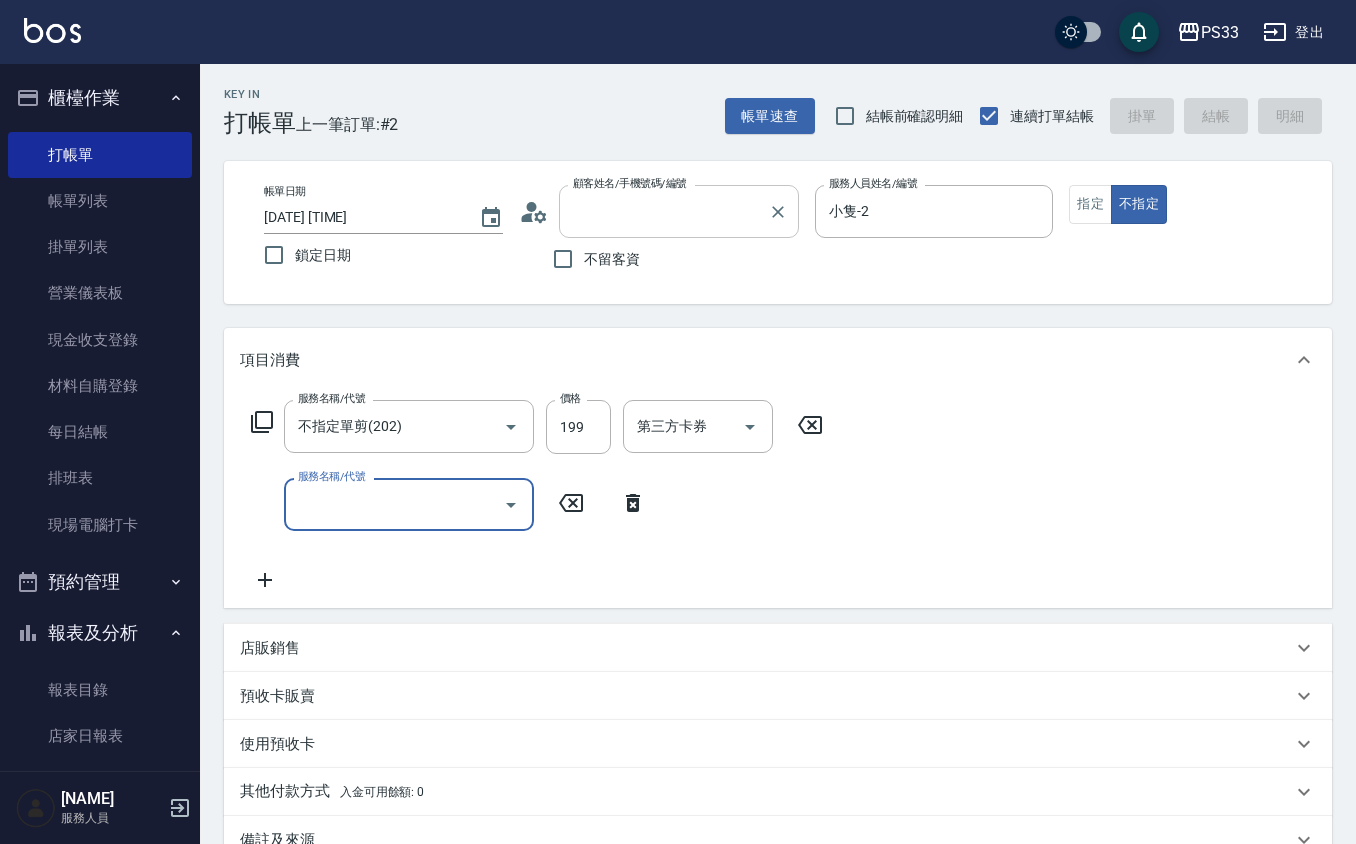 type on "2025/08/06 17:47" 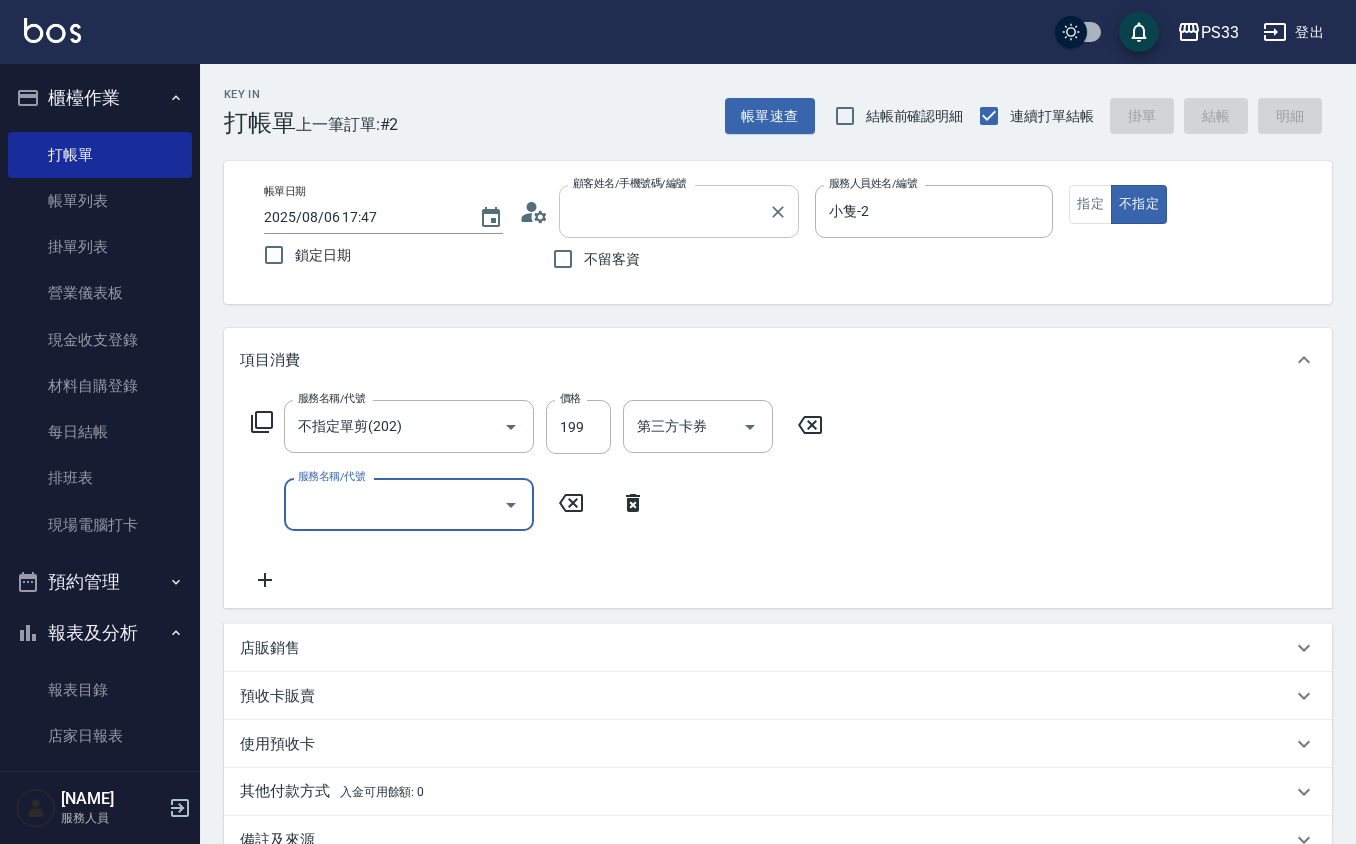 type 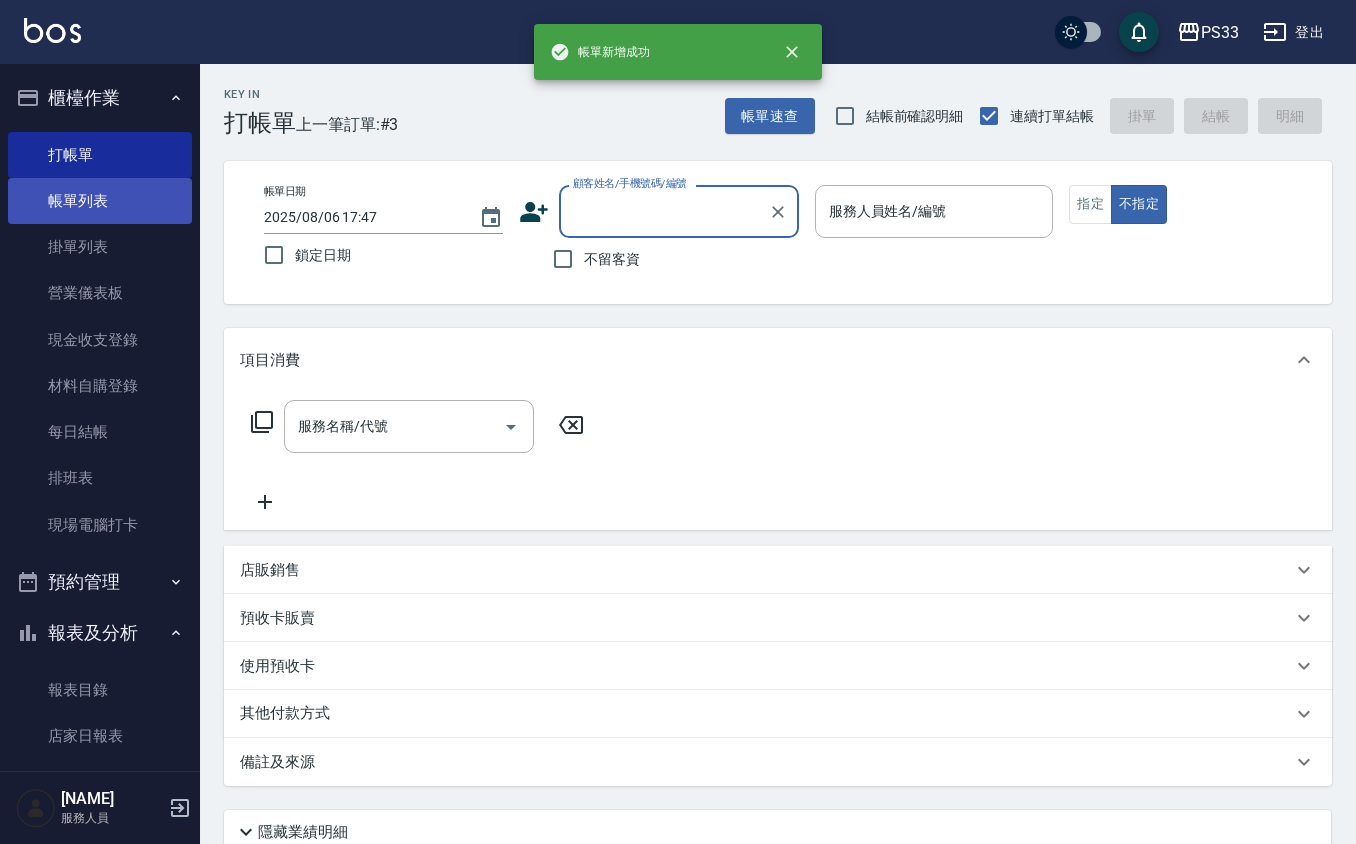 click on "帳單列表" at bounding box center [100, 201] 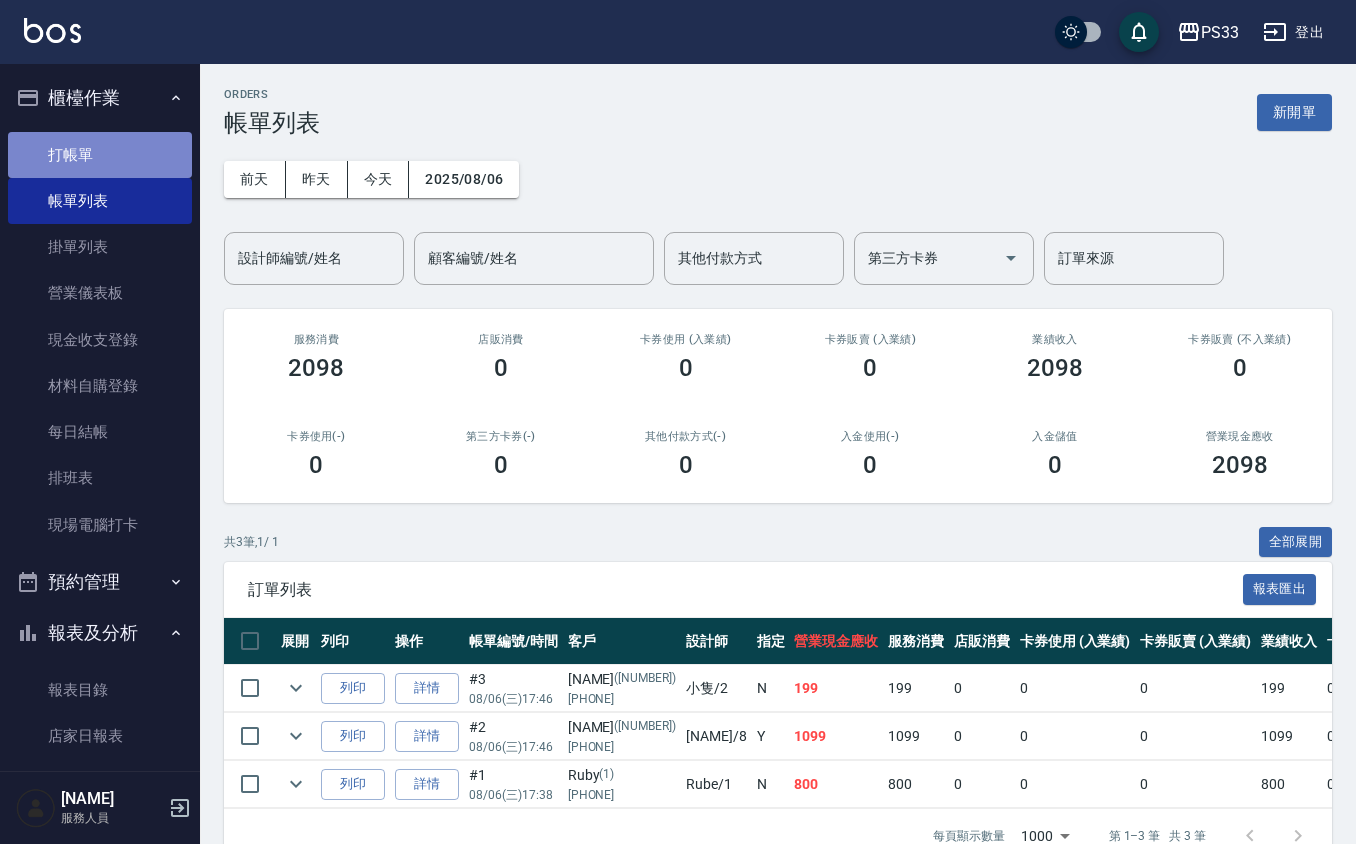 click on "打帳單" at bounding box center [100, 155] 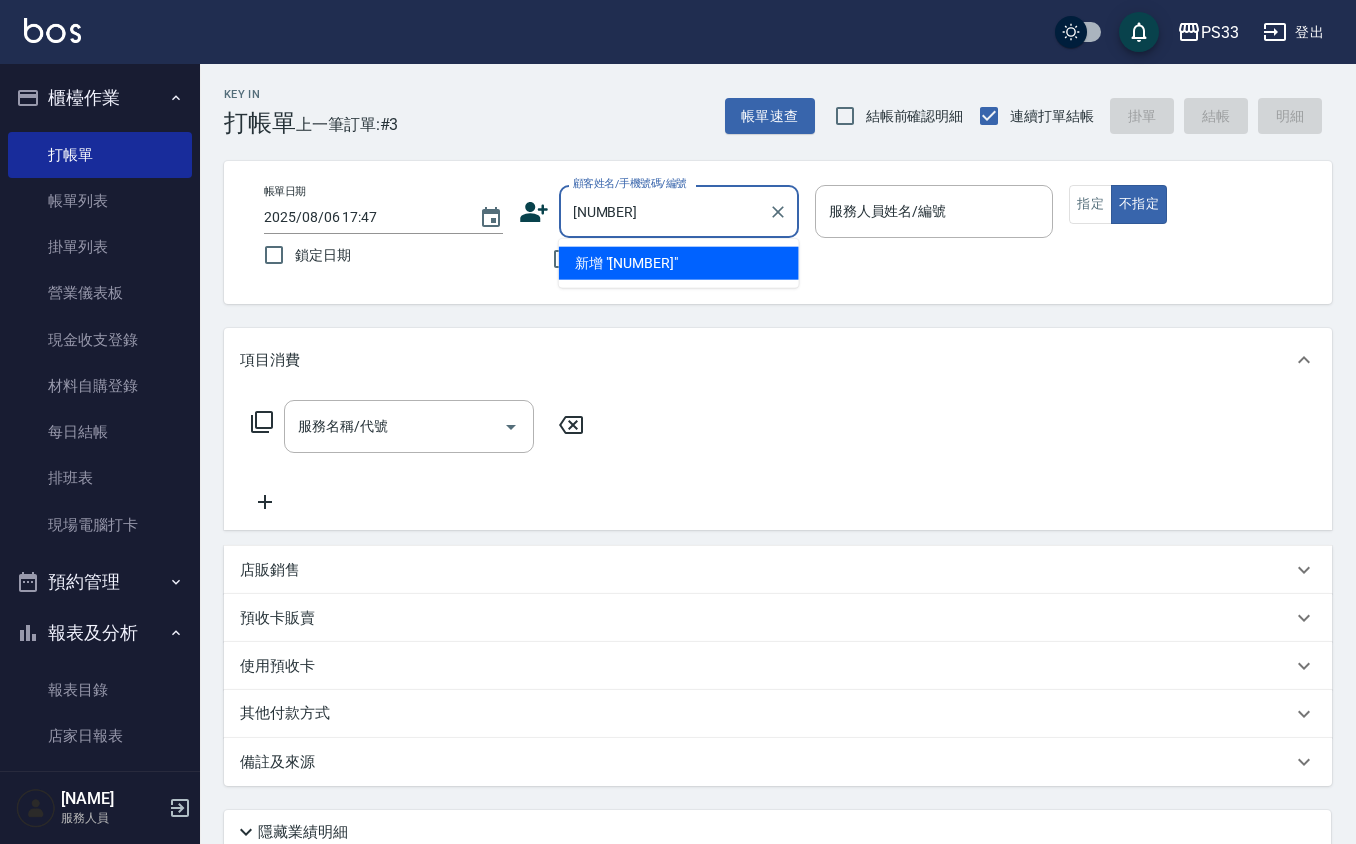 type on "[NUMBER]" 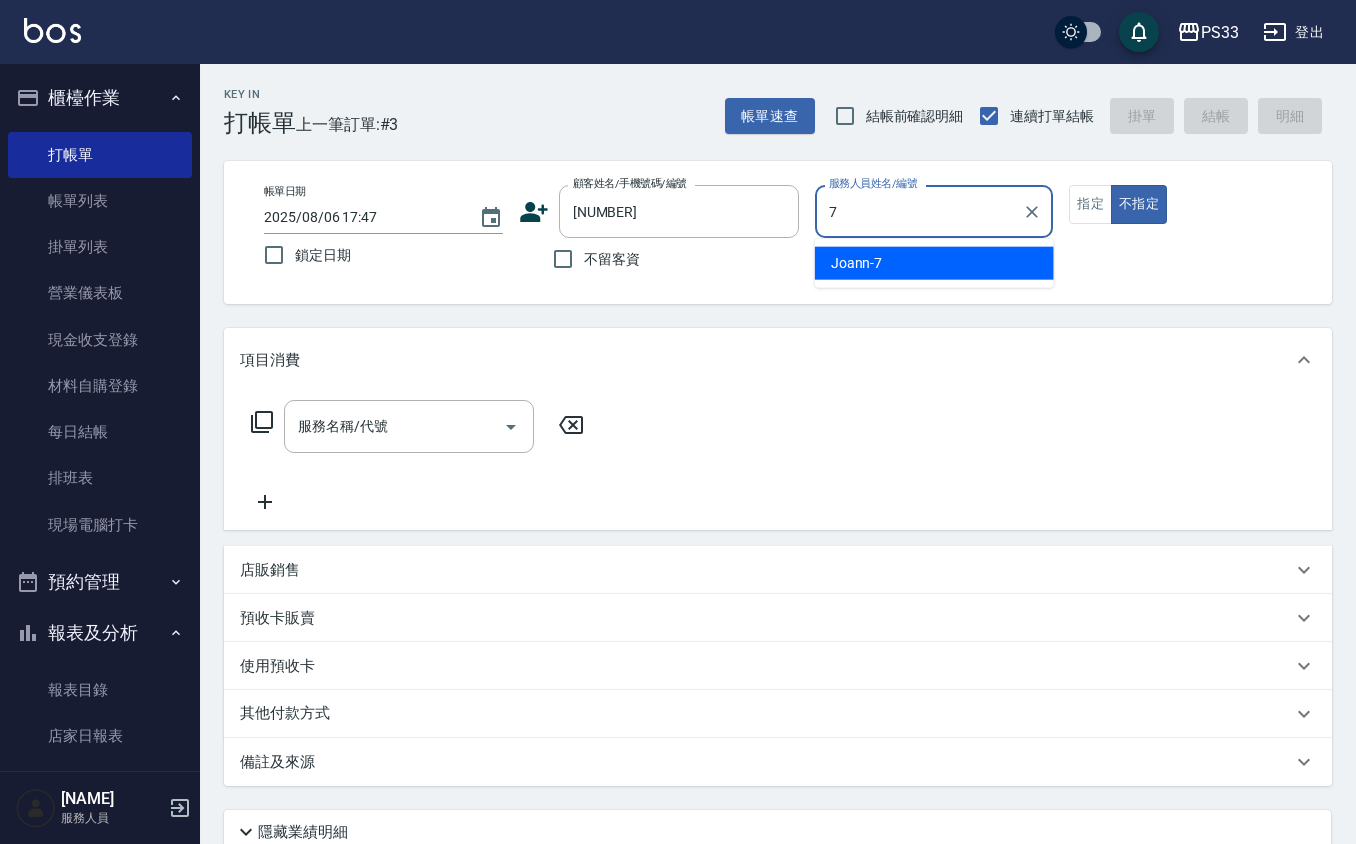 type on "[NAME]-[NUMBER]" 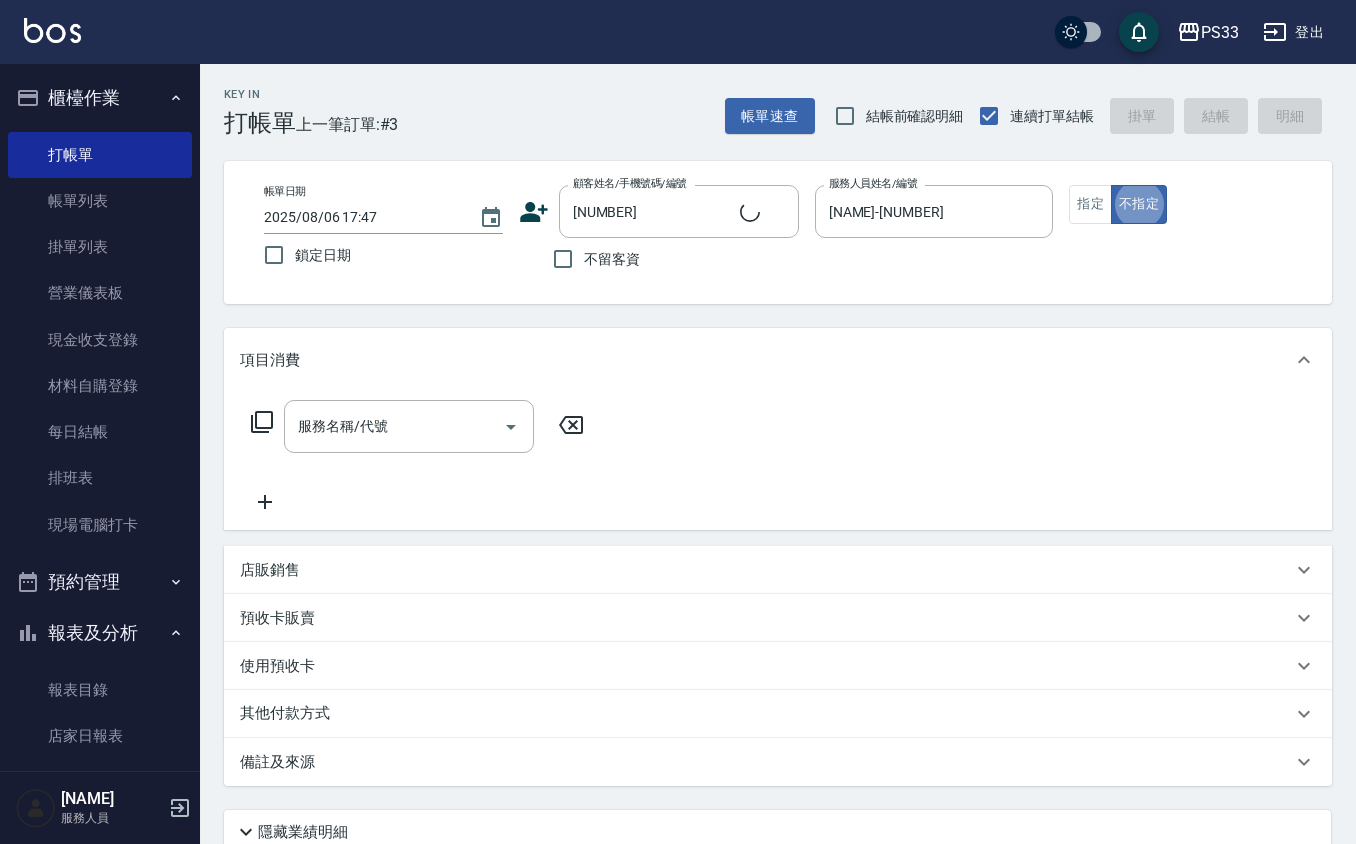 type on "false" 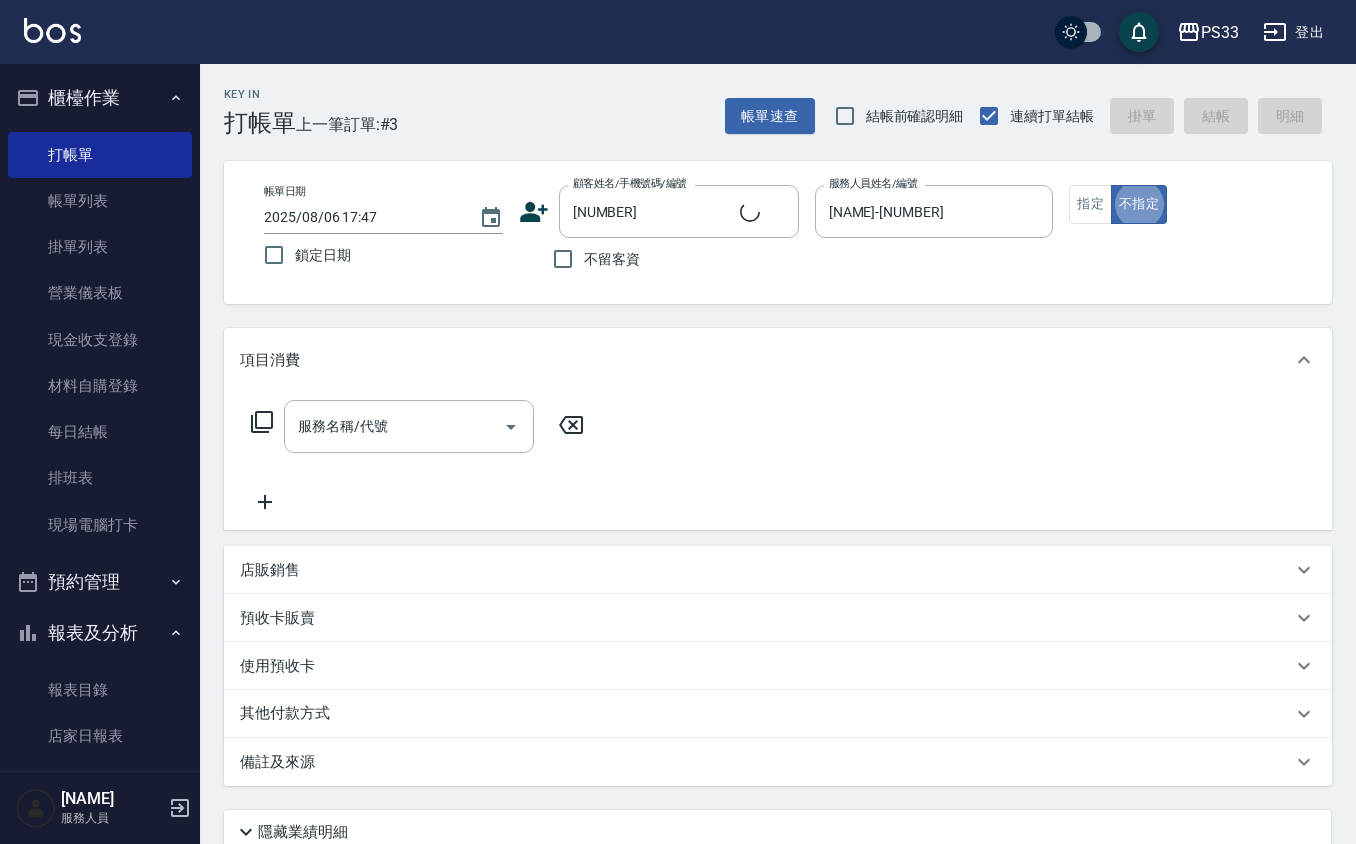 type on "[NAME]/[PHONE]/[NUMBER]" 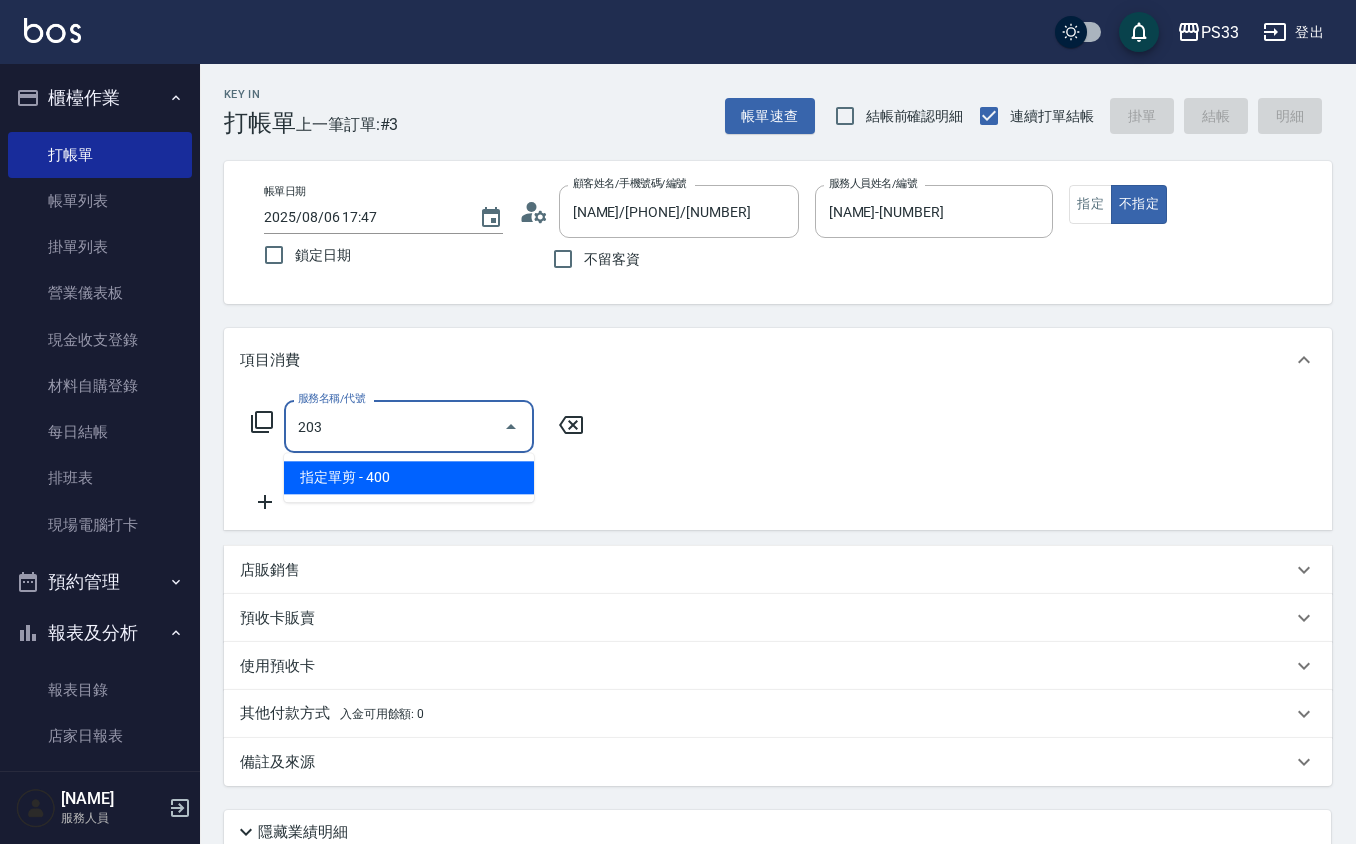 type on "指定單剪(203)" 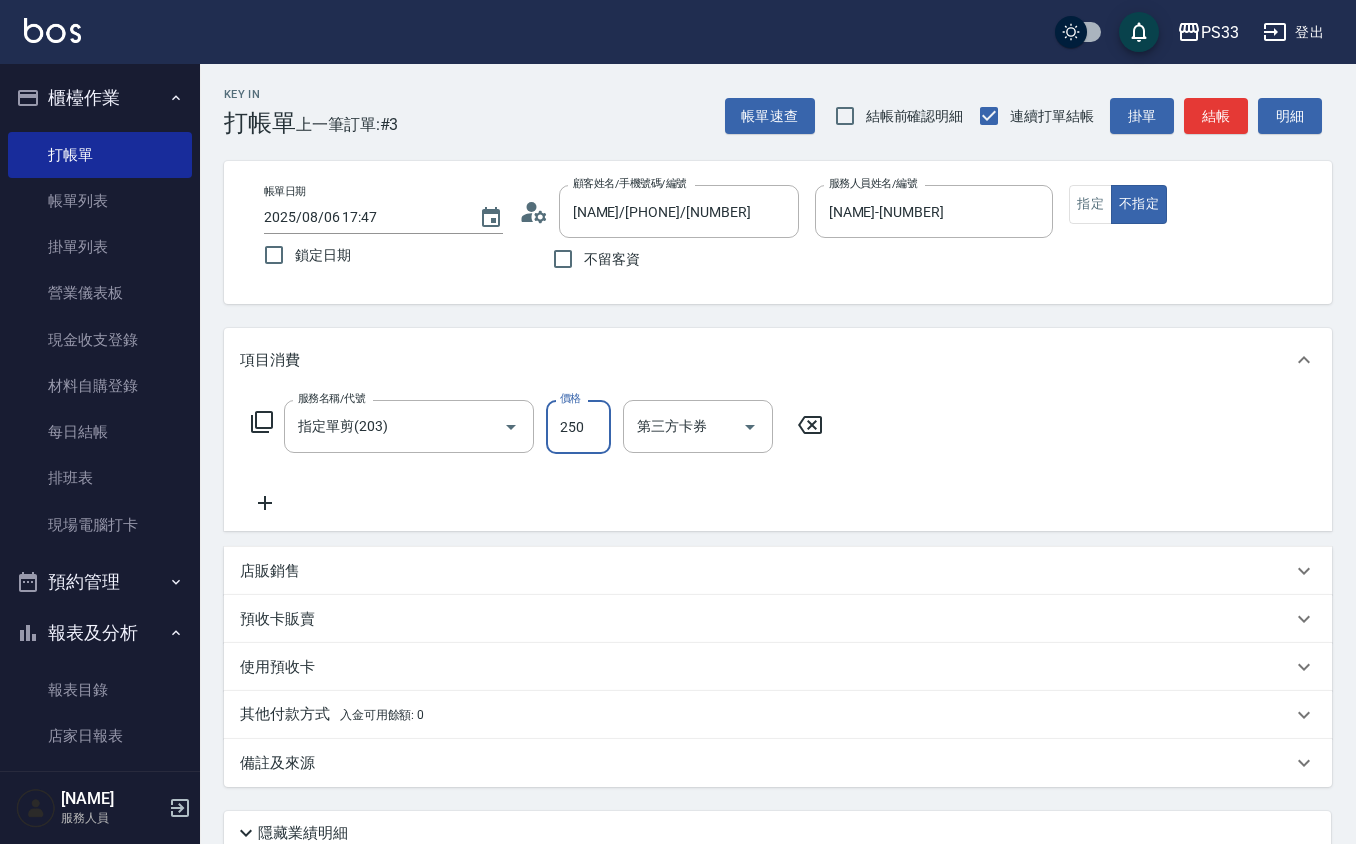 type on "250" 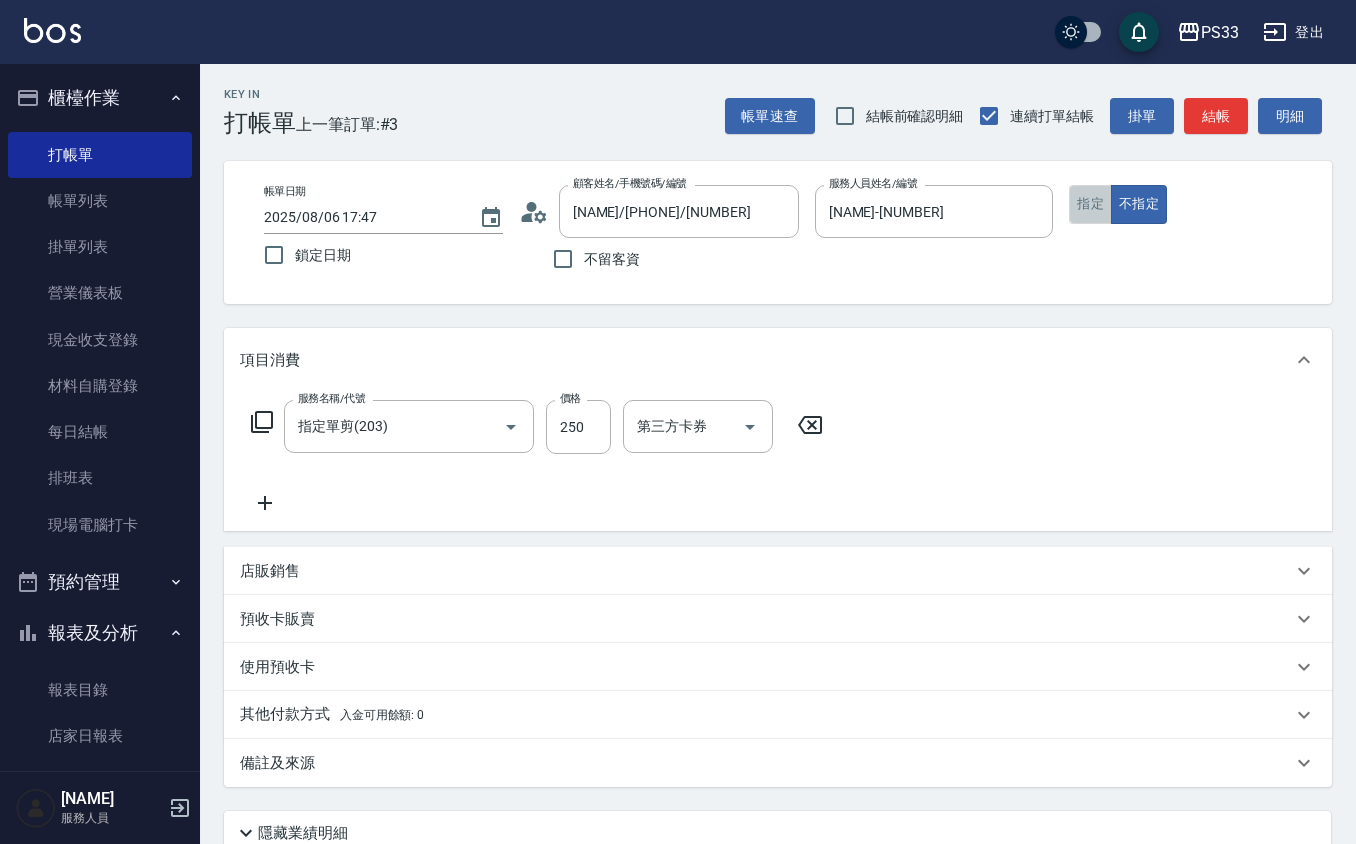 click on "指定" at bounding box center [1090, 204] 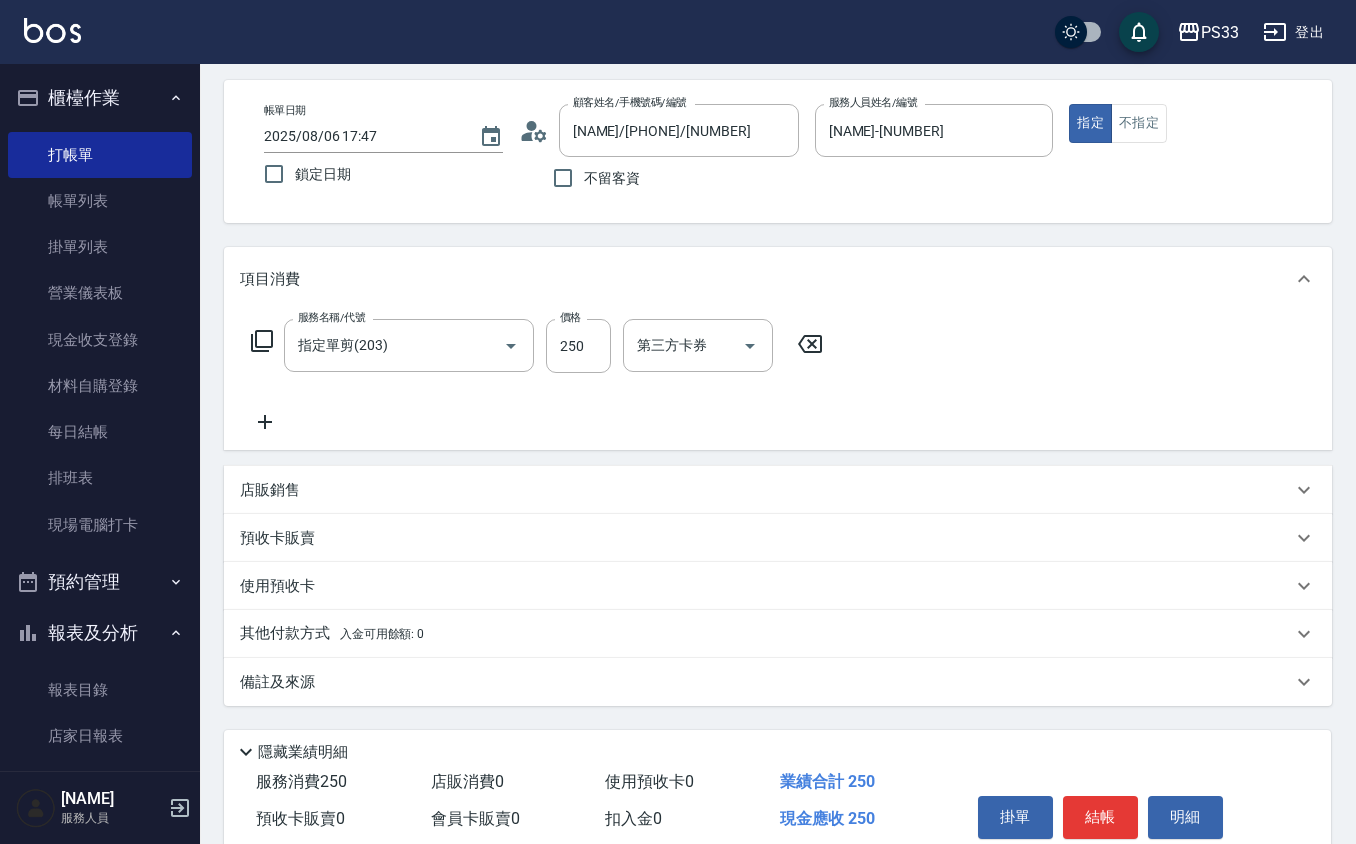 scroll, scrollTop: 165, scrollLeft: 0, axis: vertical 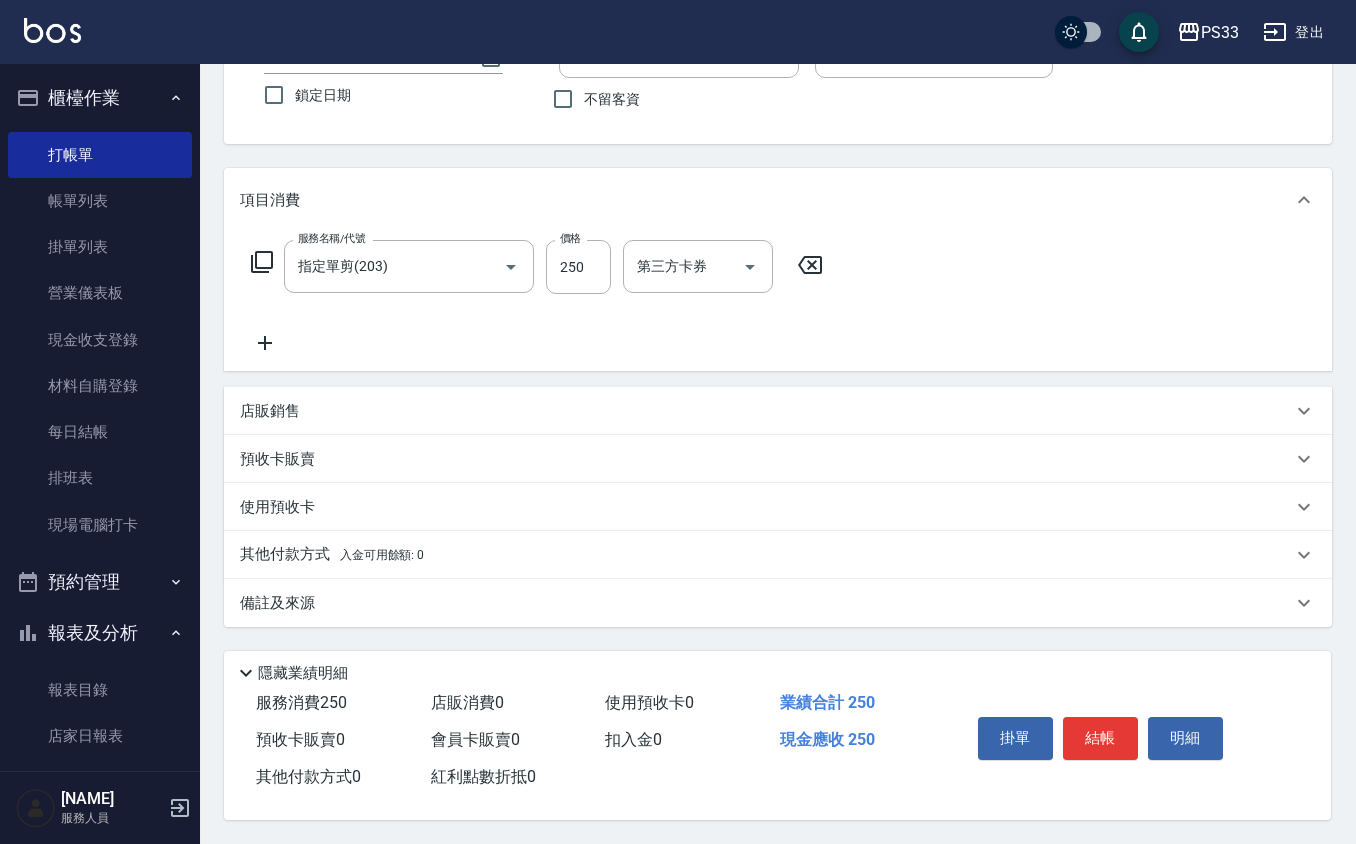 type on "true" 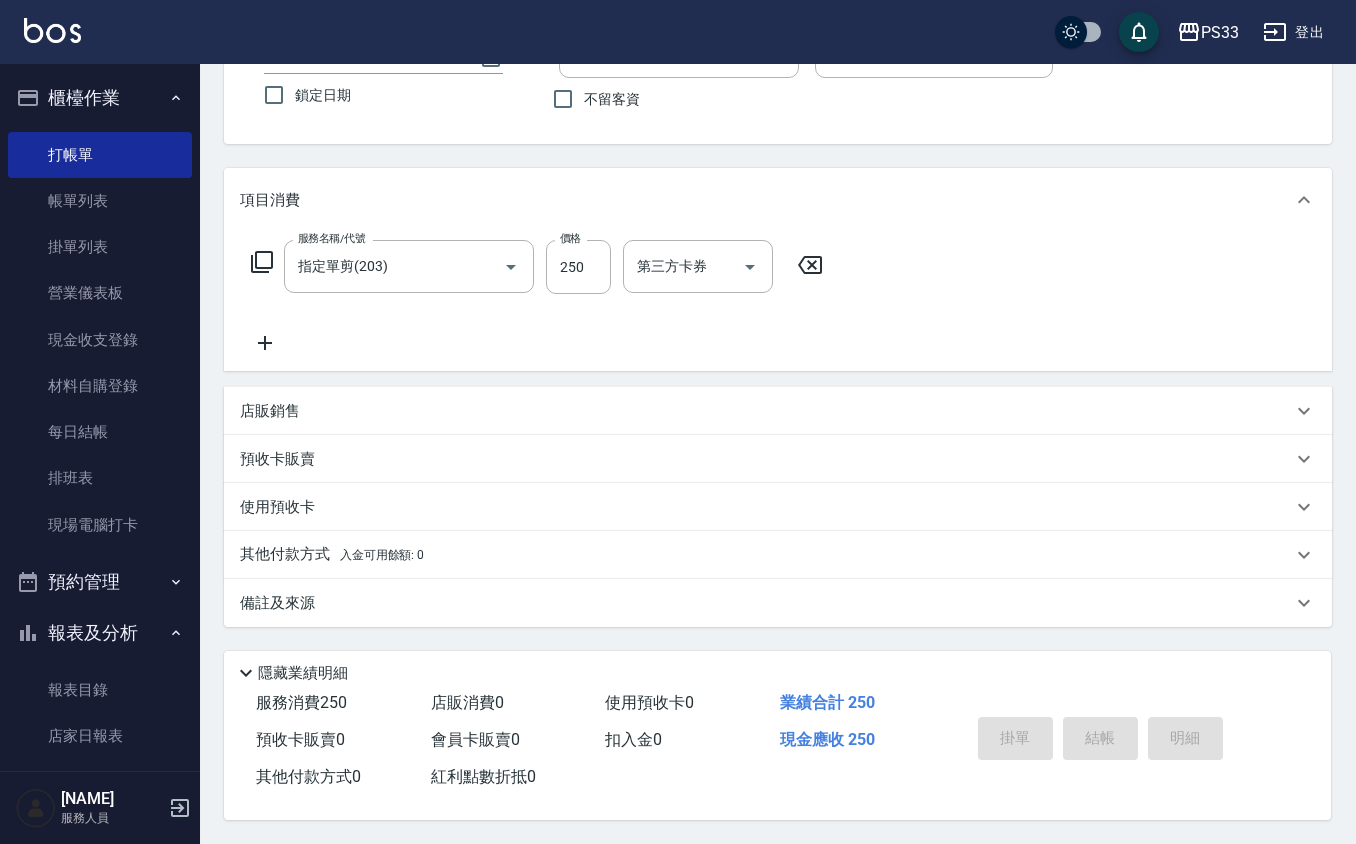 type 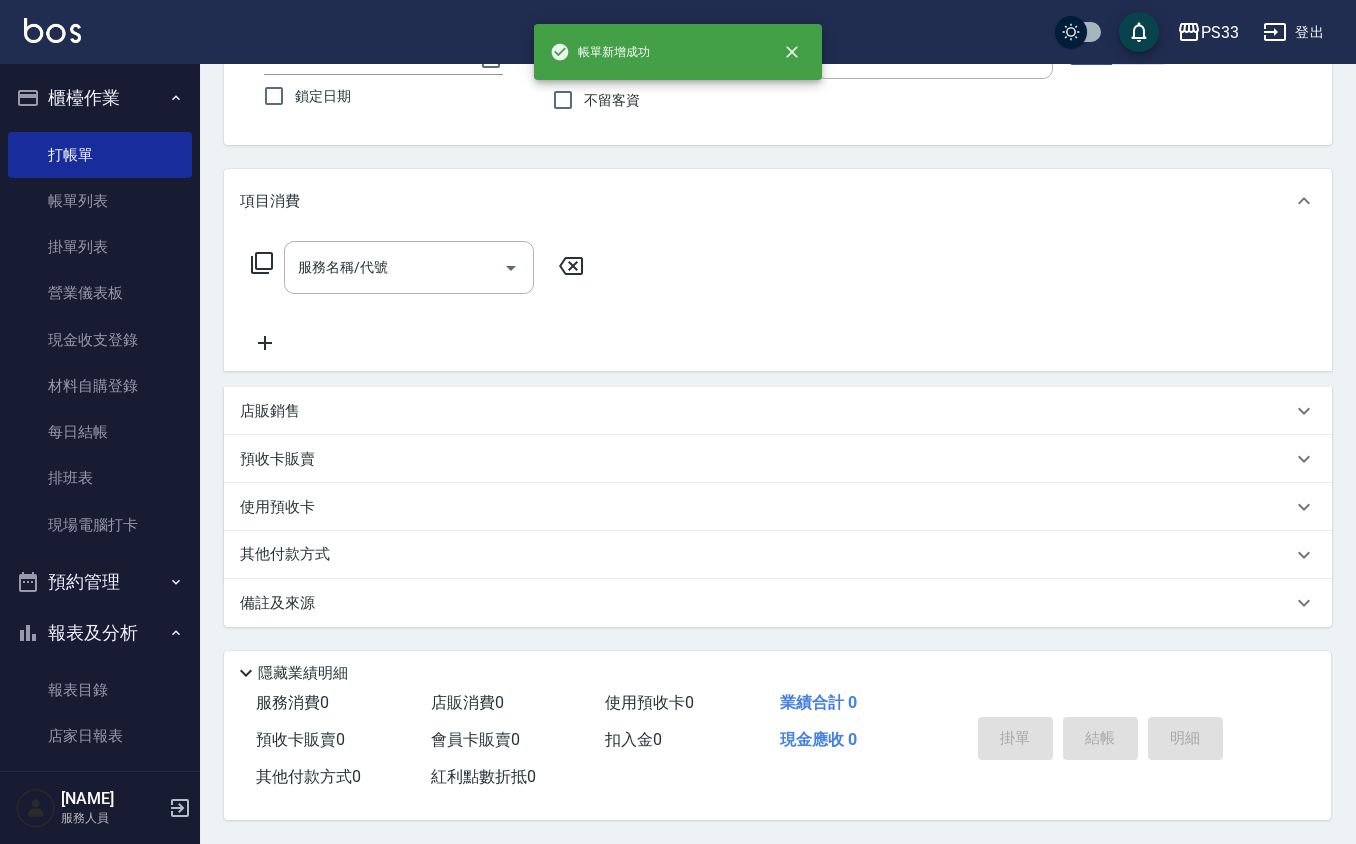 scroll, scrollTop: 164, scrollLeft: 0, axis: vertical 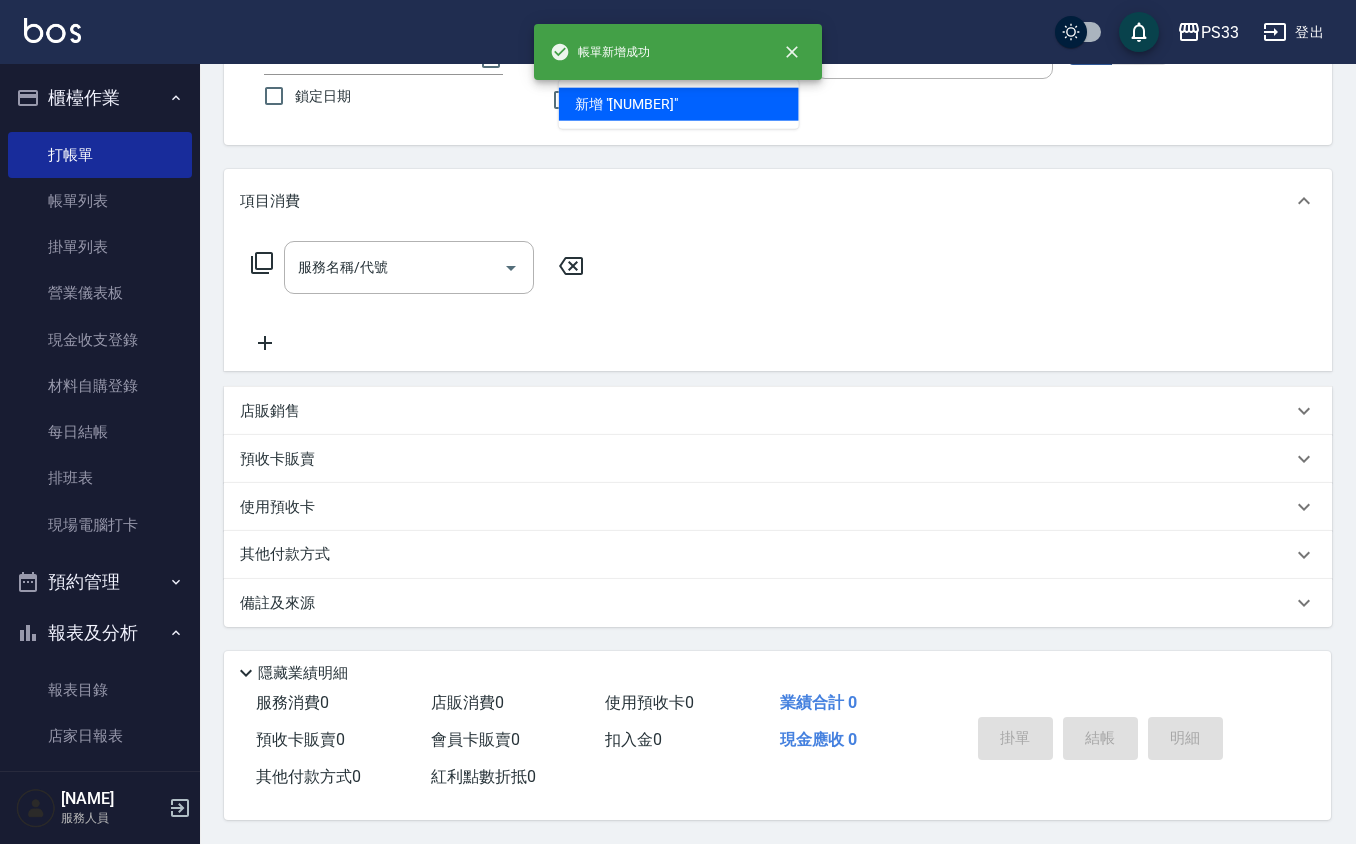 type on "[NUMBER]" 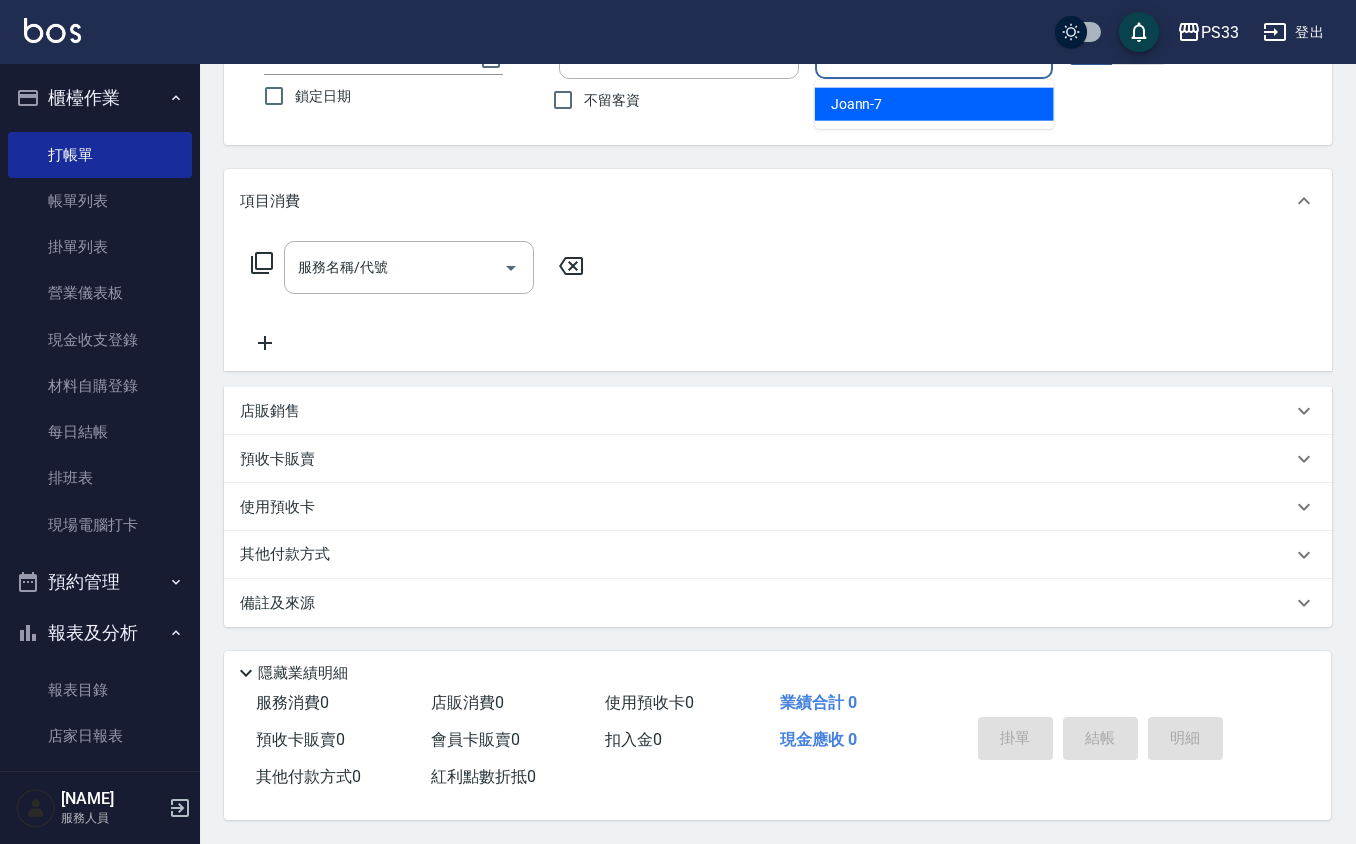 type on "[NAME]-[NUMBER]" 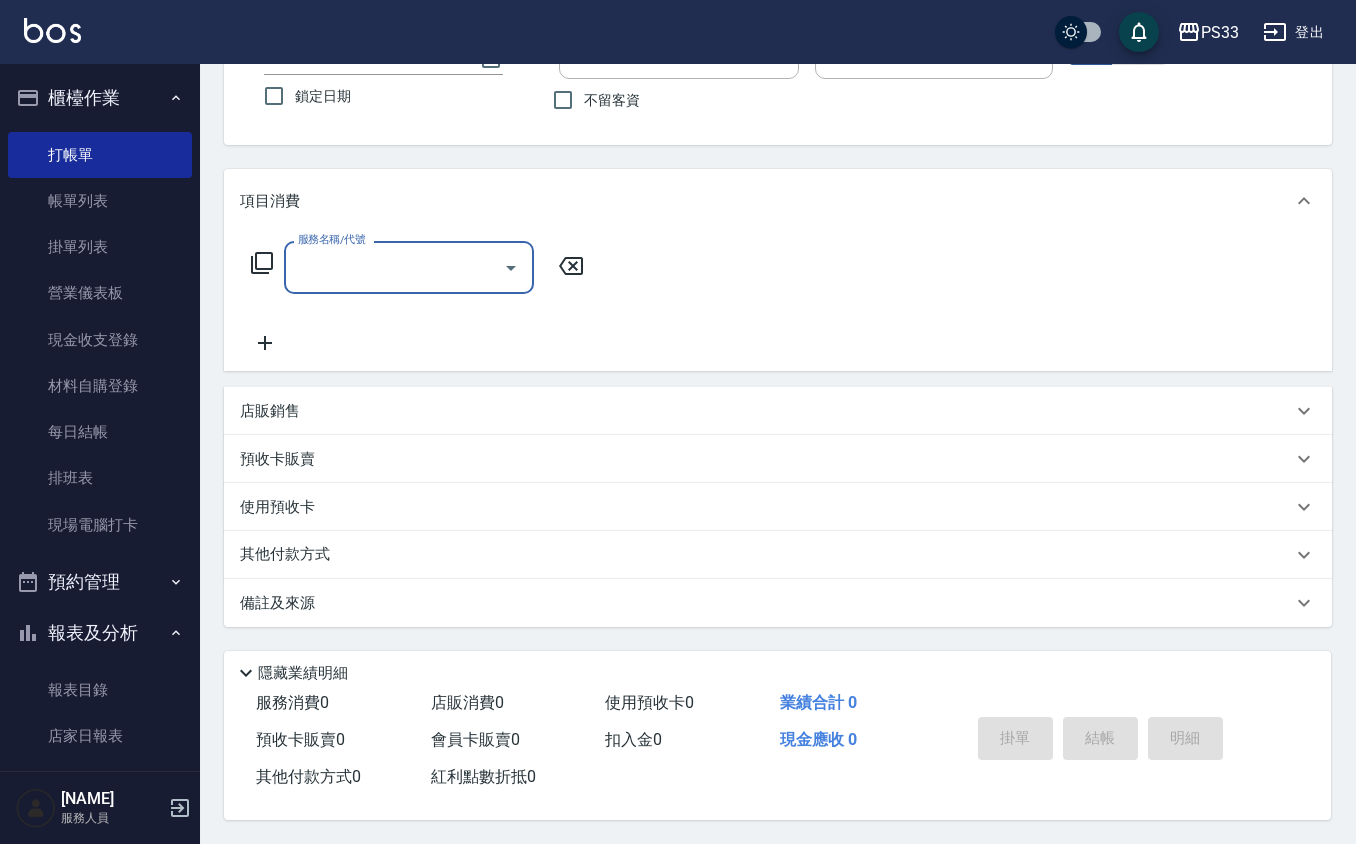 type on "[NAME]/[PHONE]/[NUMBER]" 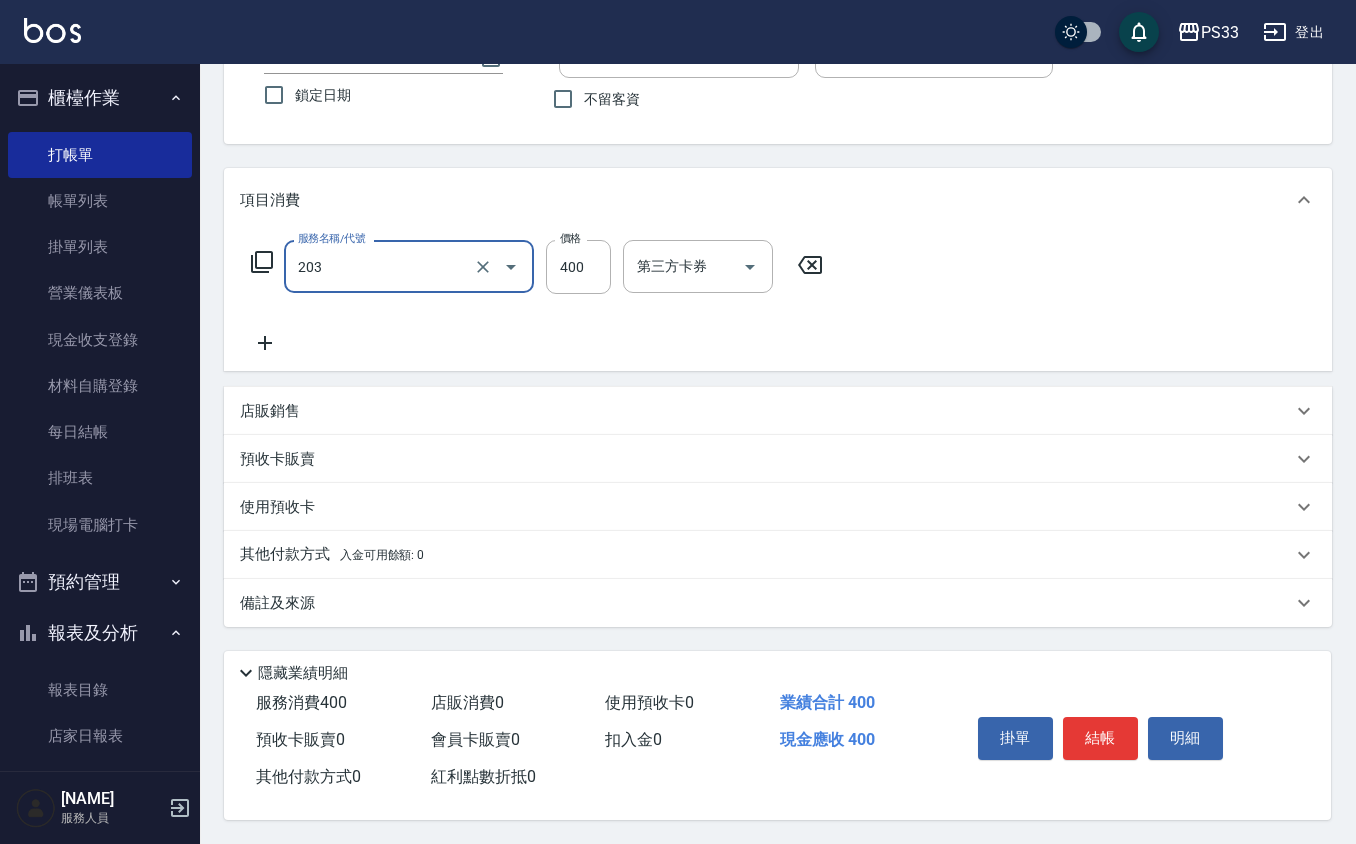type on "指定單剪(203)" 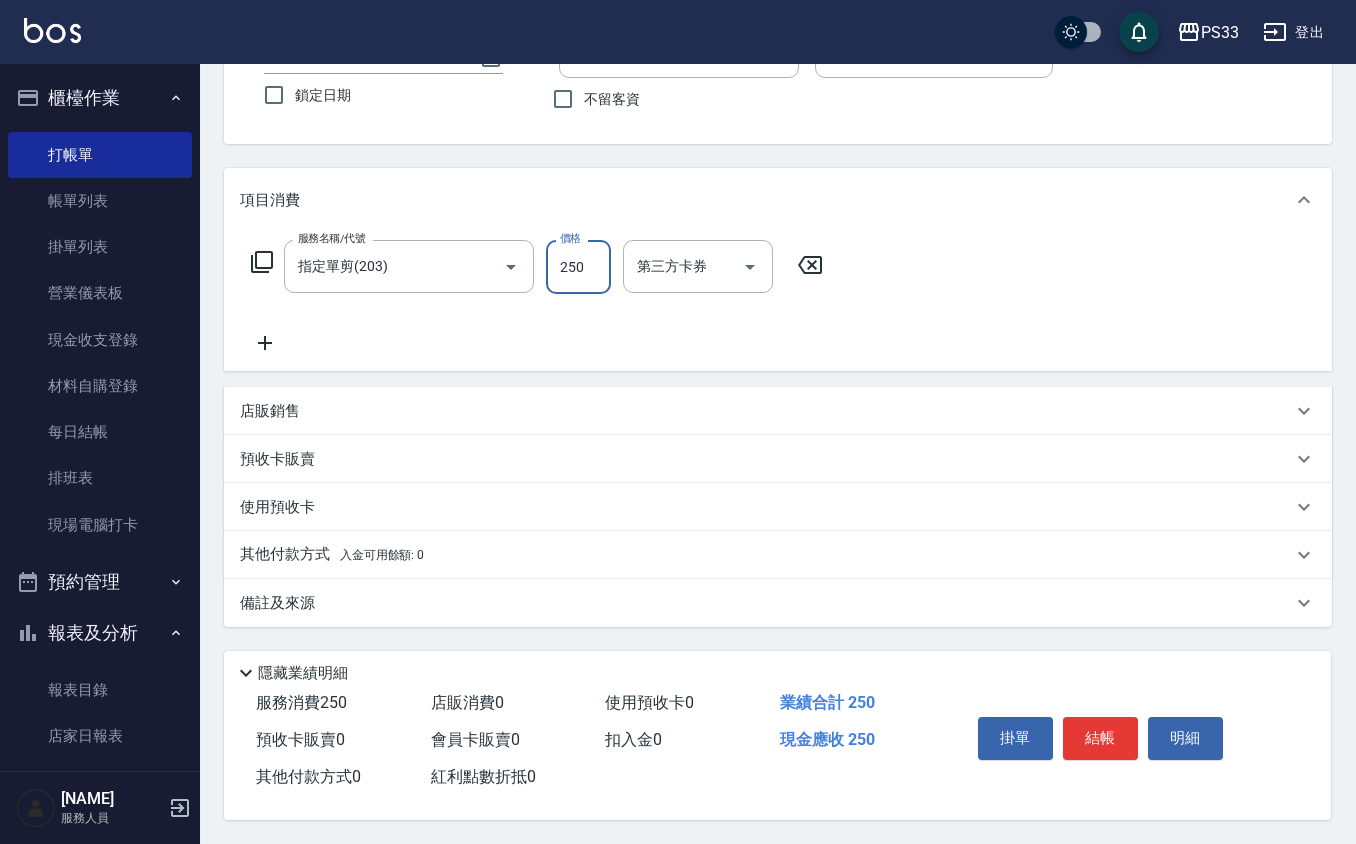 type on "250" 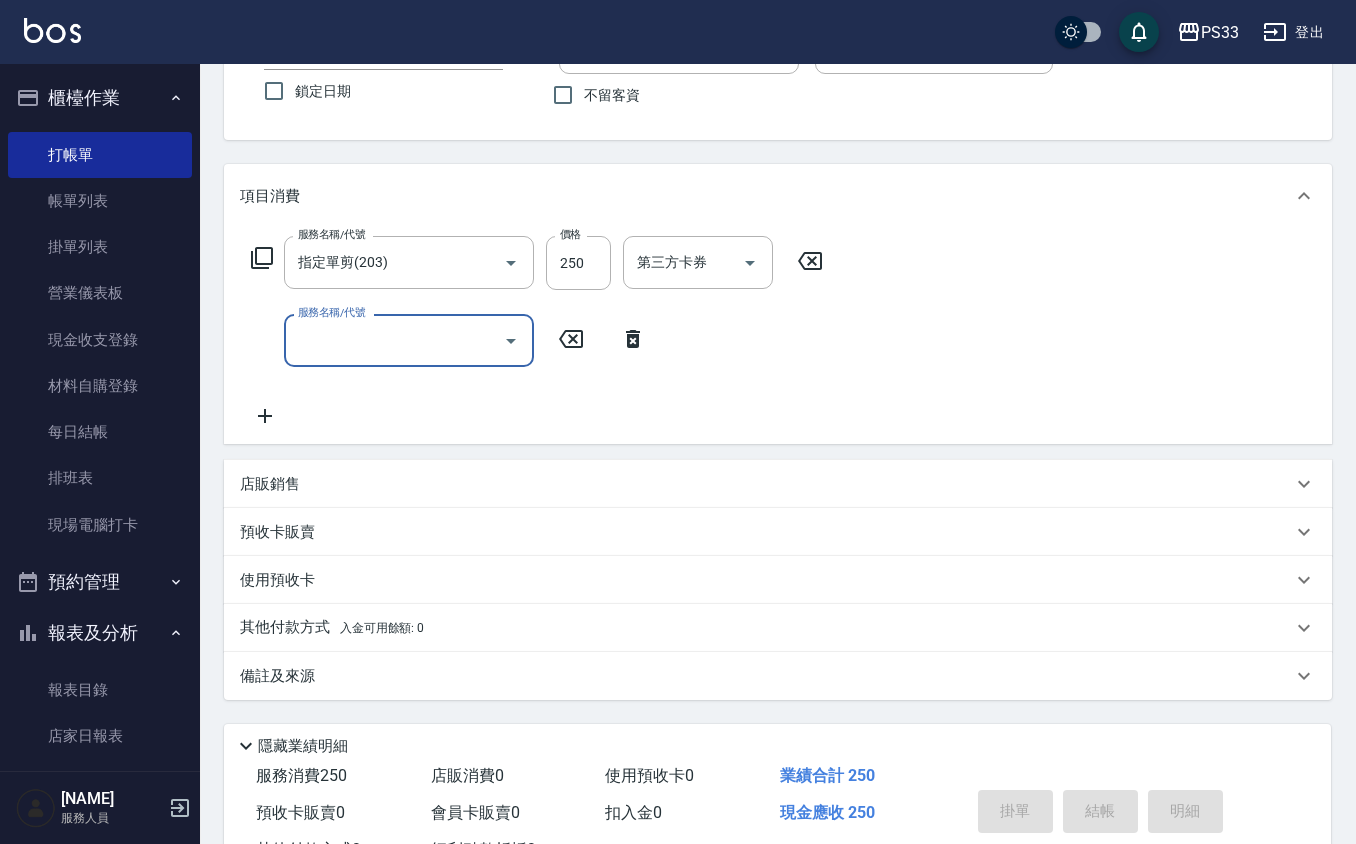 type 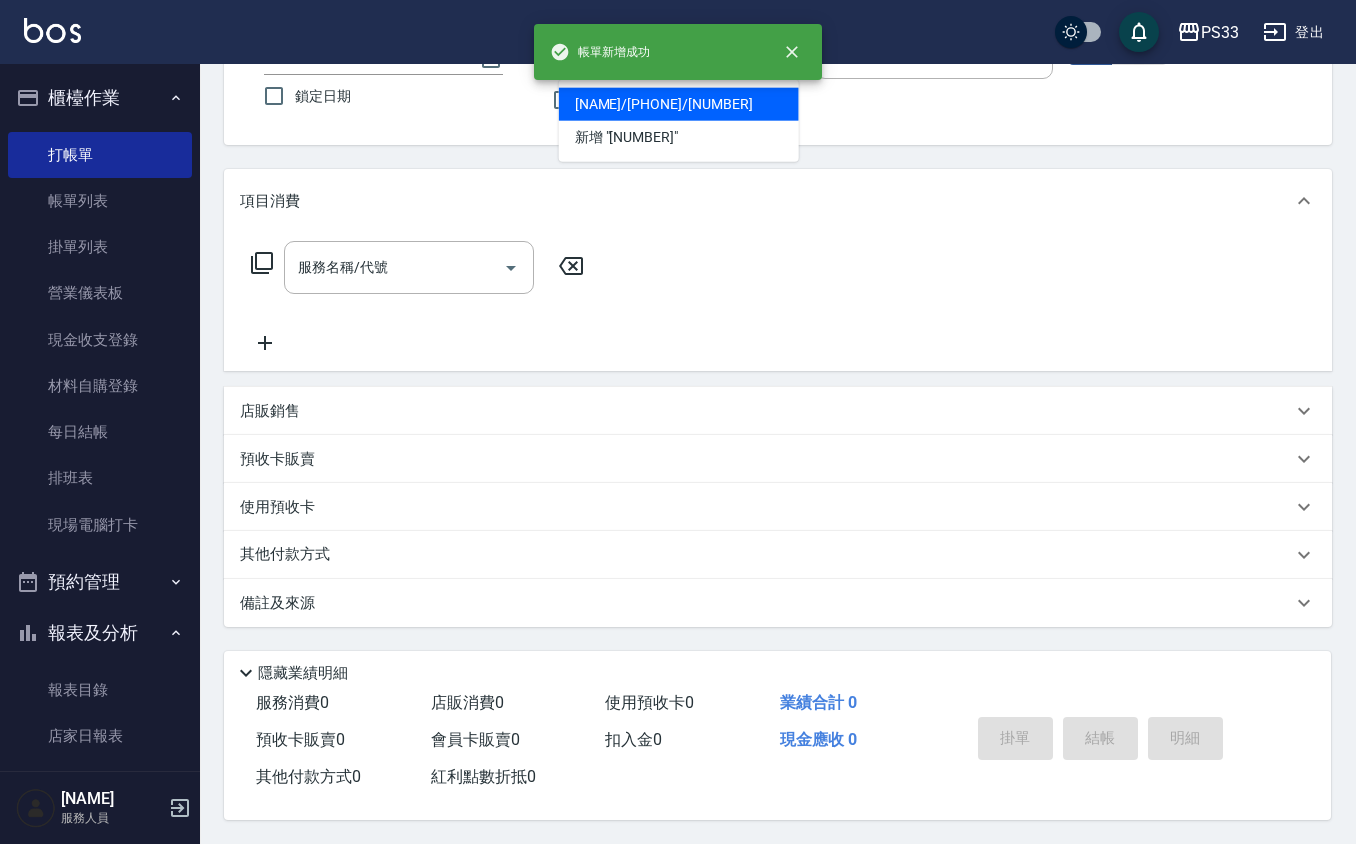 type on "[NAME]/[PHONE]/[NUMBER]" 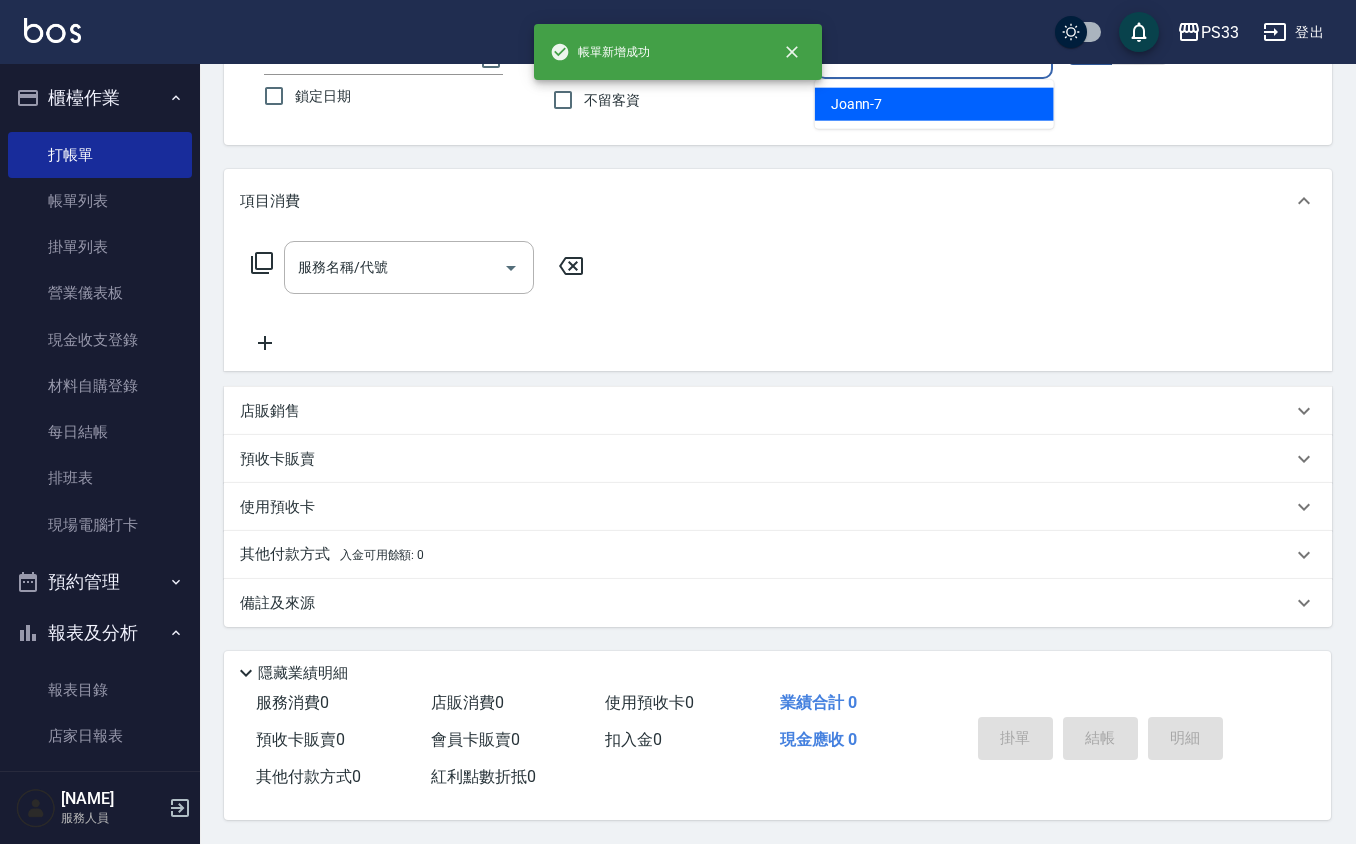 type on "[NAME]-[NUMBER]" 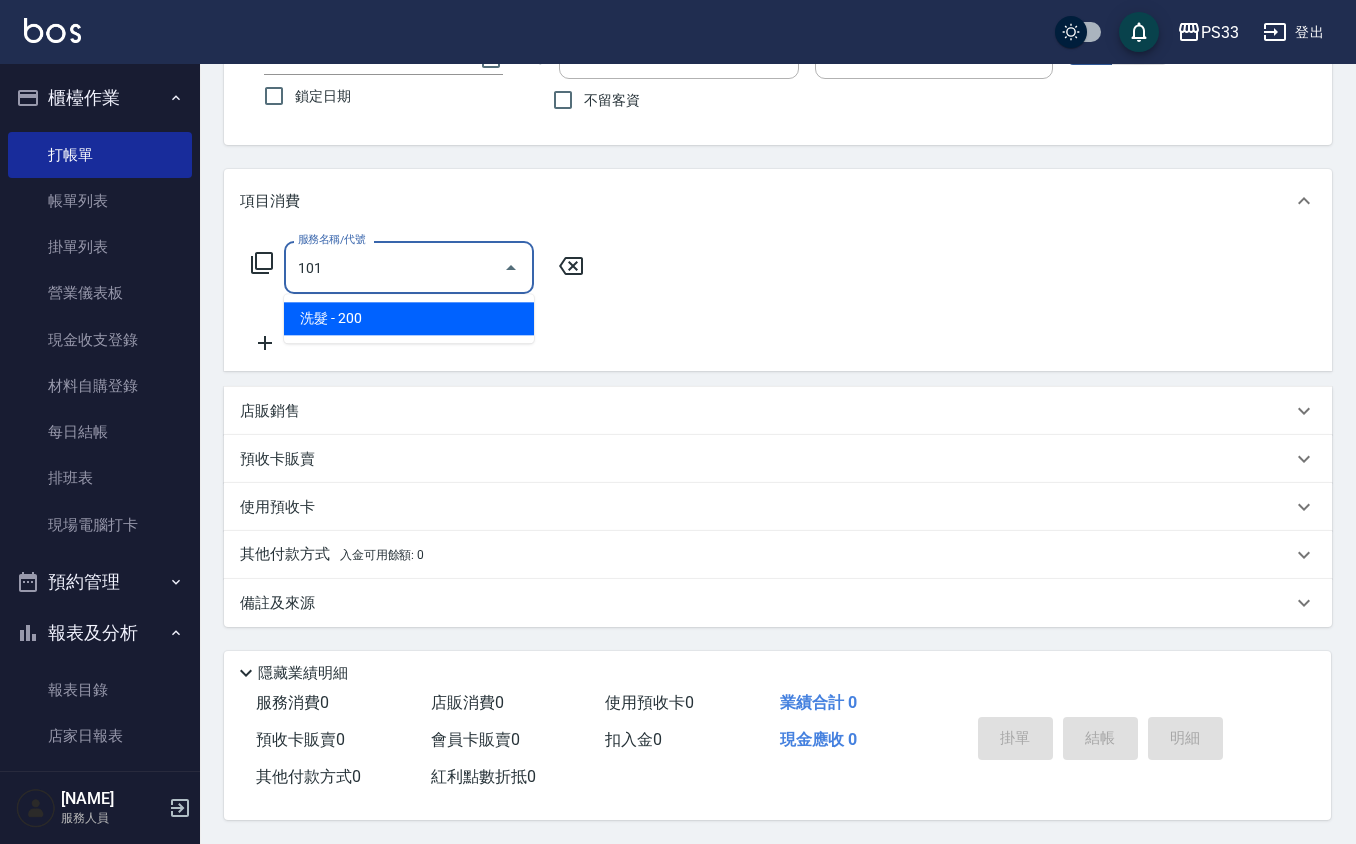 type on "洗髮(101)" 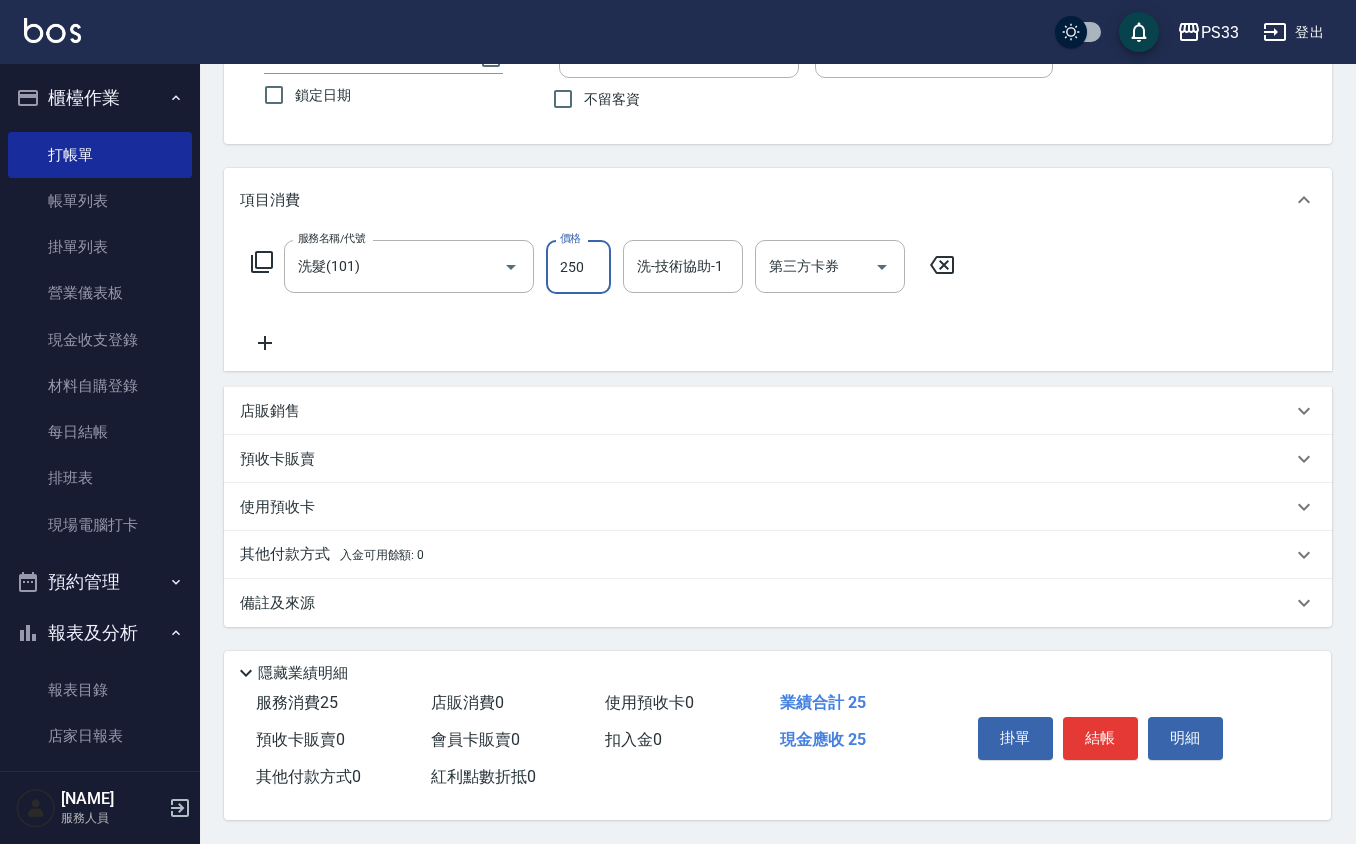 type on "250" 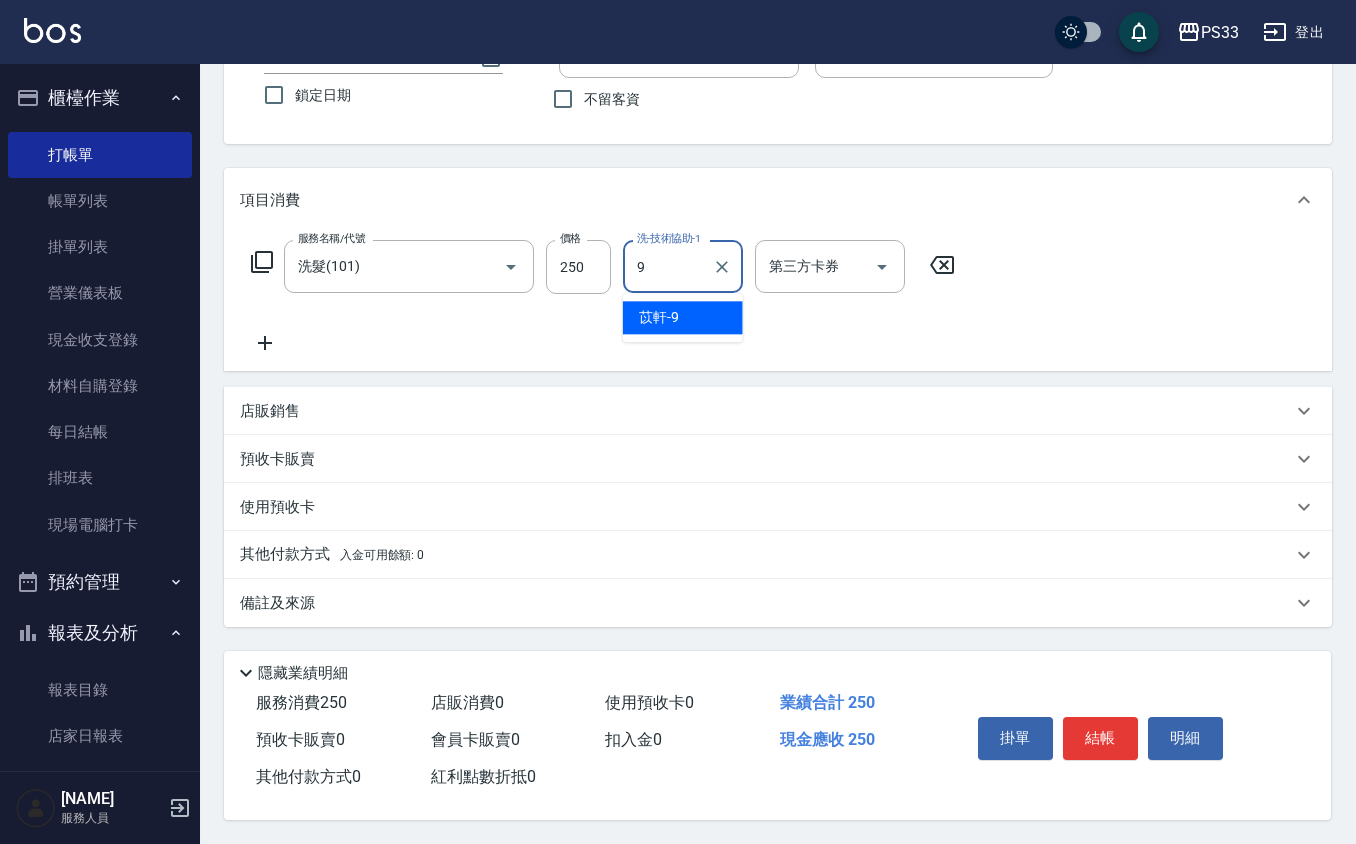 type on "[NAME]-[NUMBER]" 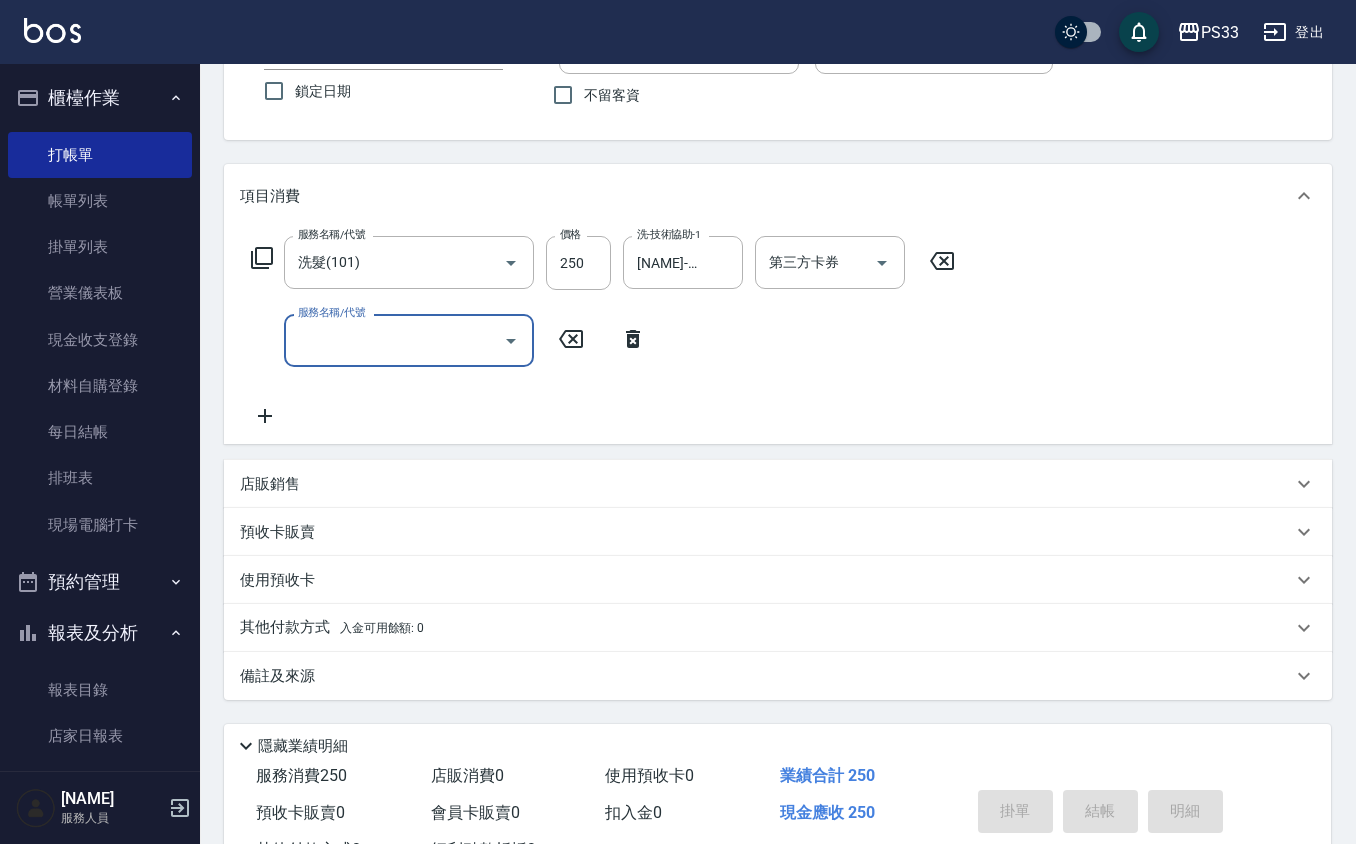 type 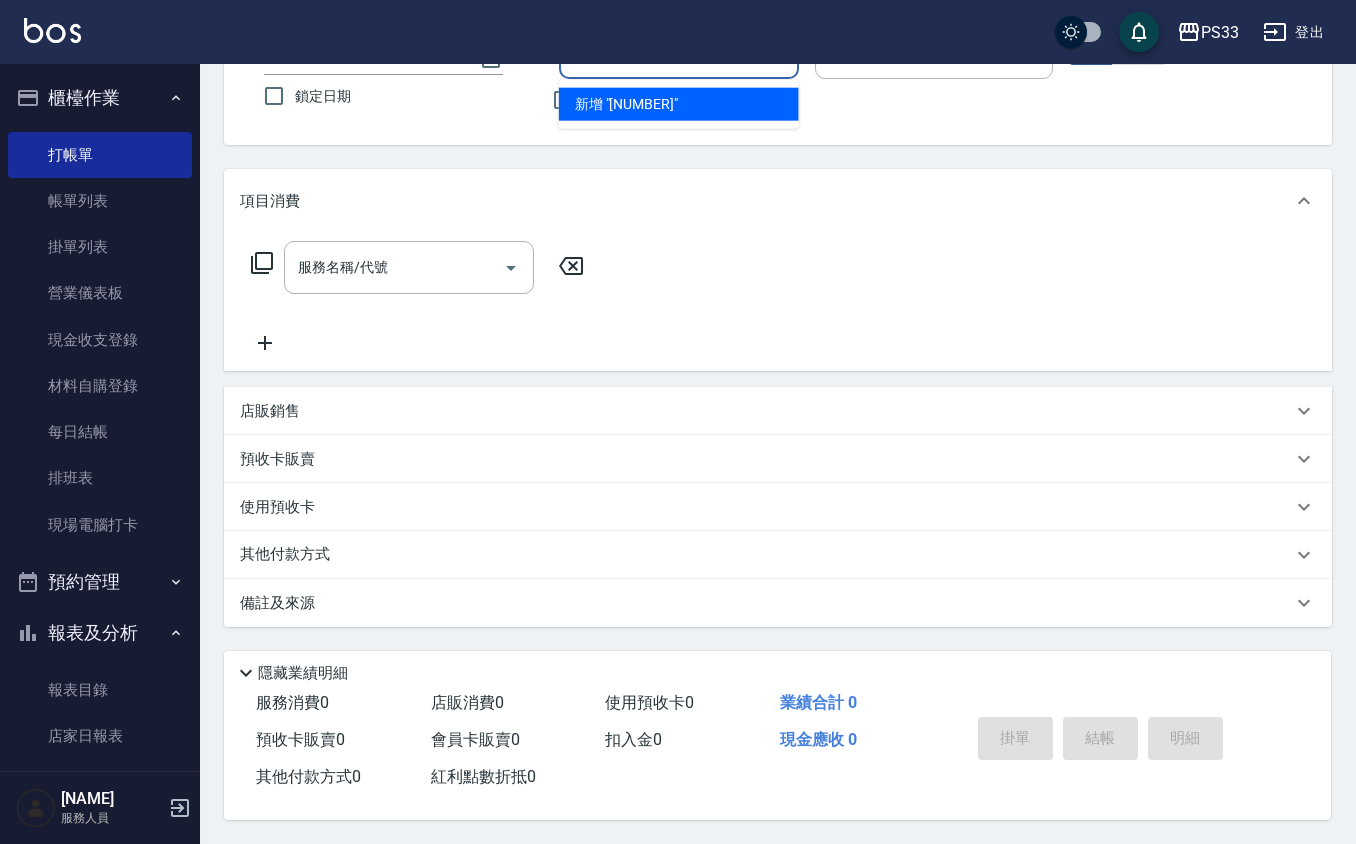 type on "200811" 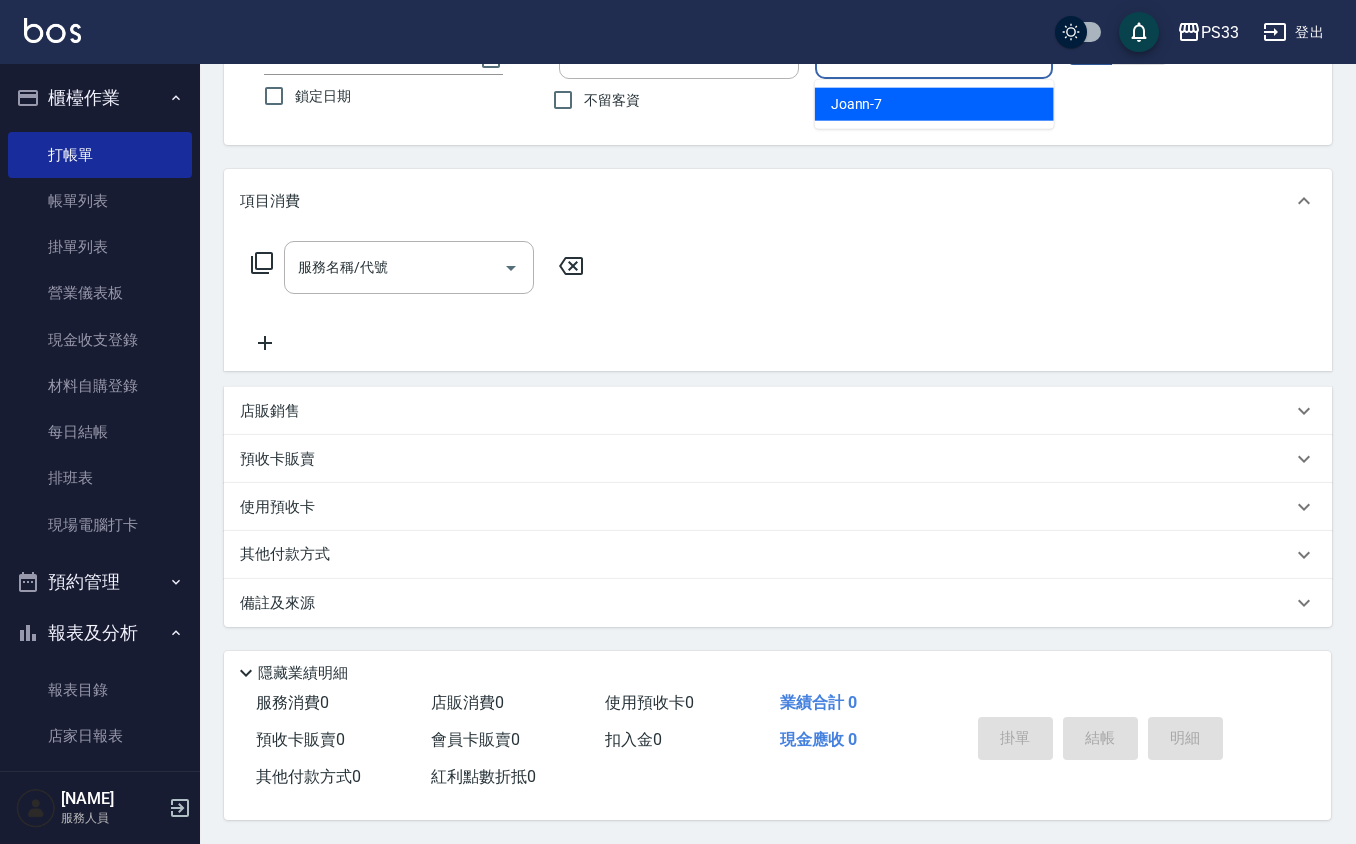 type on "[NAME]-[NUMBER]" 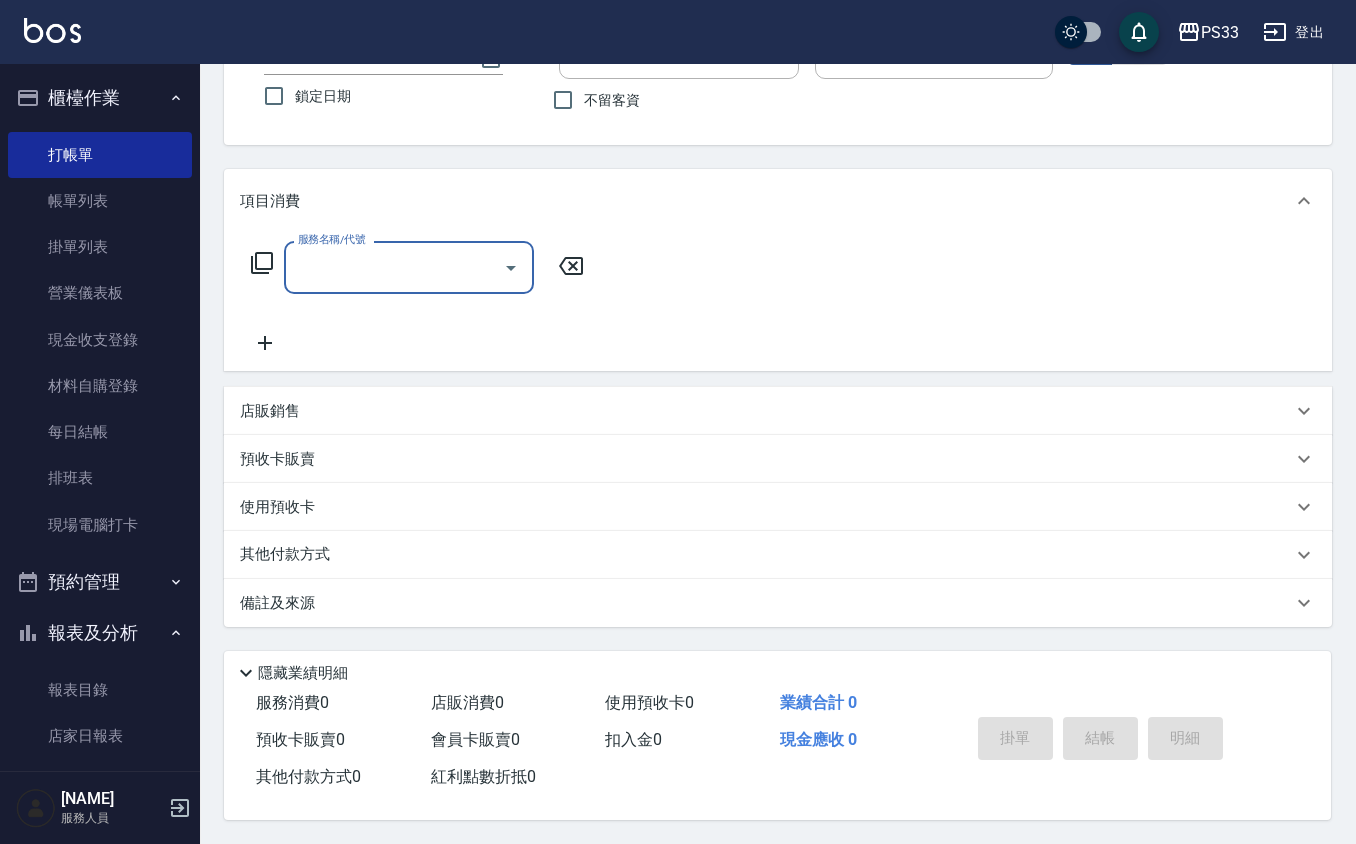 type on "[NAME]/[PHONE]/[NUMBER]" 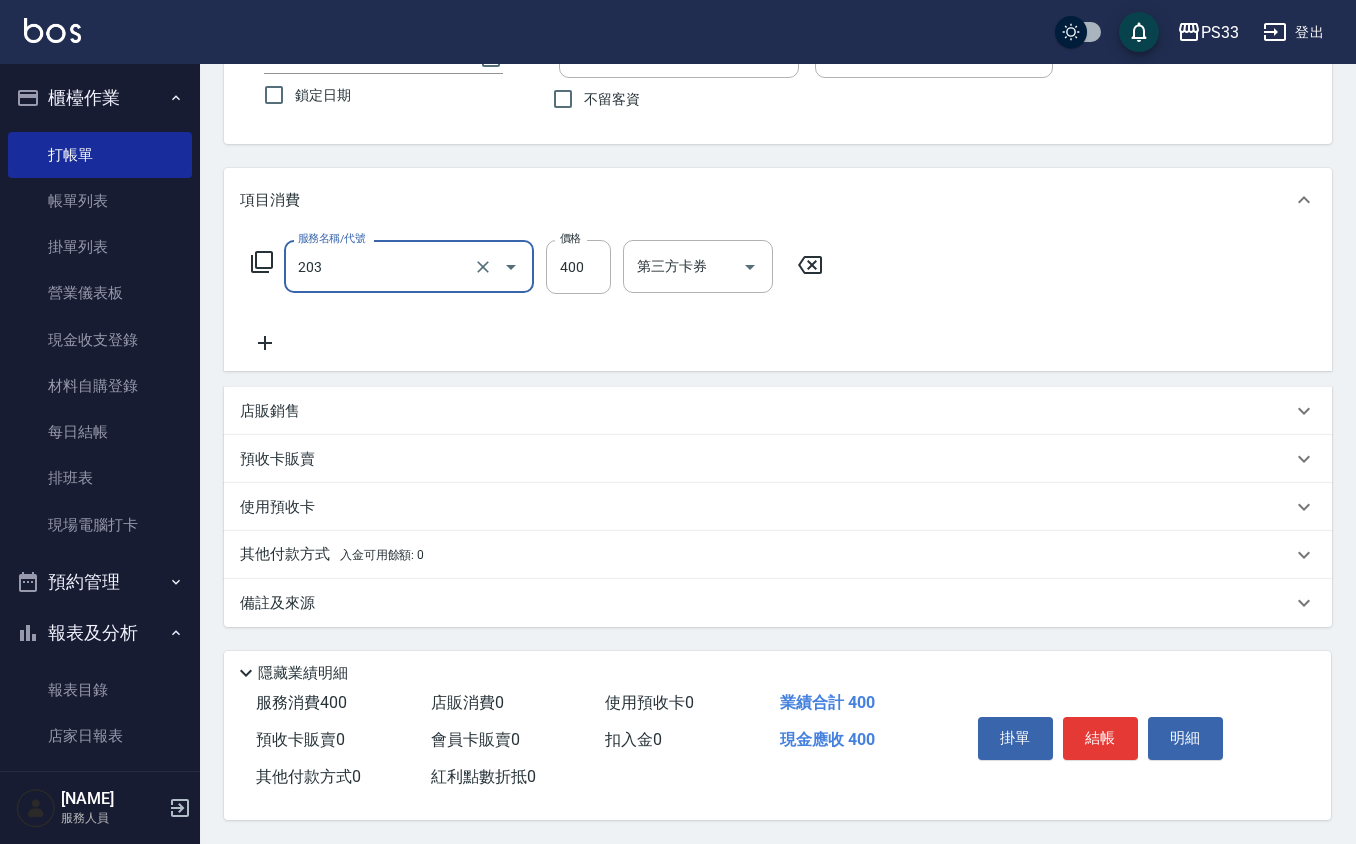 type on "指定單剪(203)" 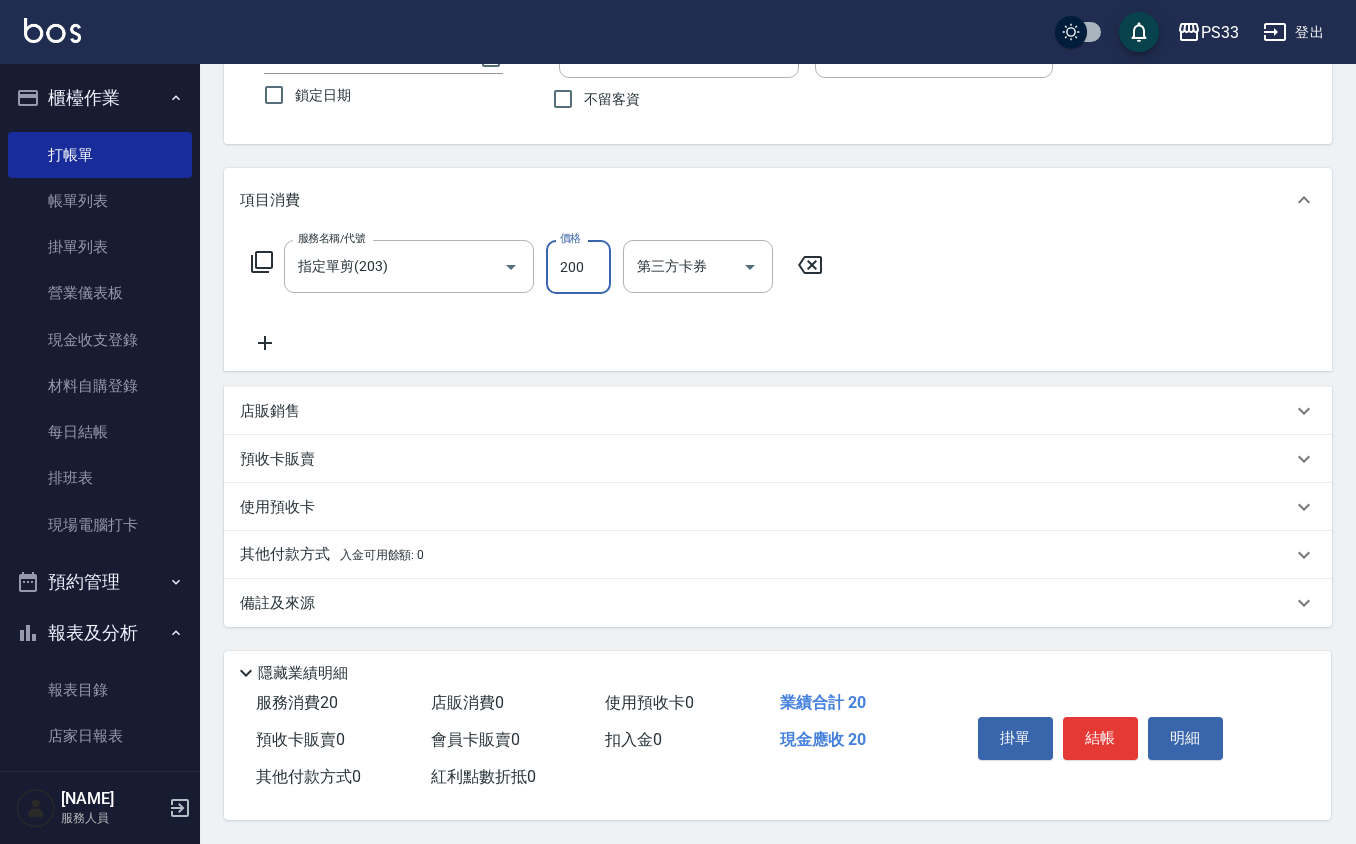 type on "200" 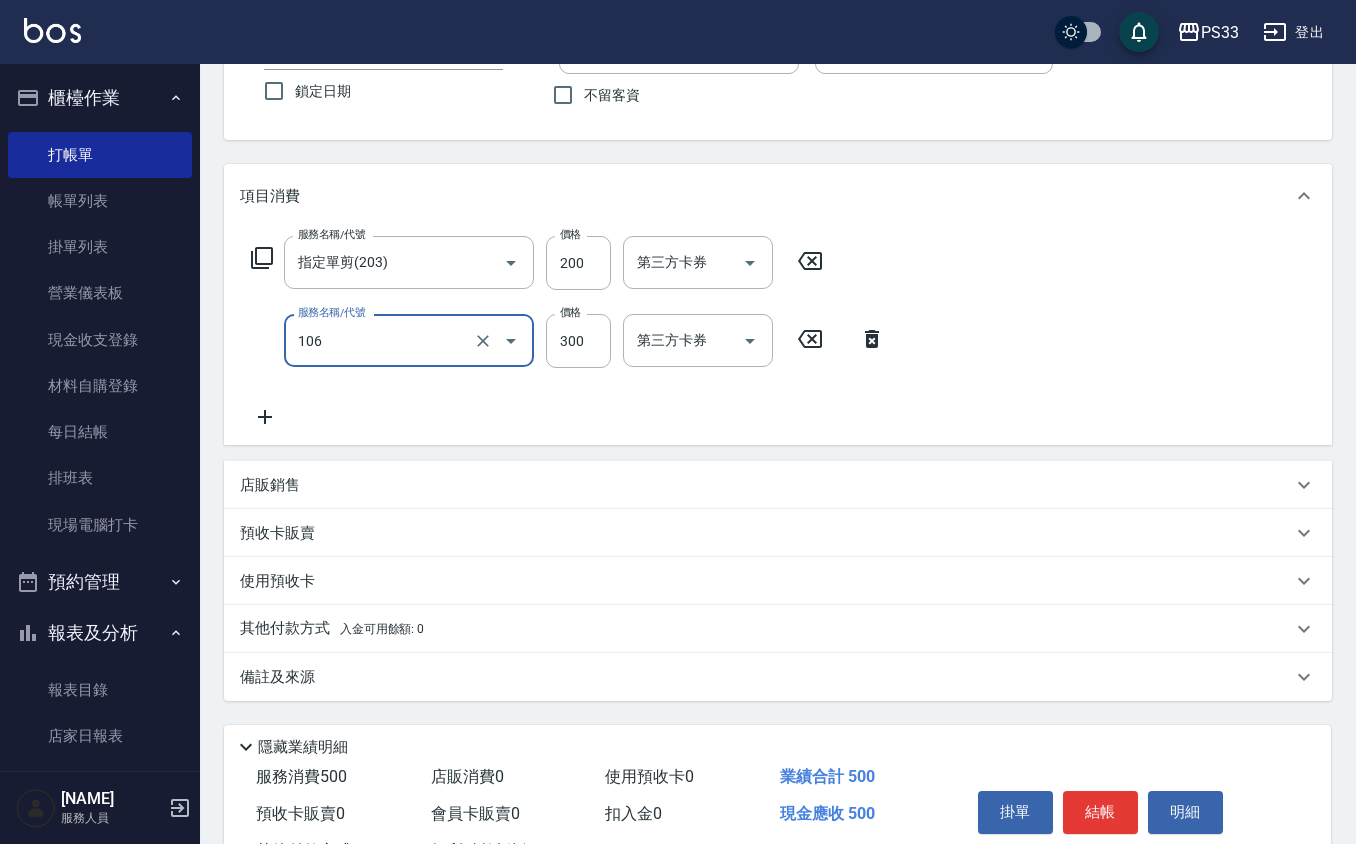 type on "洗髮(106)" 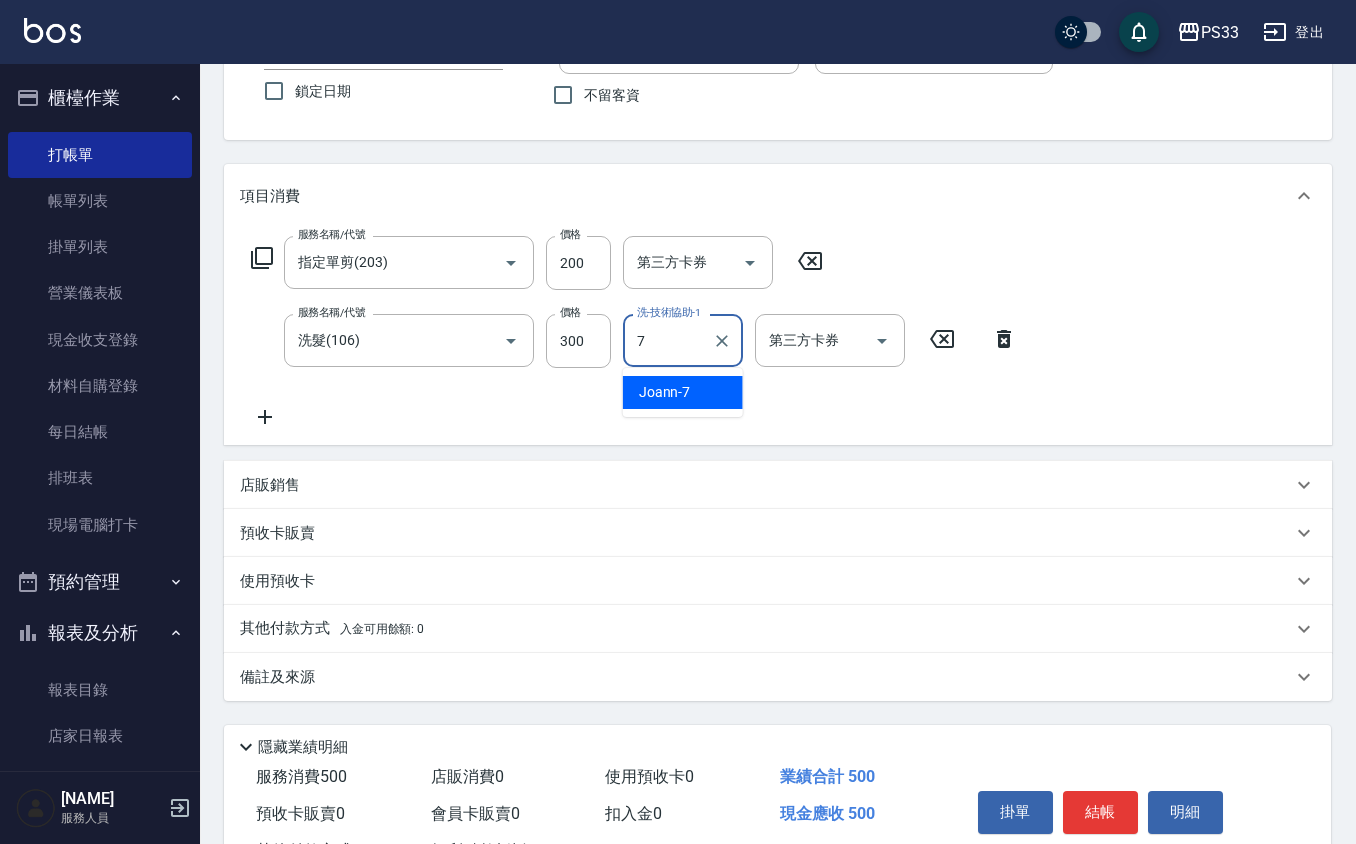 type on "[NAME]-[NUMBER]" 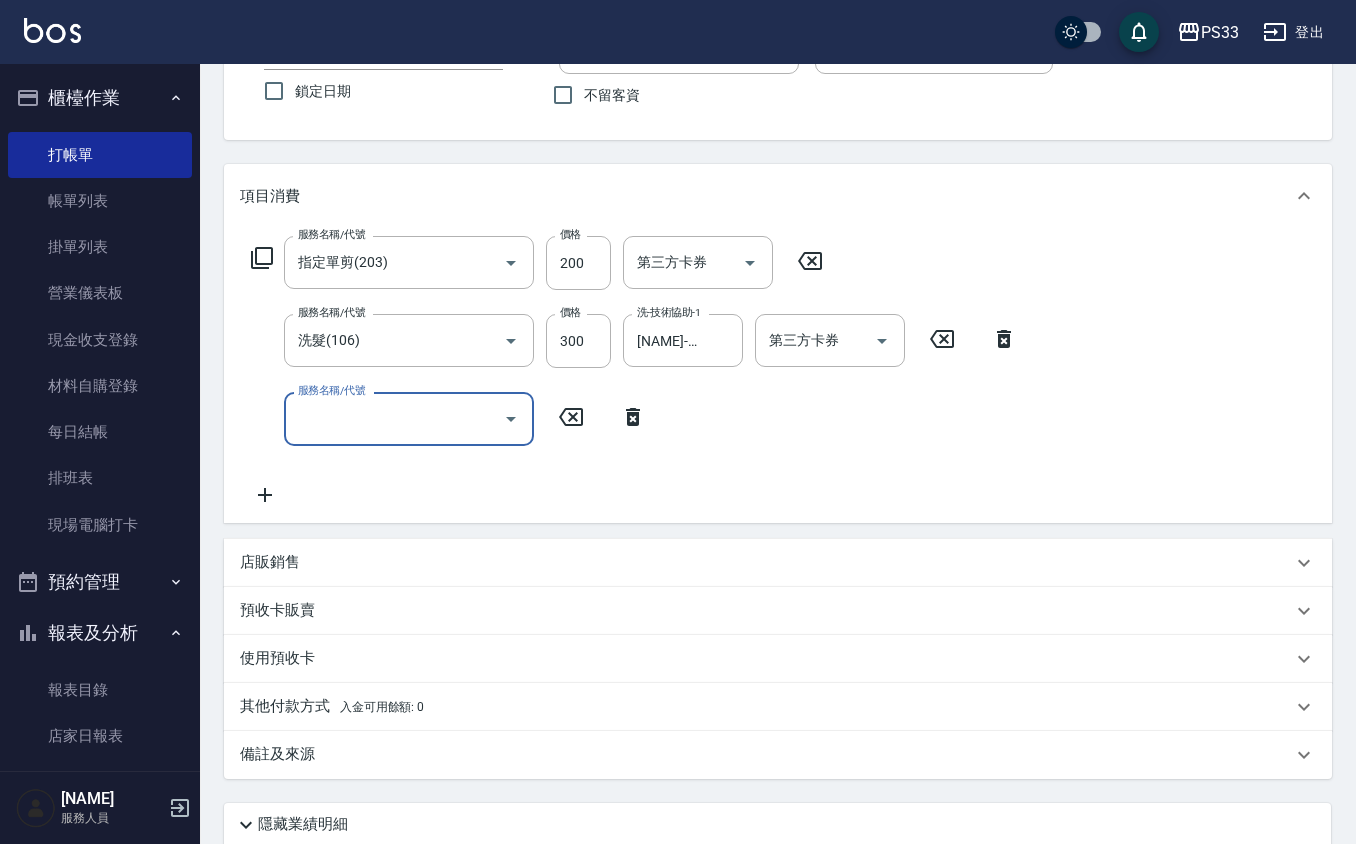 type 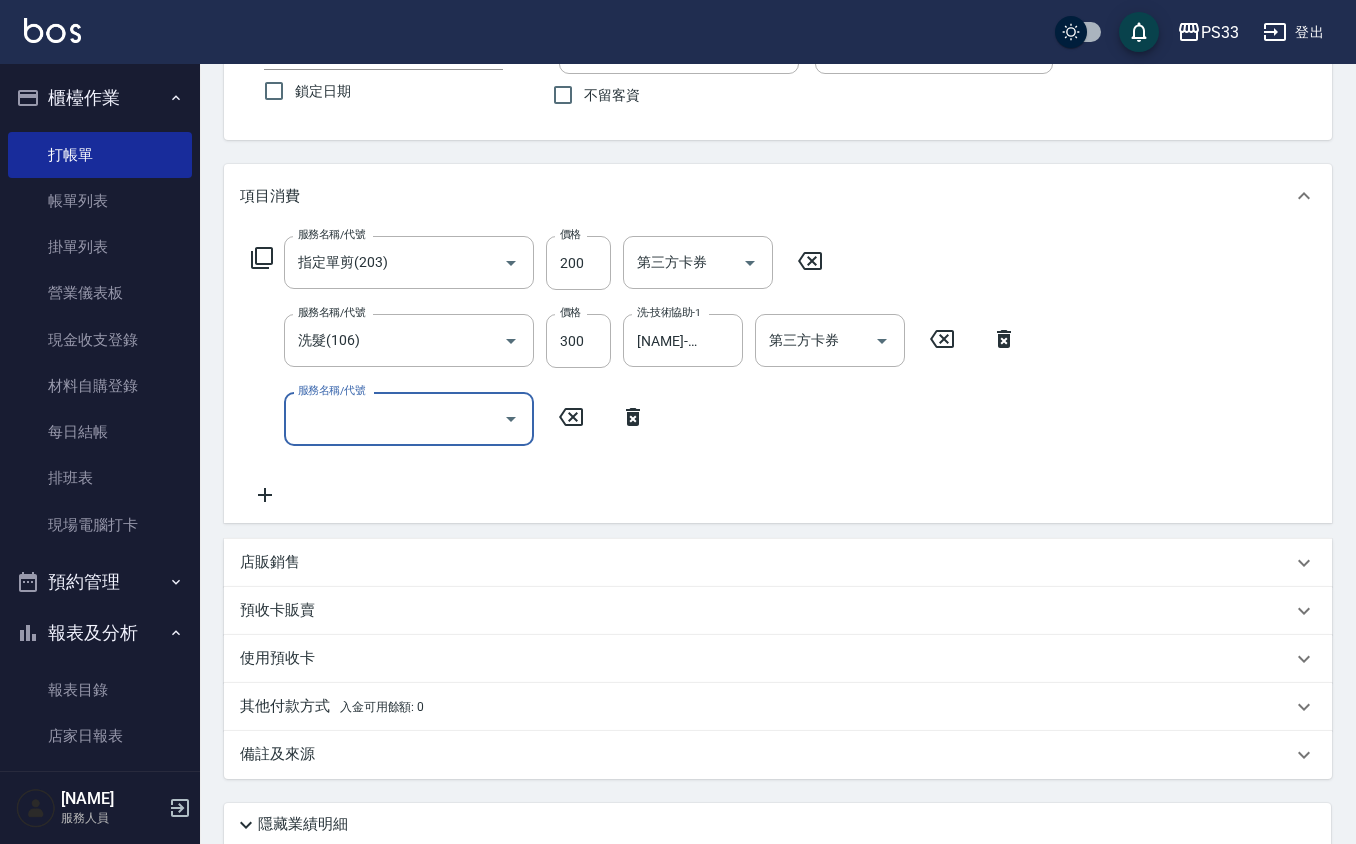 type 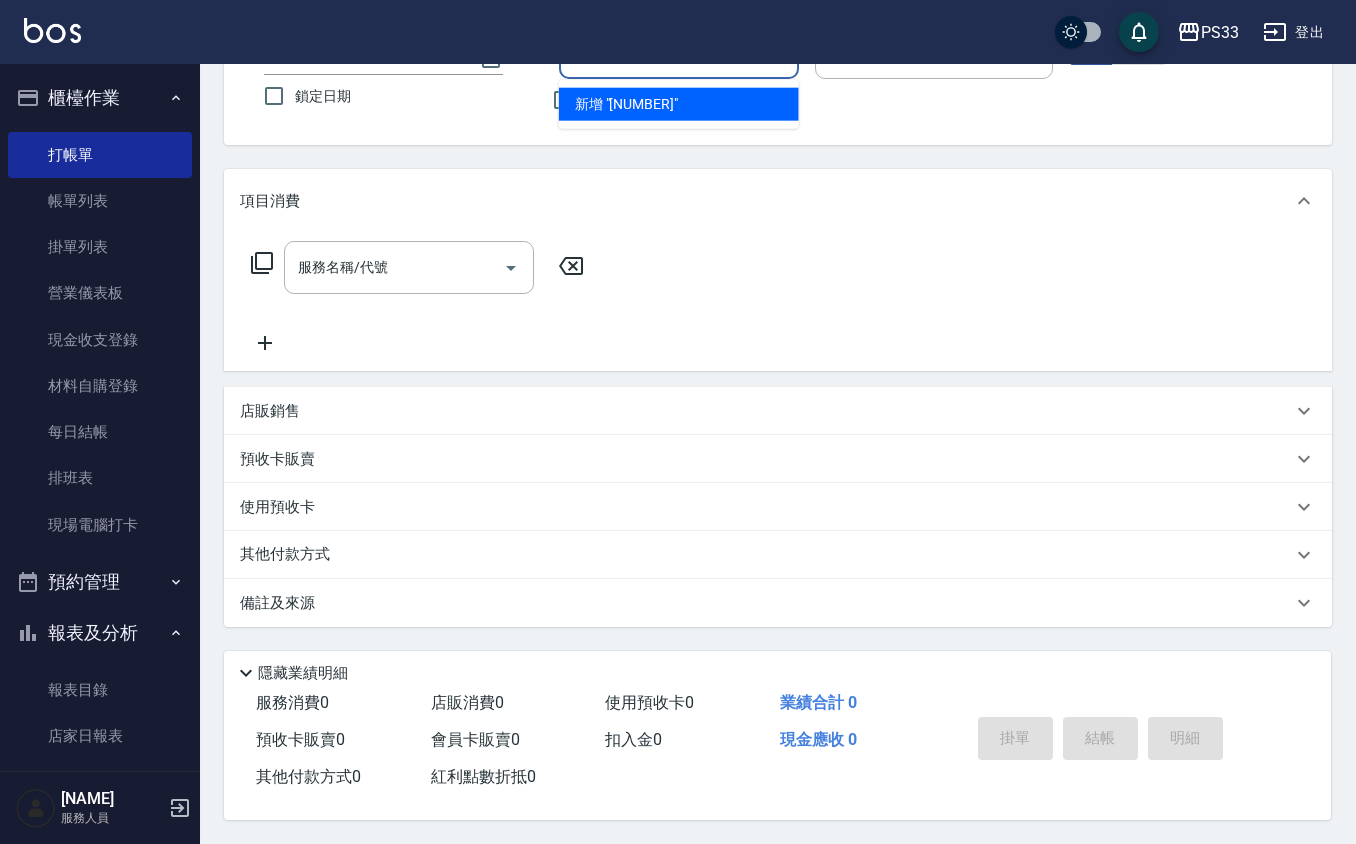 type on "[NUMBER]" 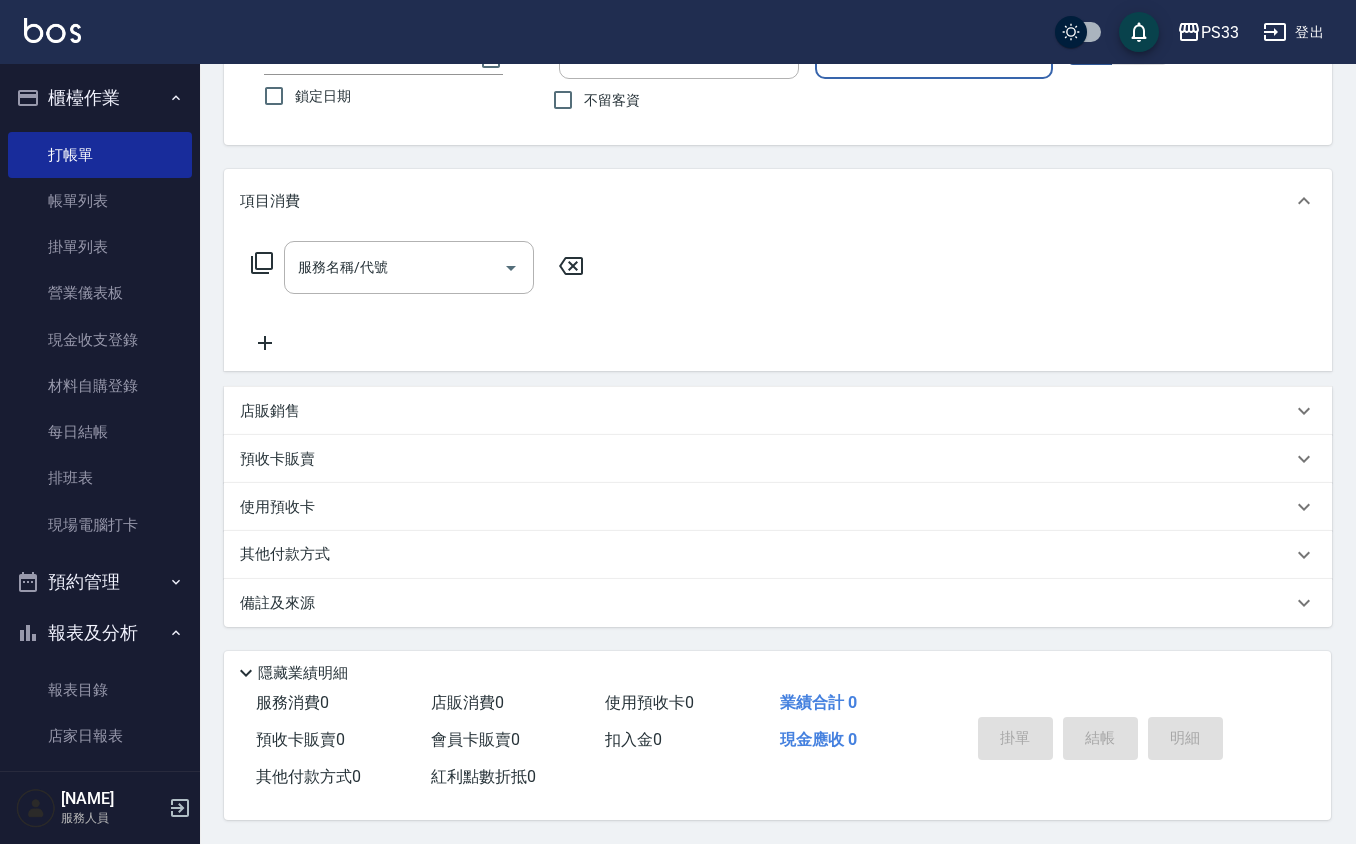 type on "小隻-2" 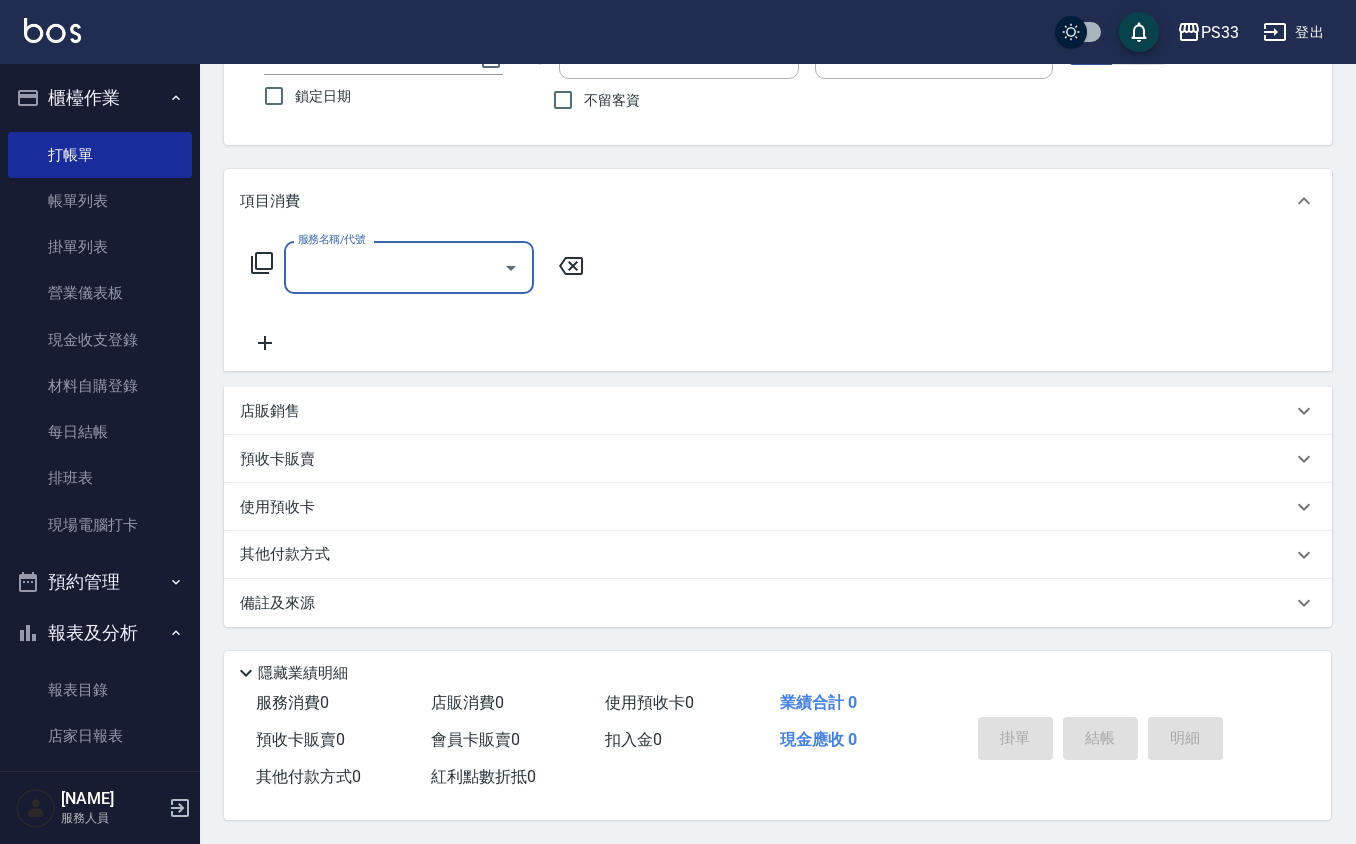 type on "[NAME]/[PHONE]/[NUMBER]" 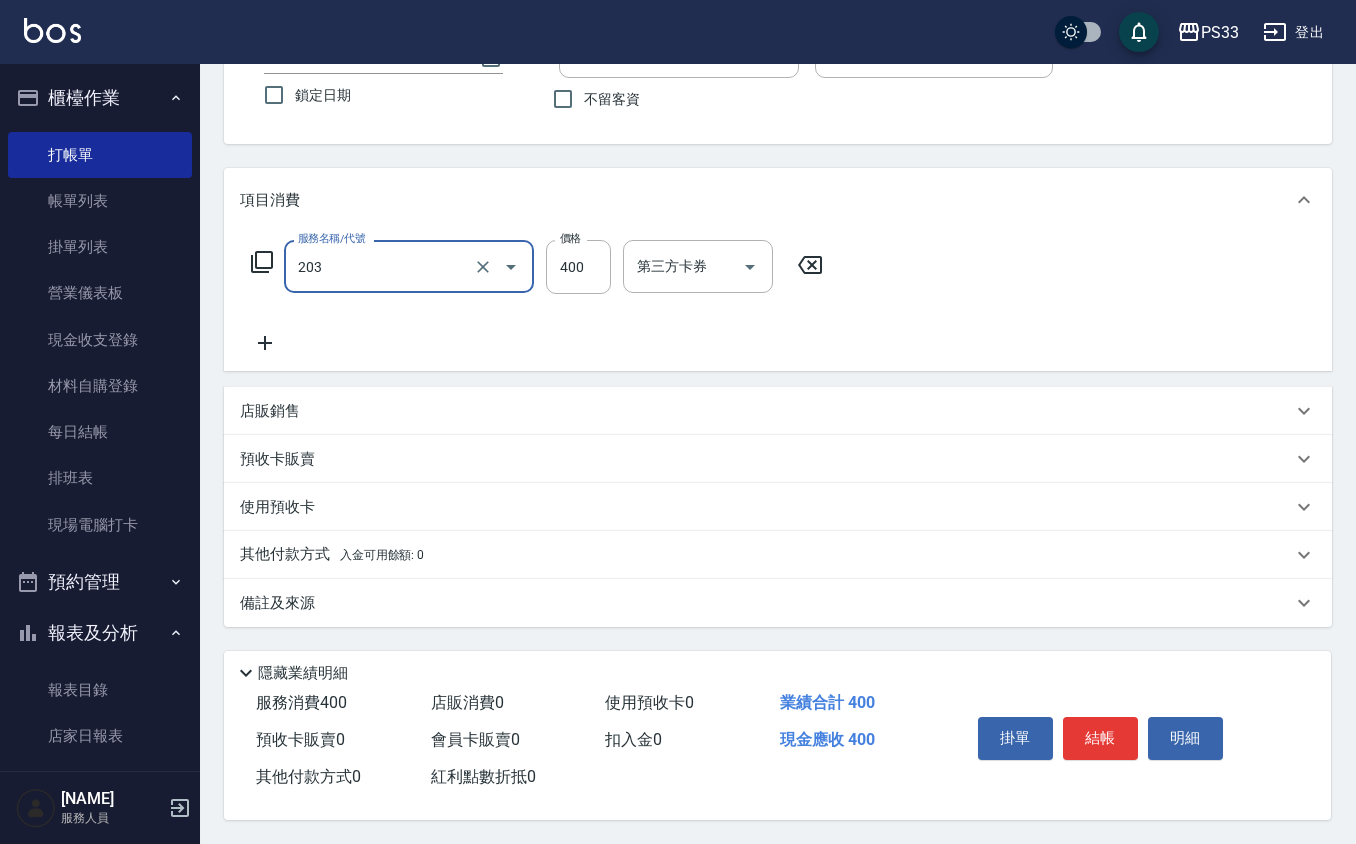 type on "指定單剪(203)" 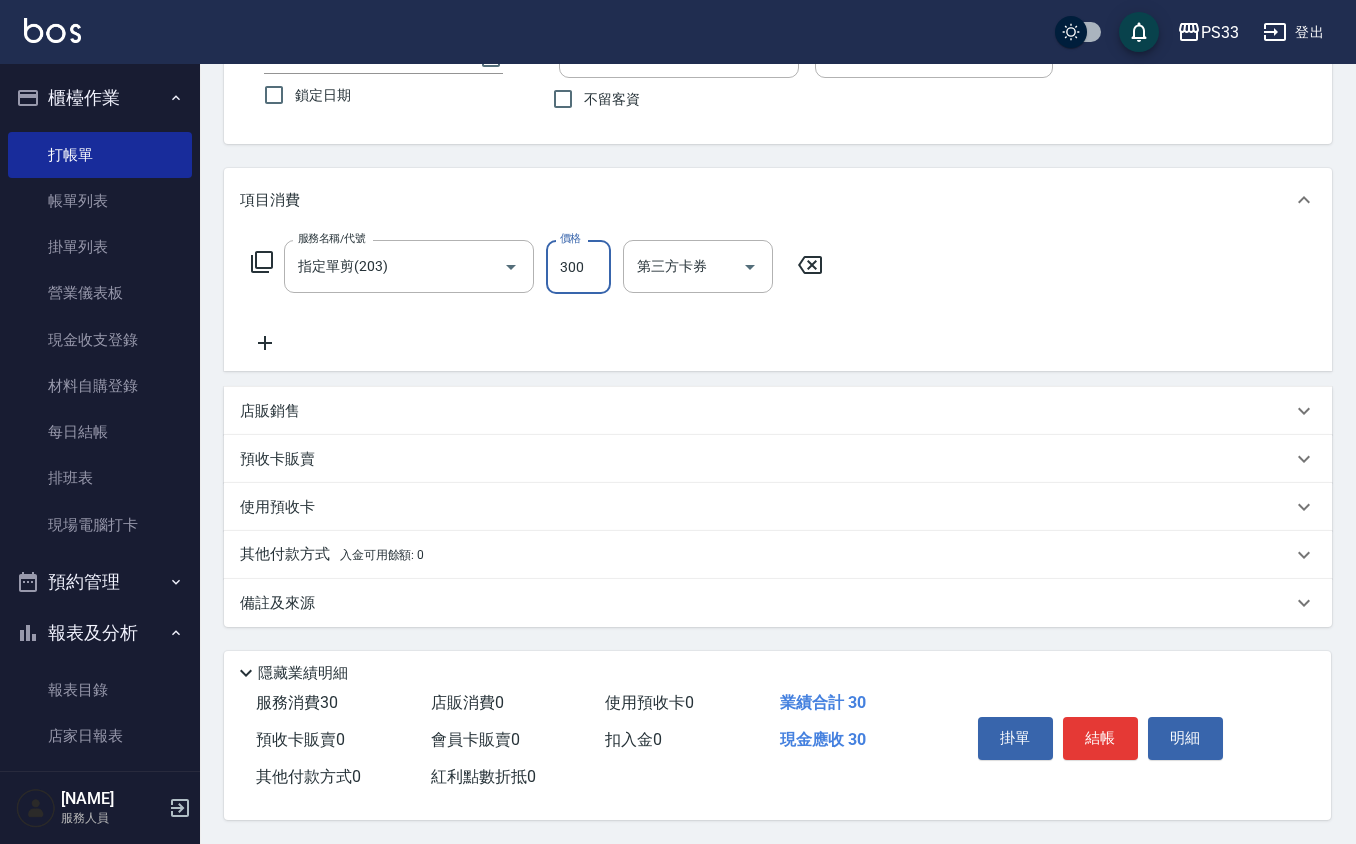 type on "300" 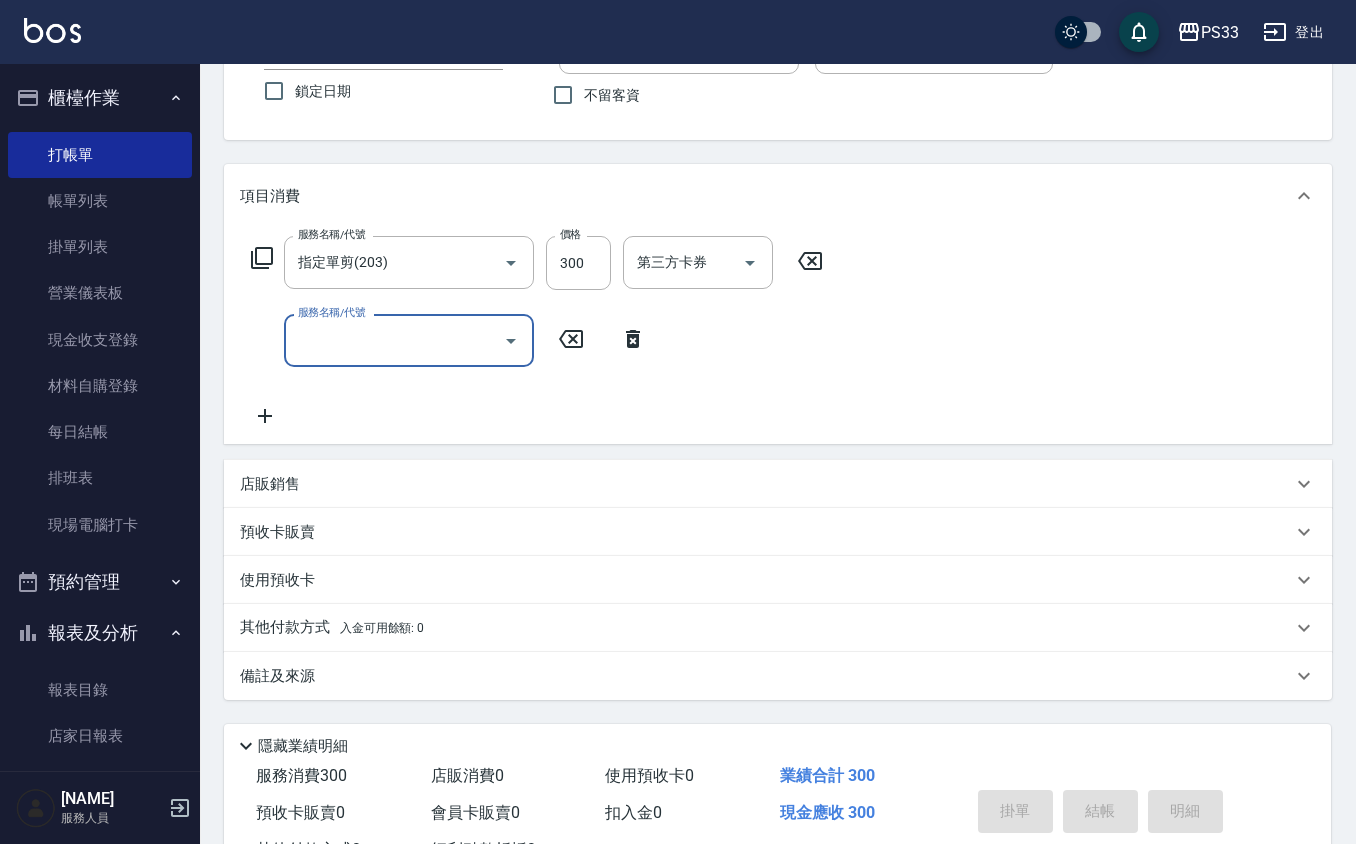 type 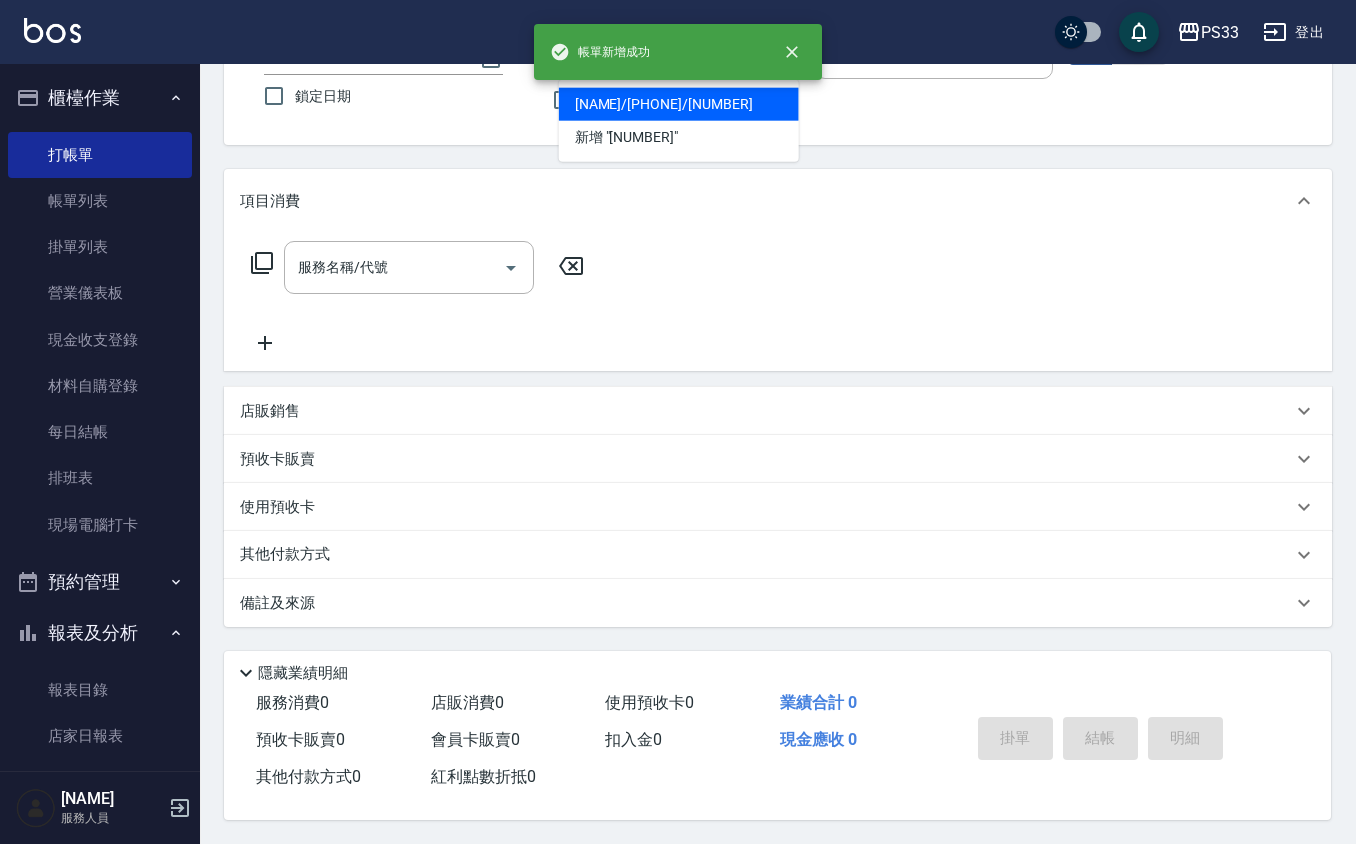 type on "[NAME]/[PHONE]/[NUMBER]" 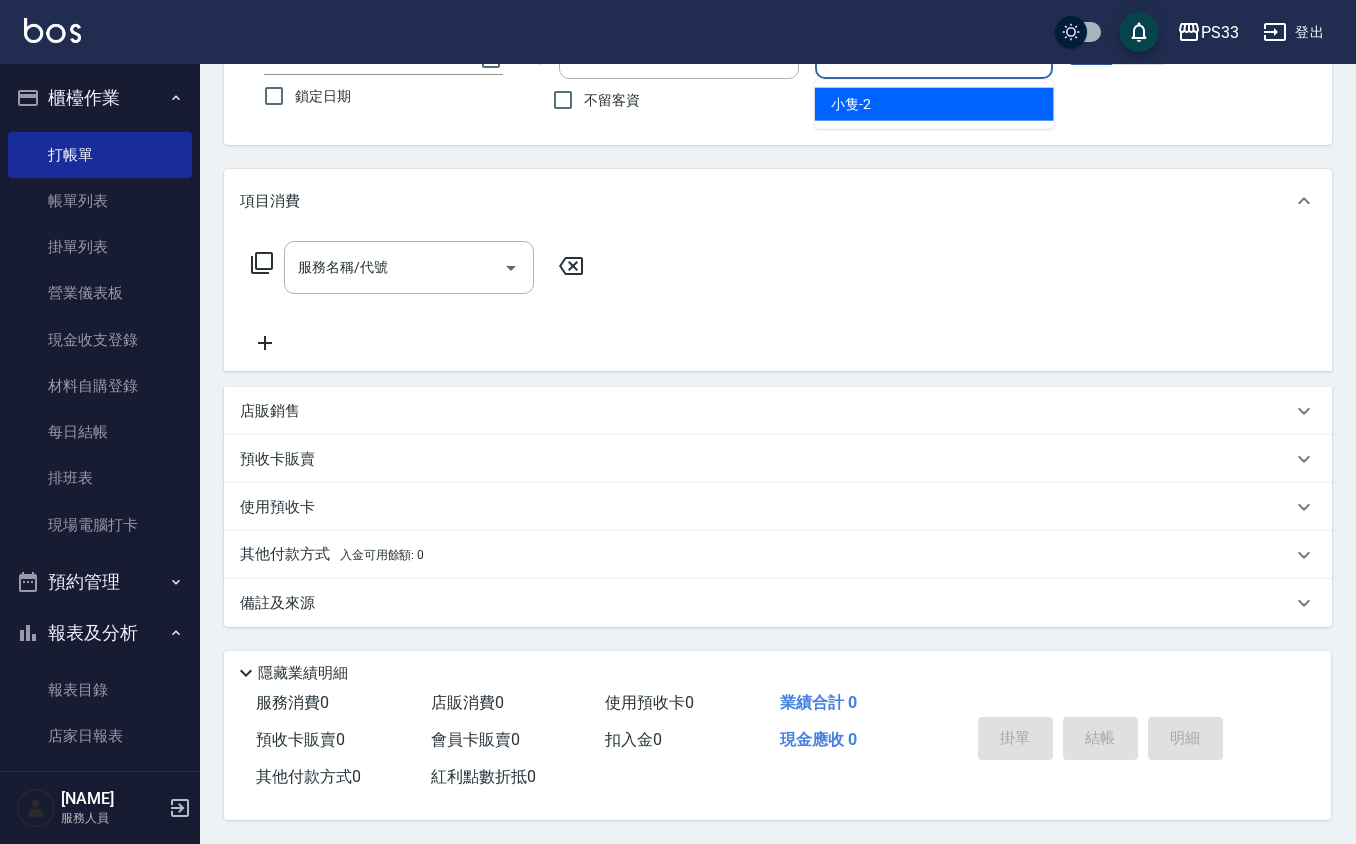 type on "小隻-2" 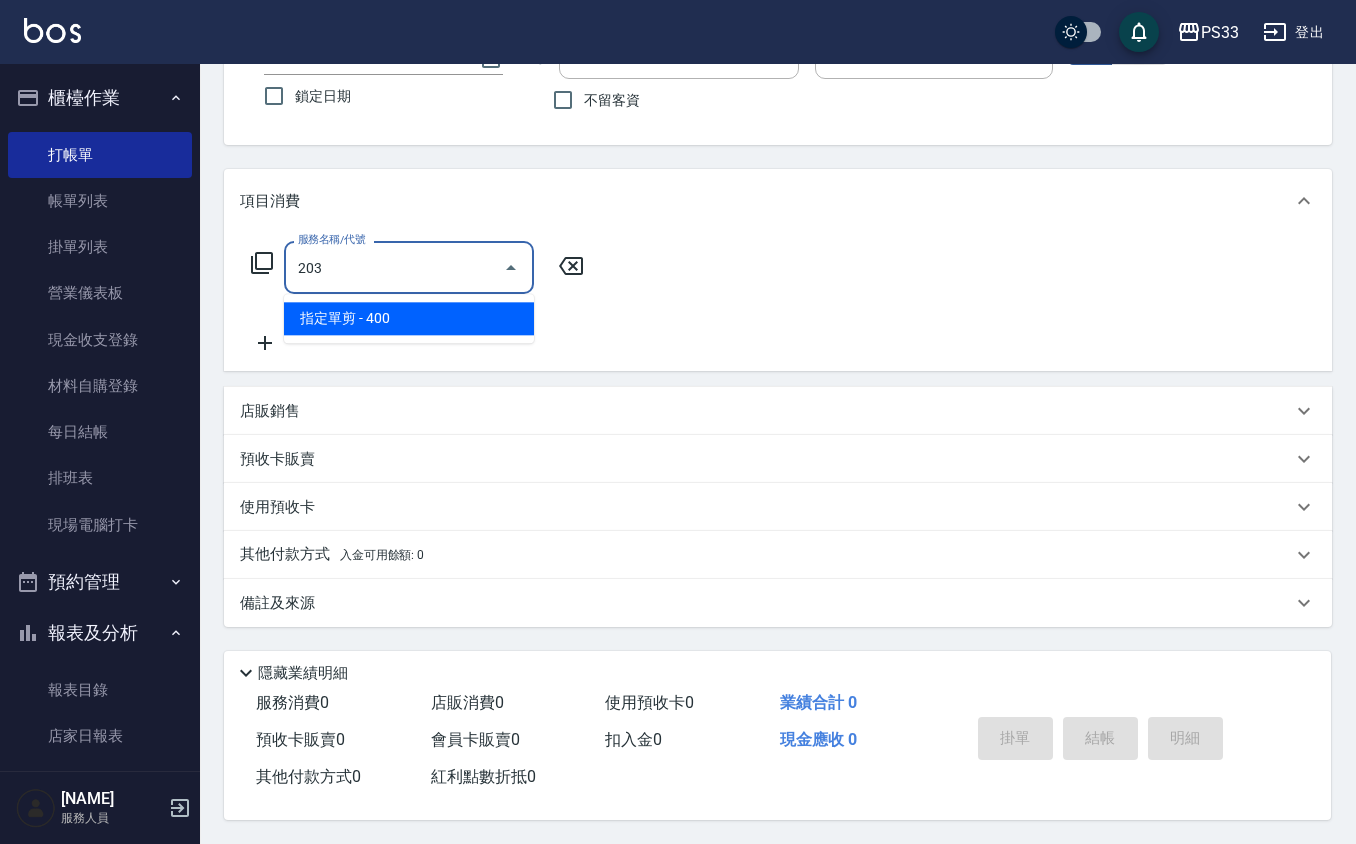 type on "指定單剪(203)" 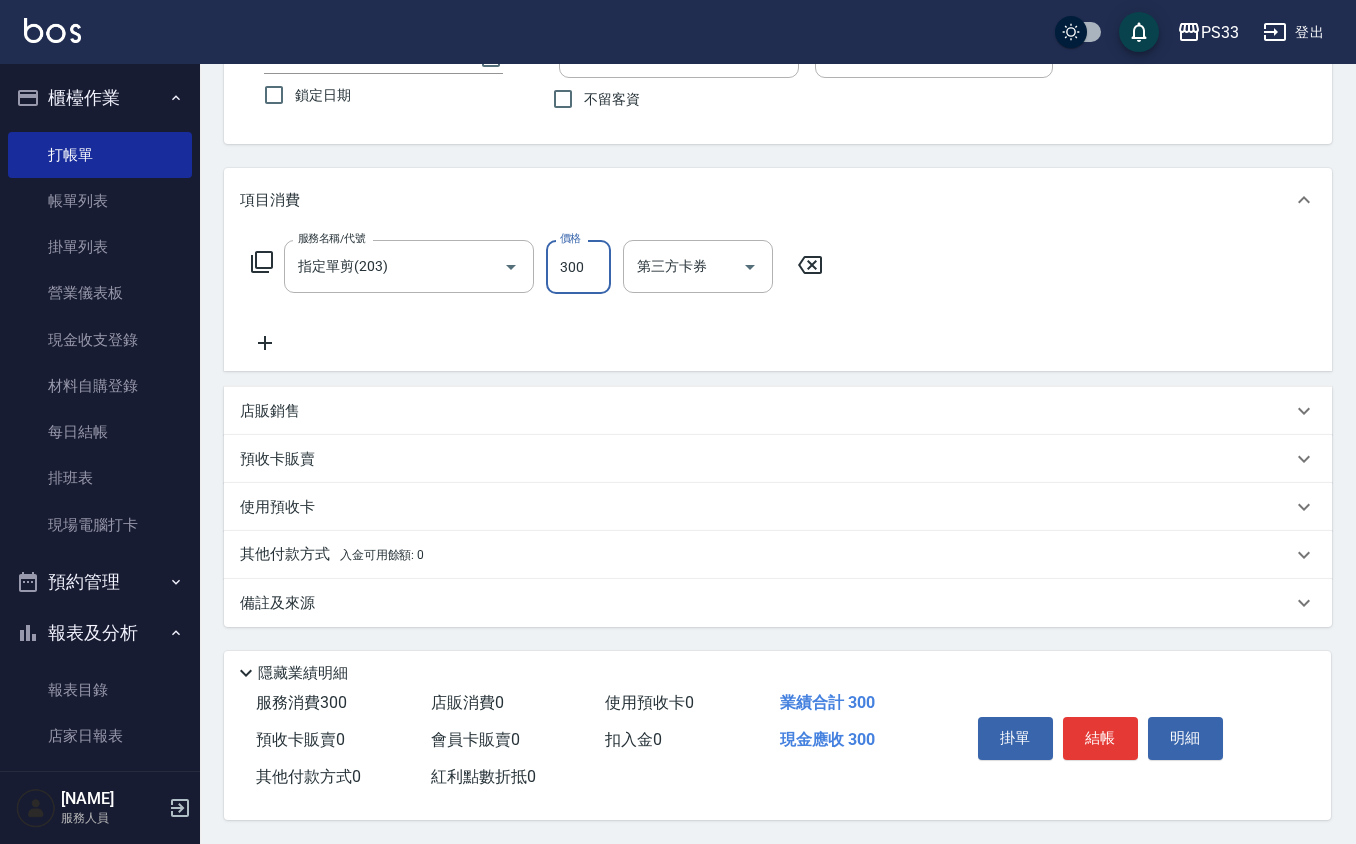 type on "300" 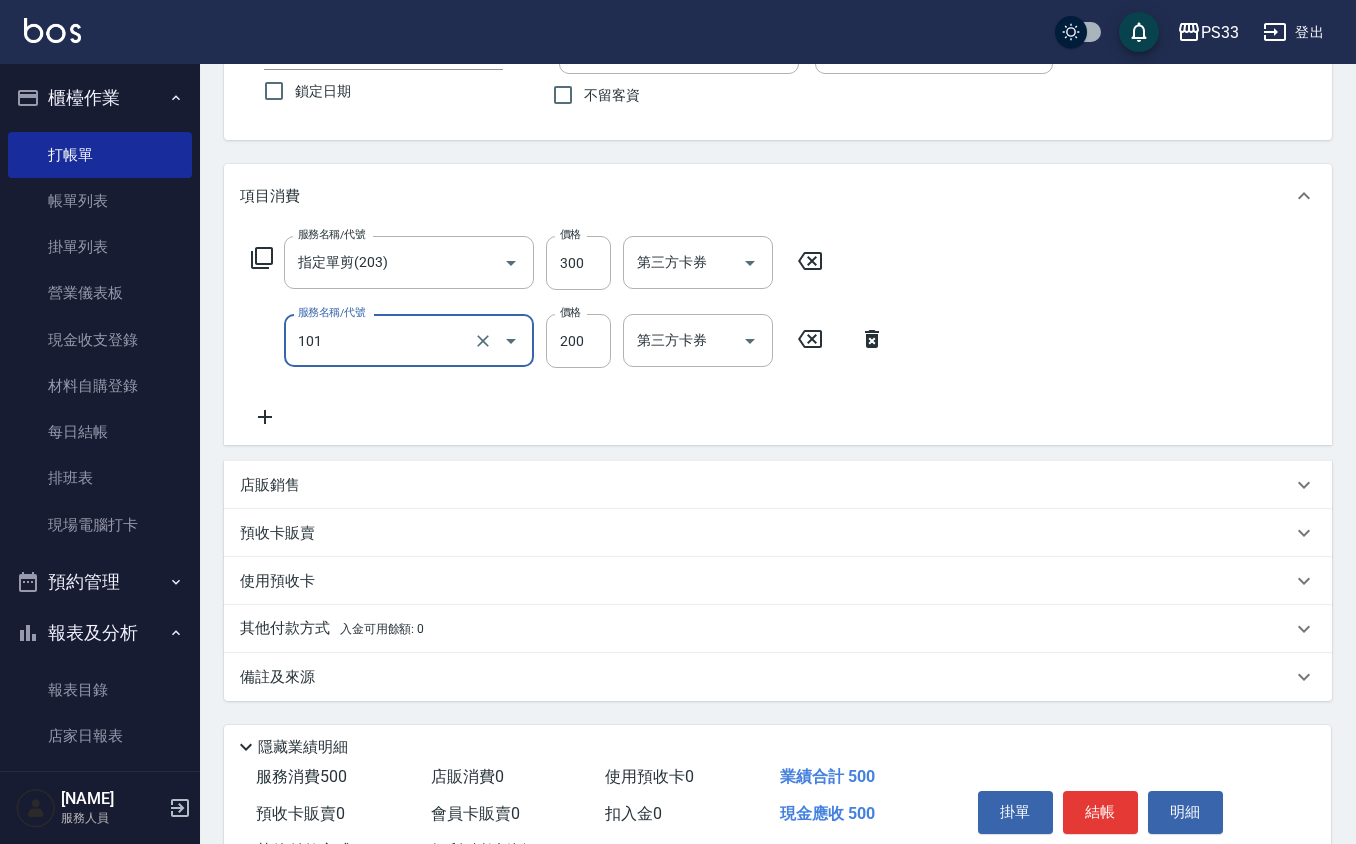 type on "洗髮(101)" 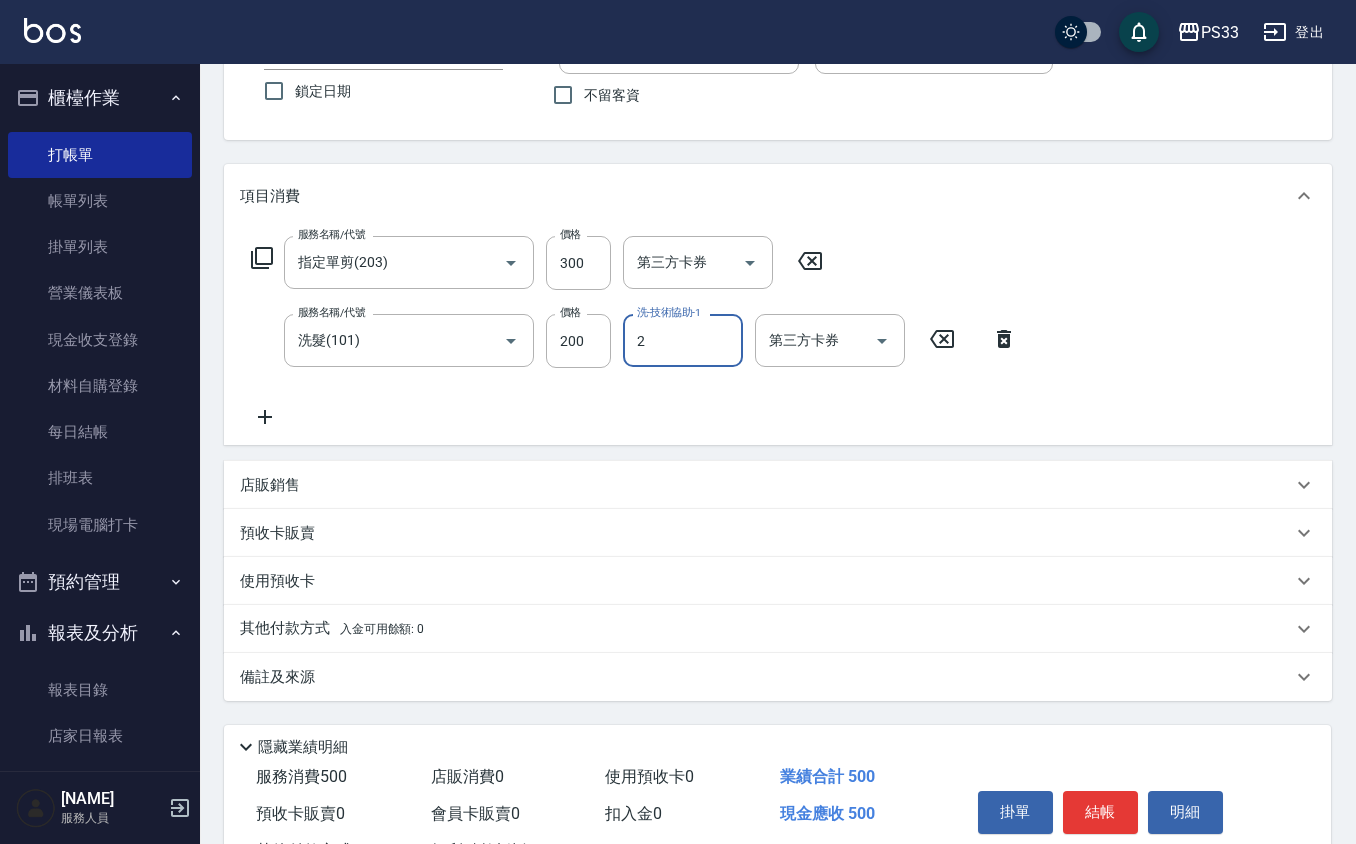 type on "小隻-2" 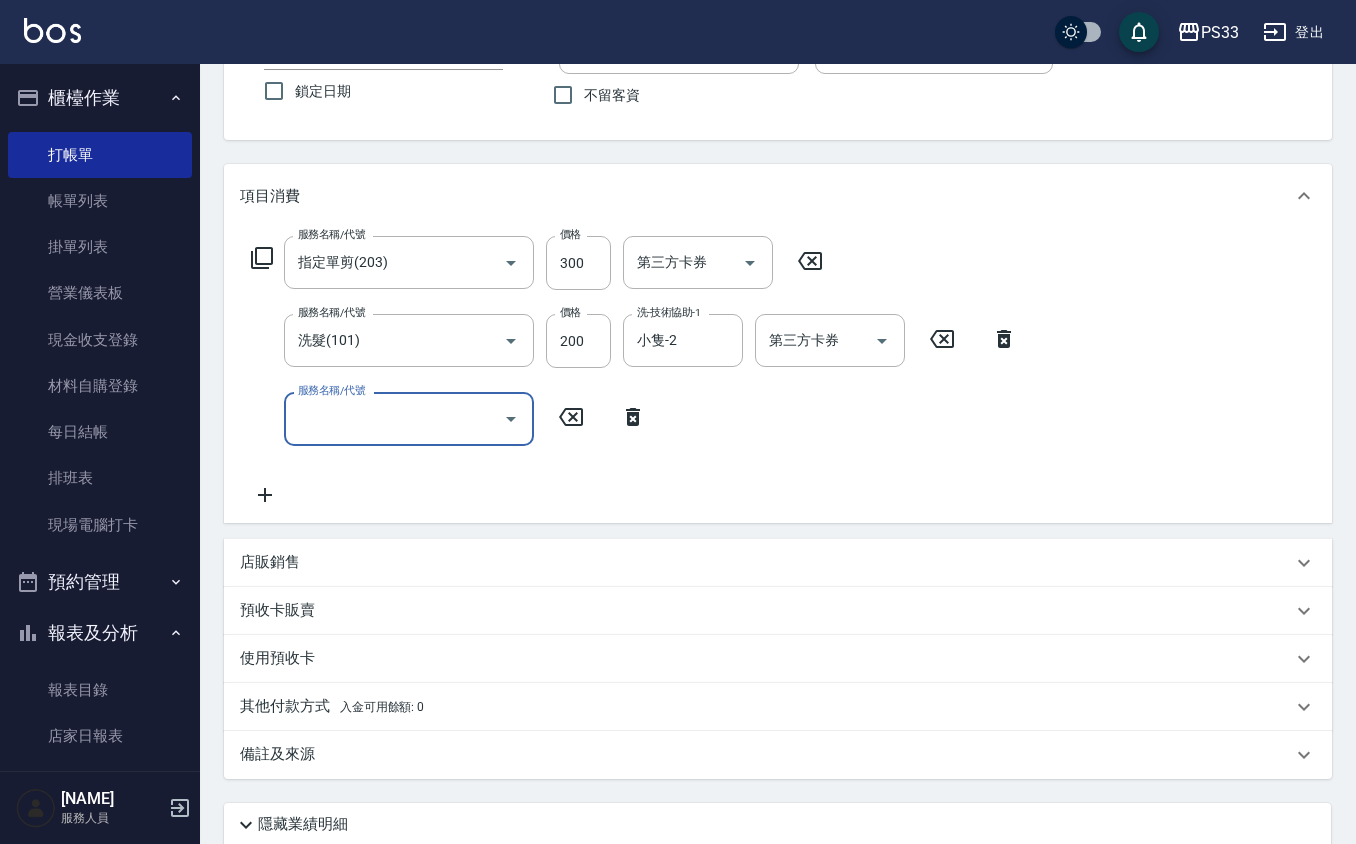 type 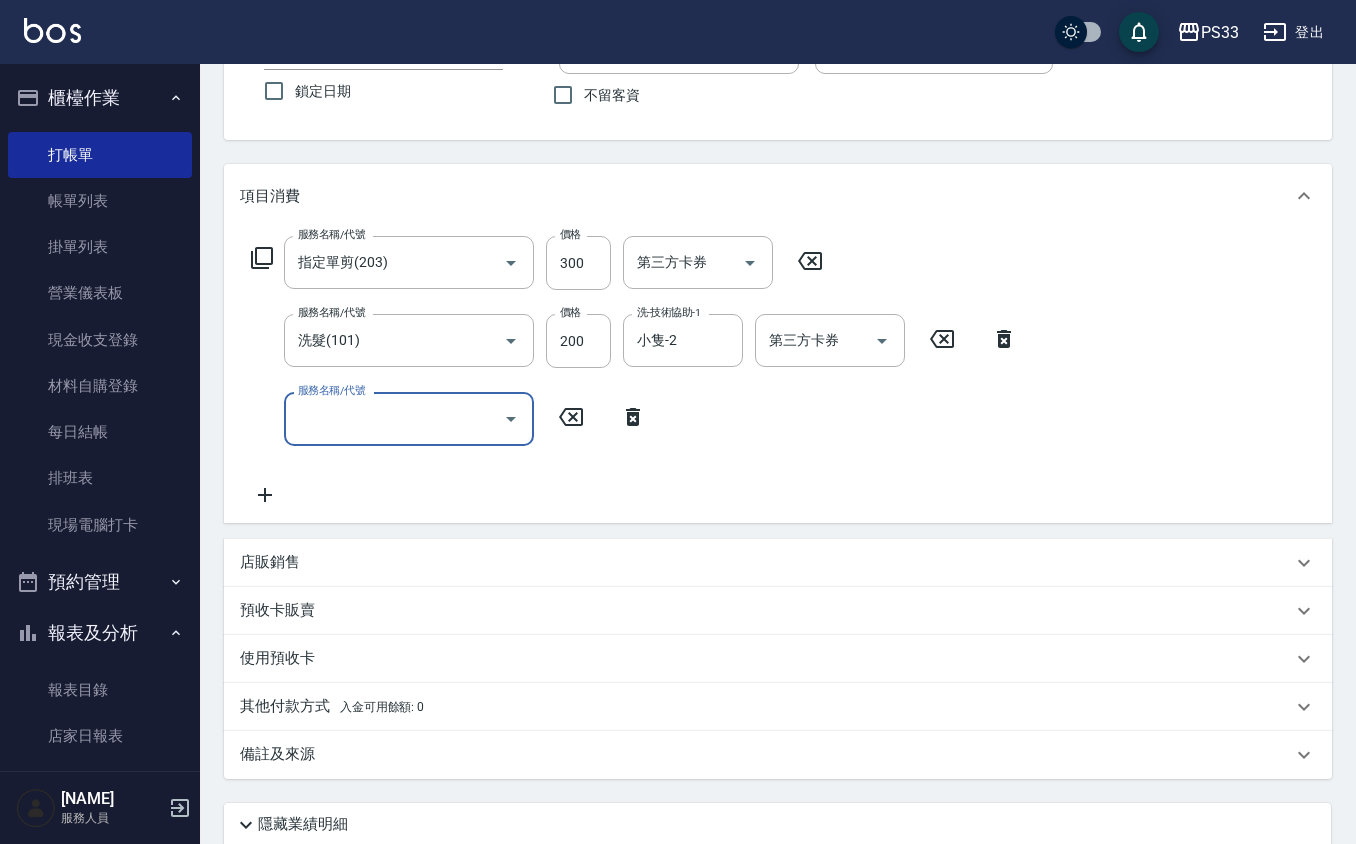 type on "2025/08/06 17:48" 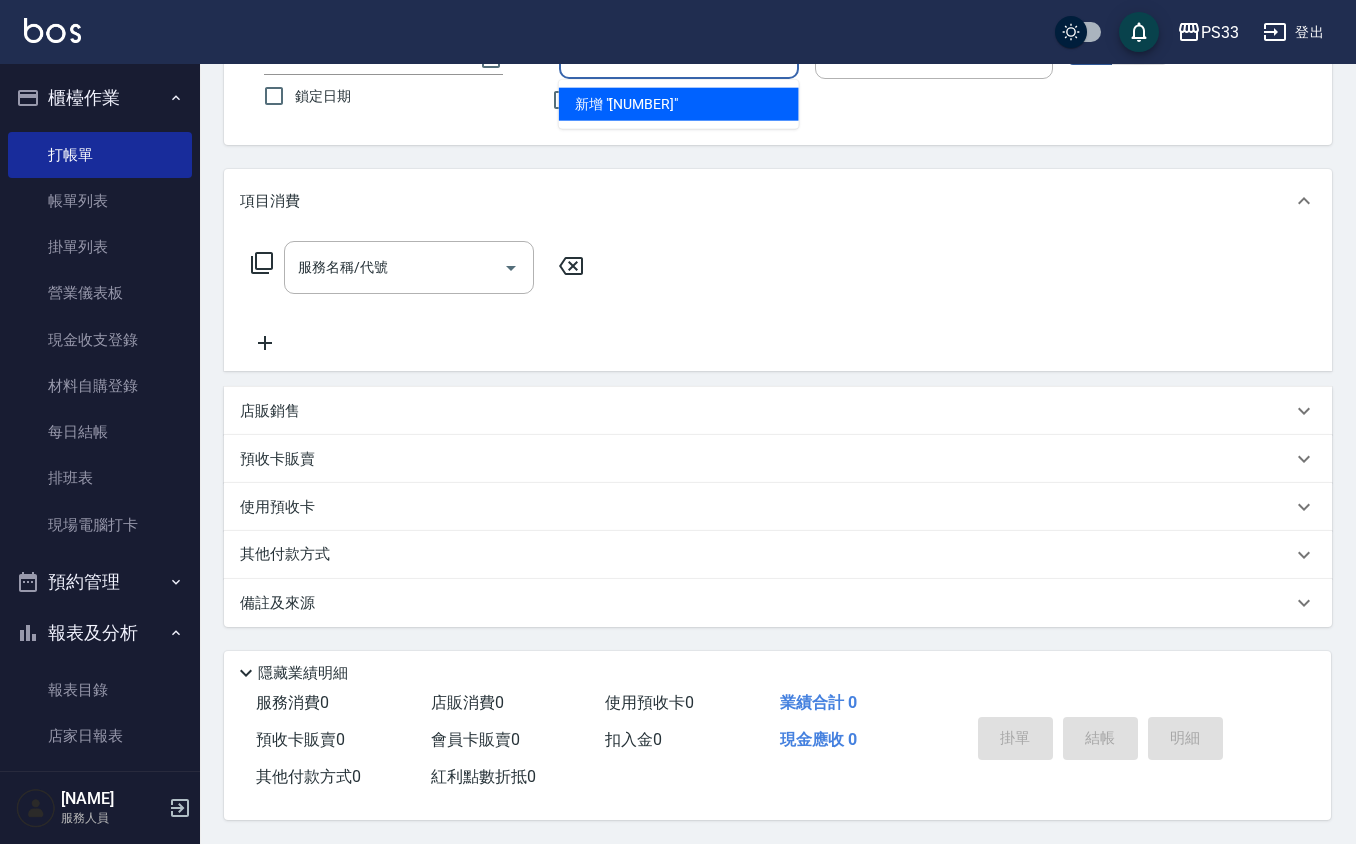 type on "[NUMBER]" 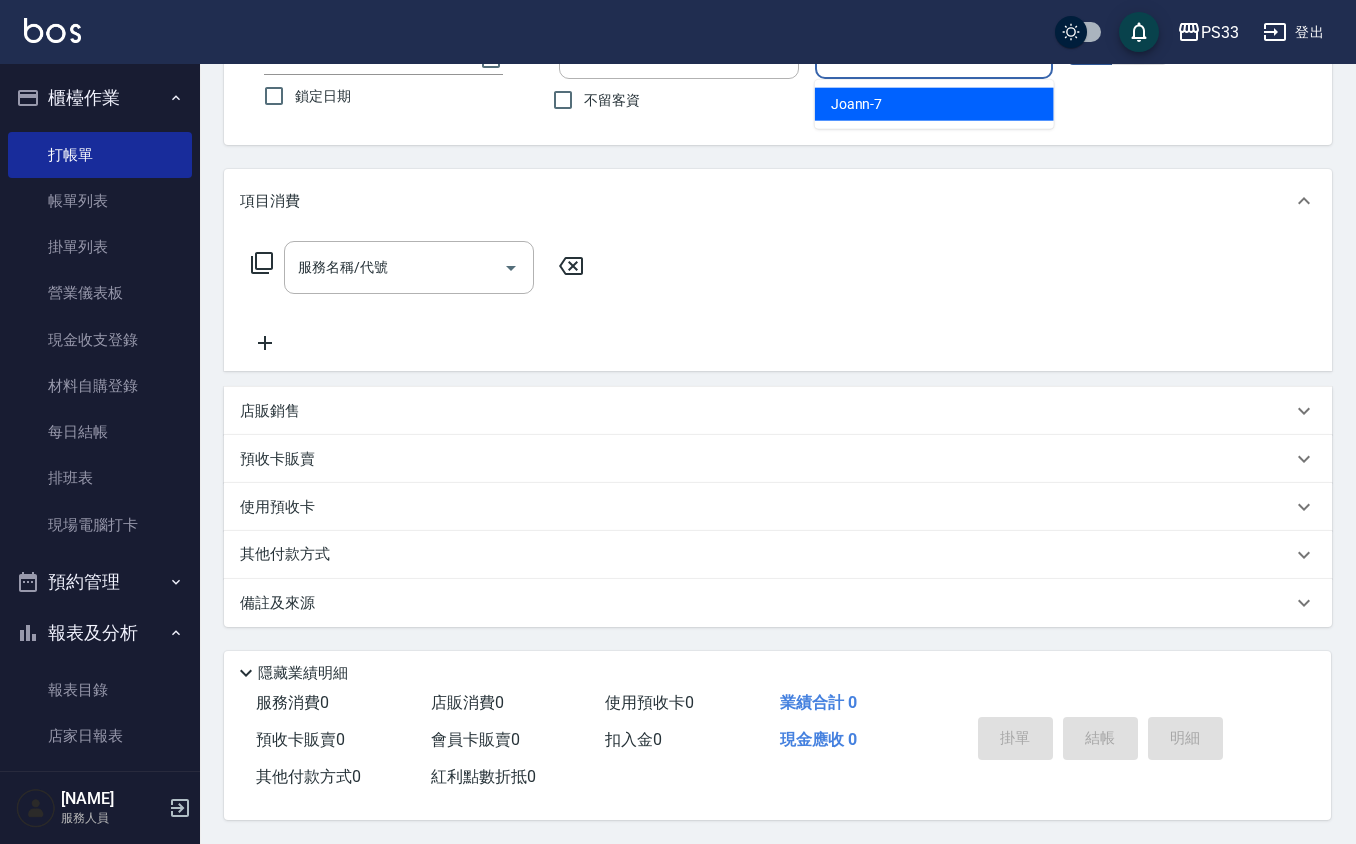type on "[NAME]-[NUMBER]" 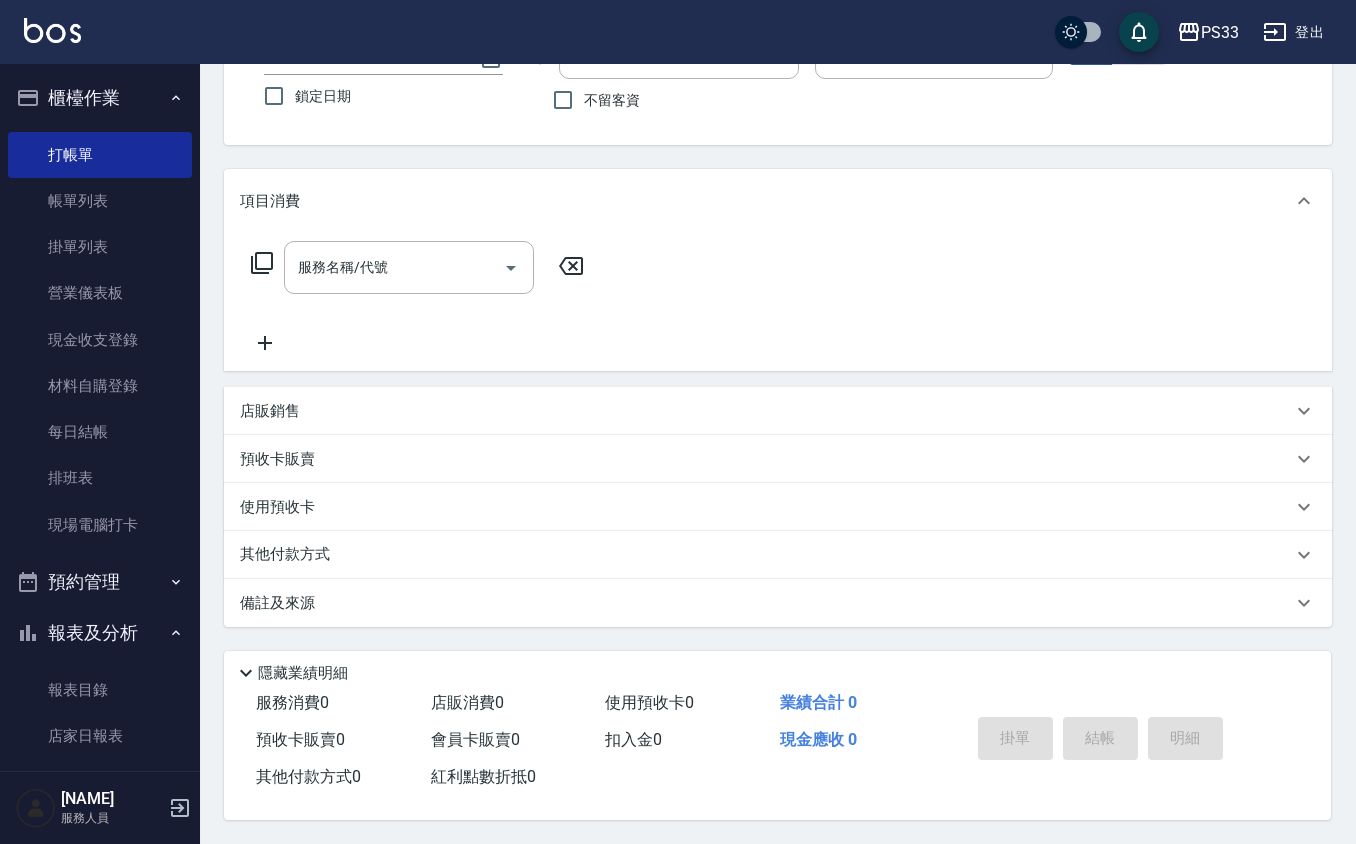 type on "[NAME]/[PHONE]/[NUMBER]" 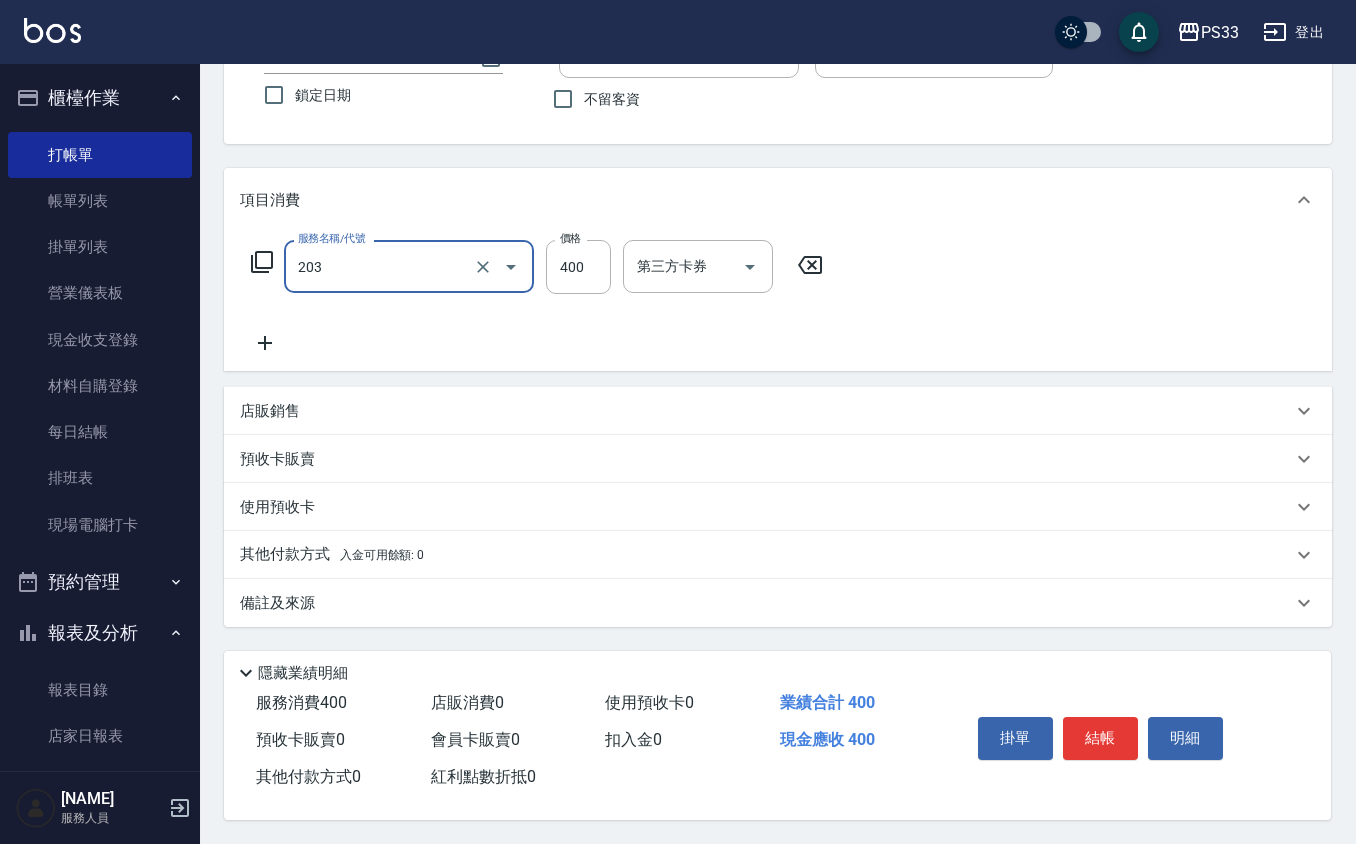 type on "指定單剪(203)" 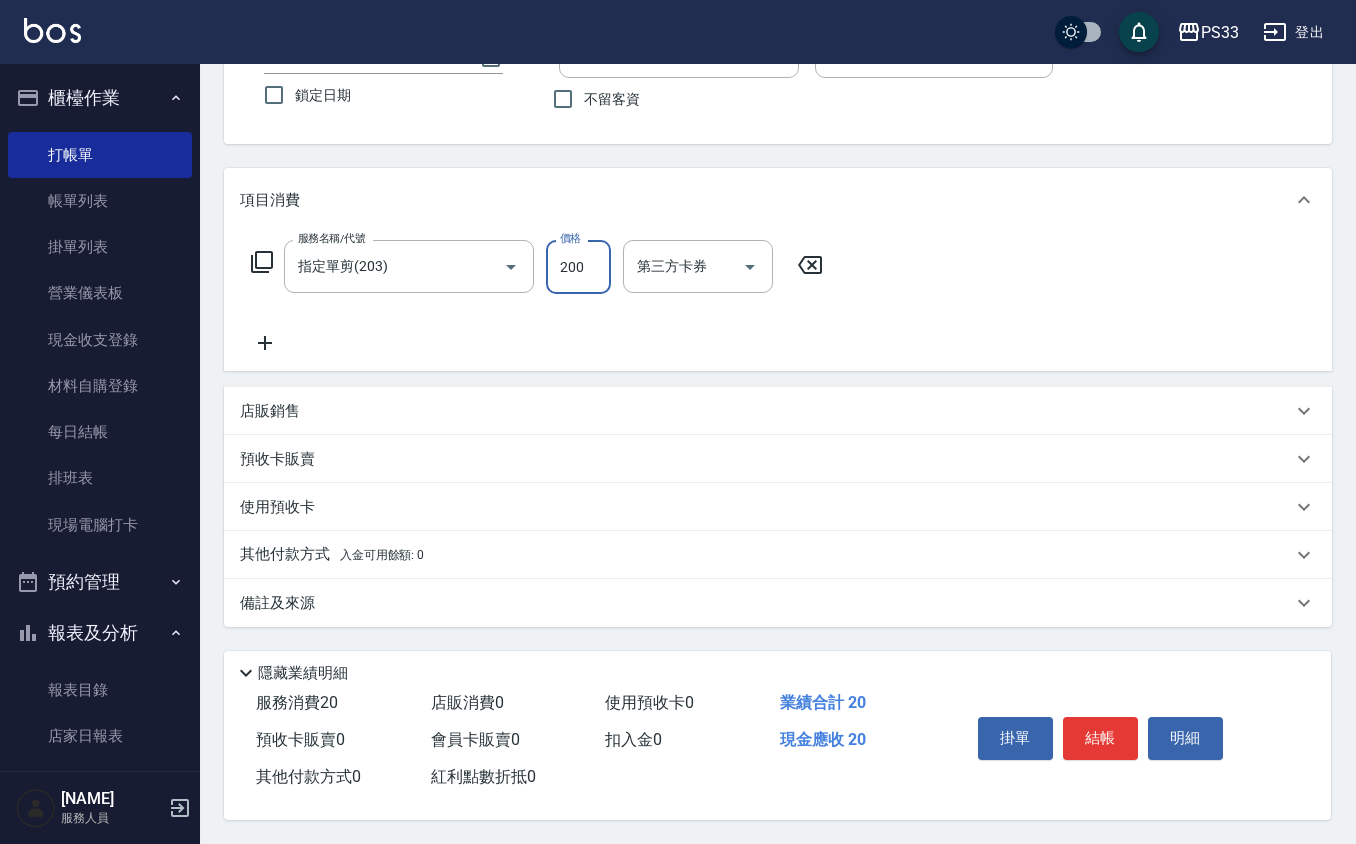 type on "200" 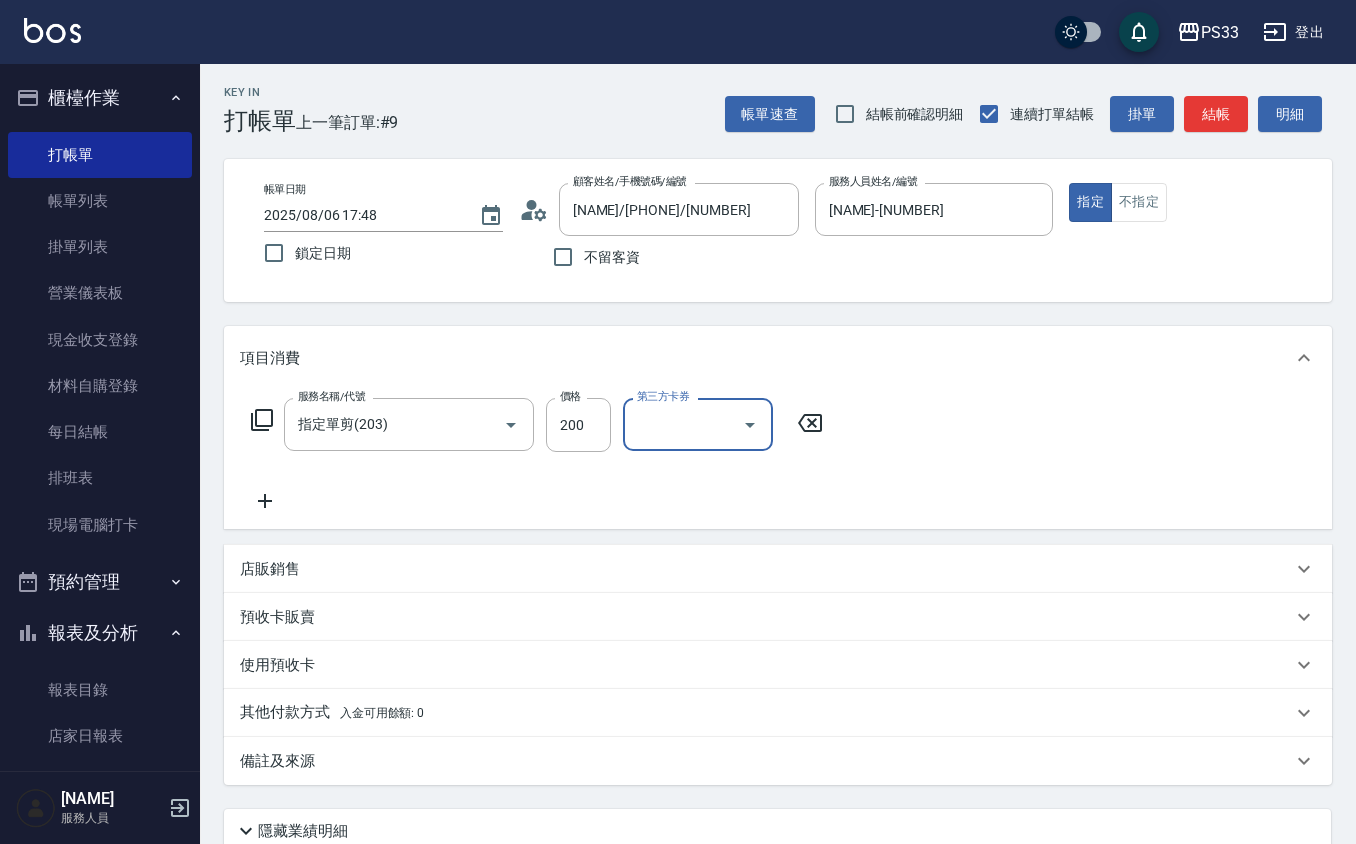 scroll, scrollTop: 0, scrollLeft: 0, axis: both 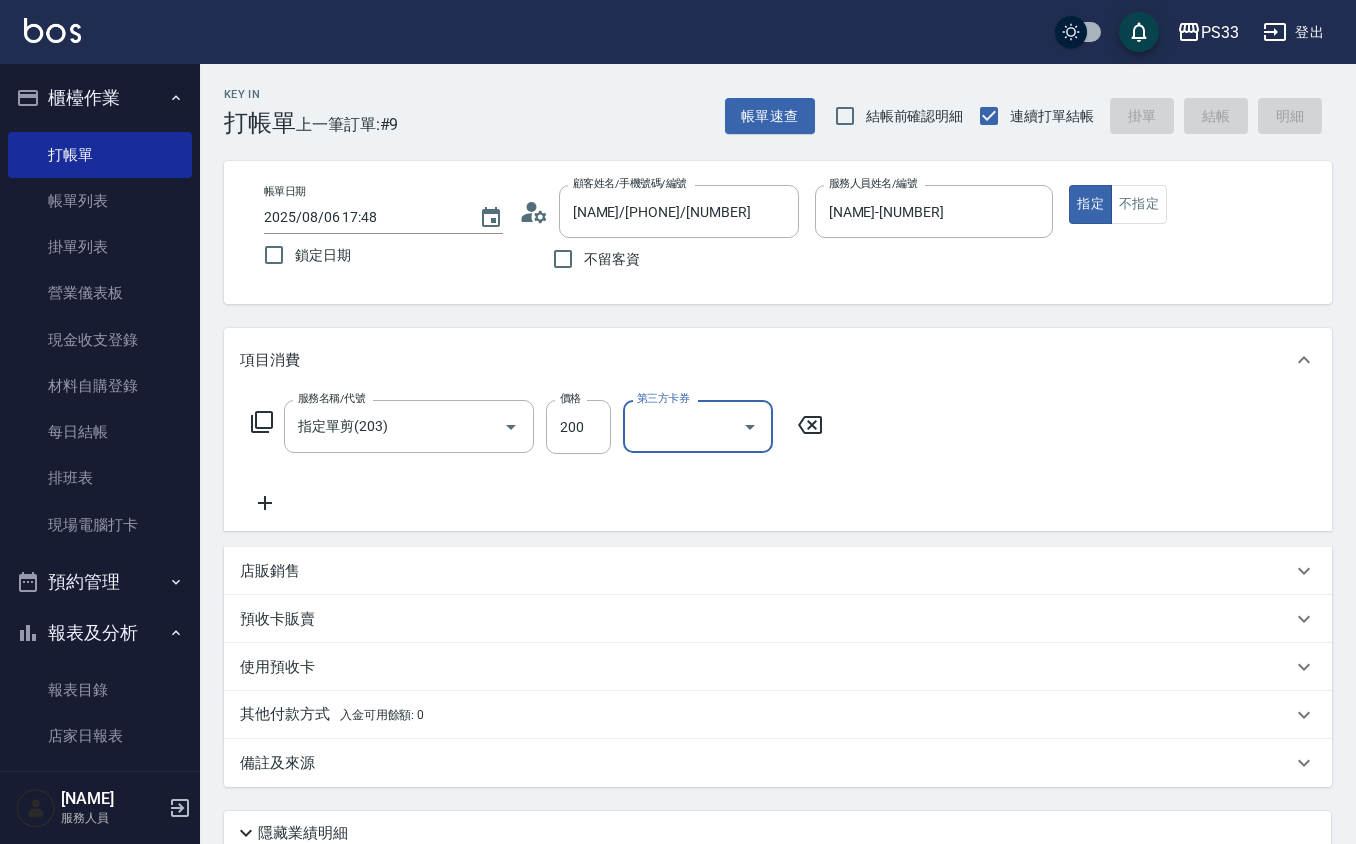 type 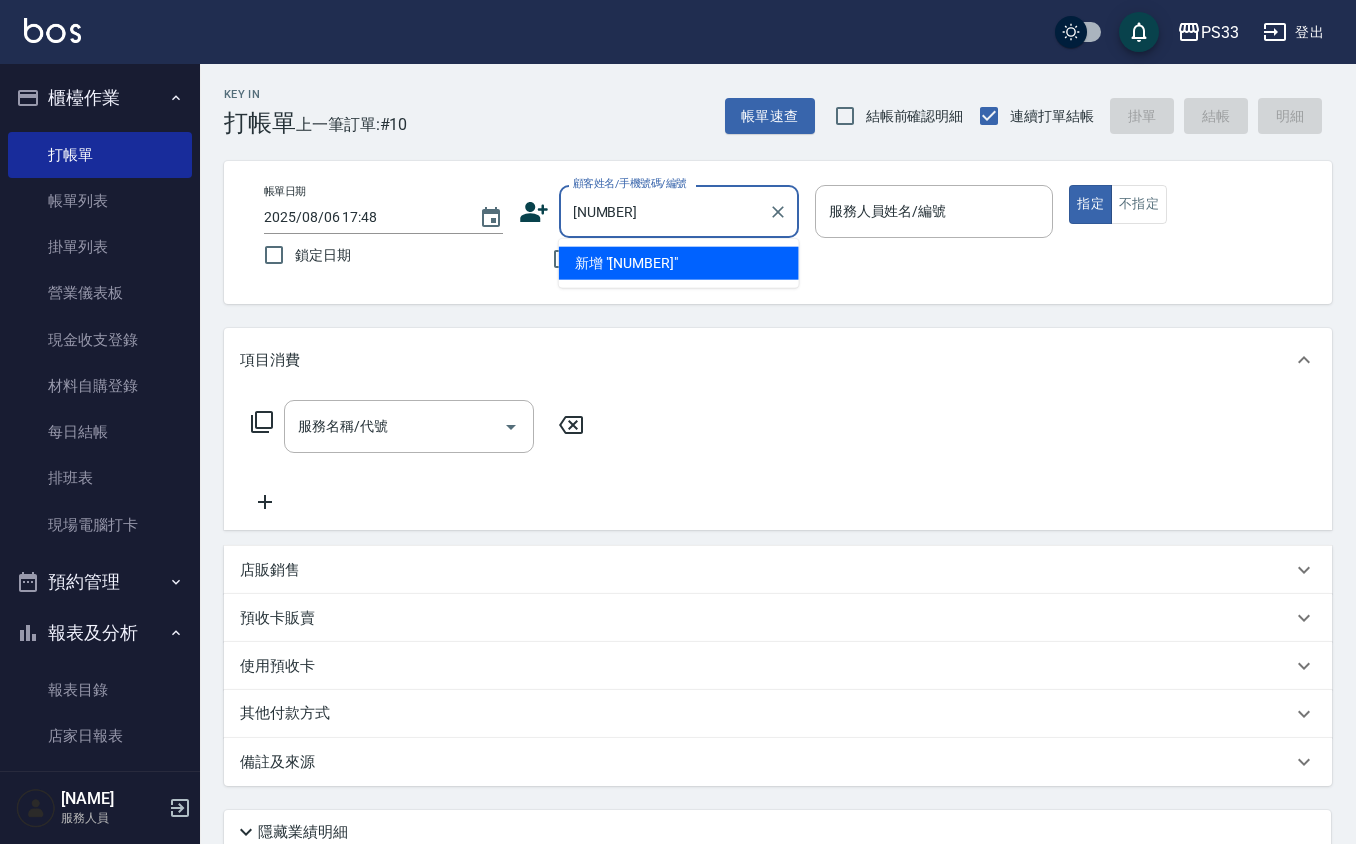 type on "[NUMBER]" 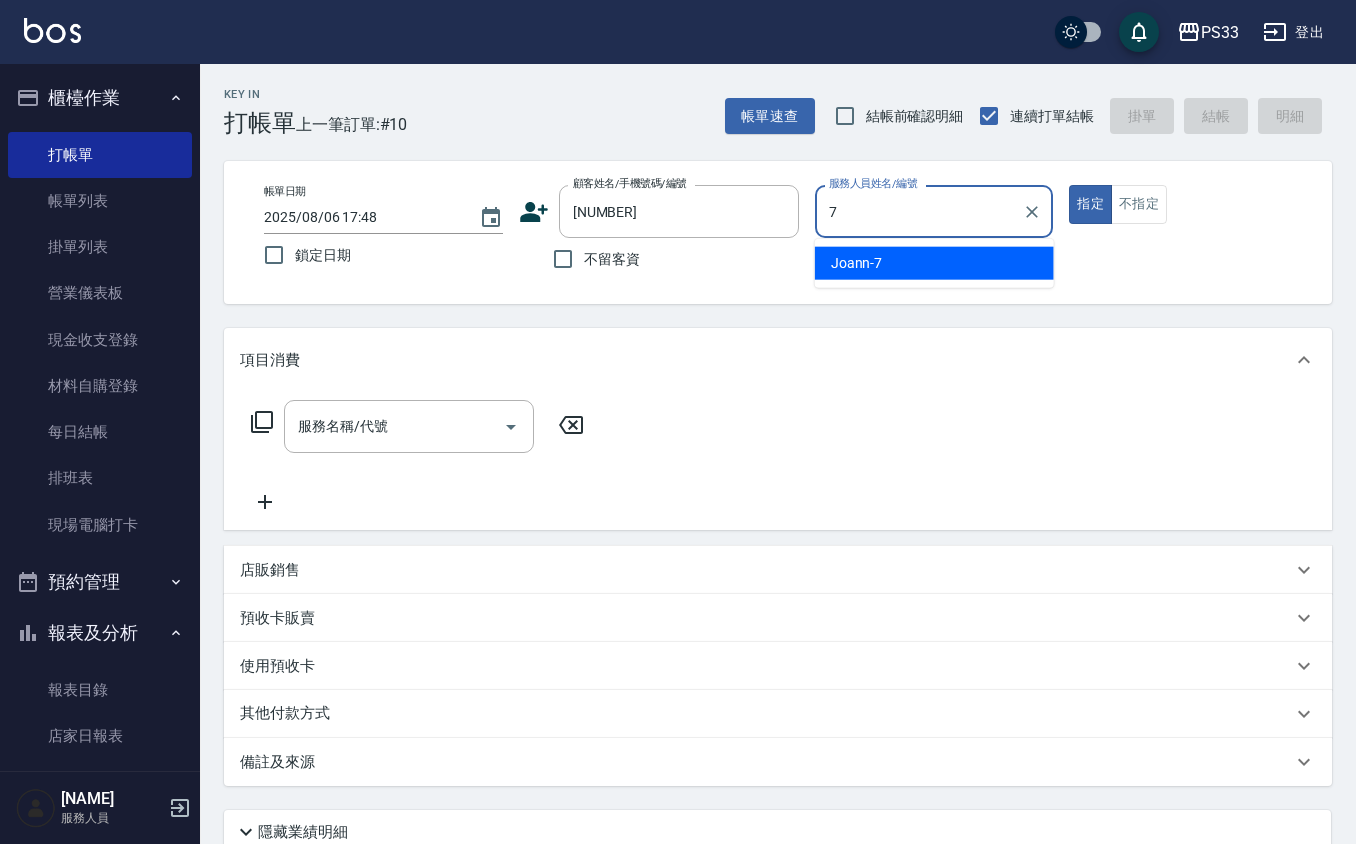 type on "[NAME]-[NUMBER]" 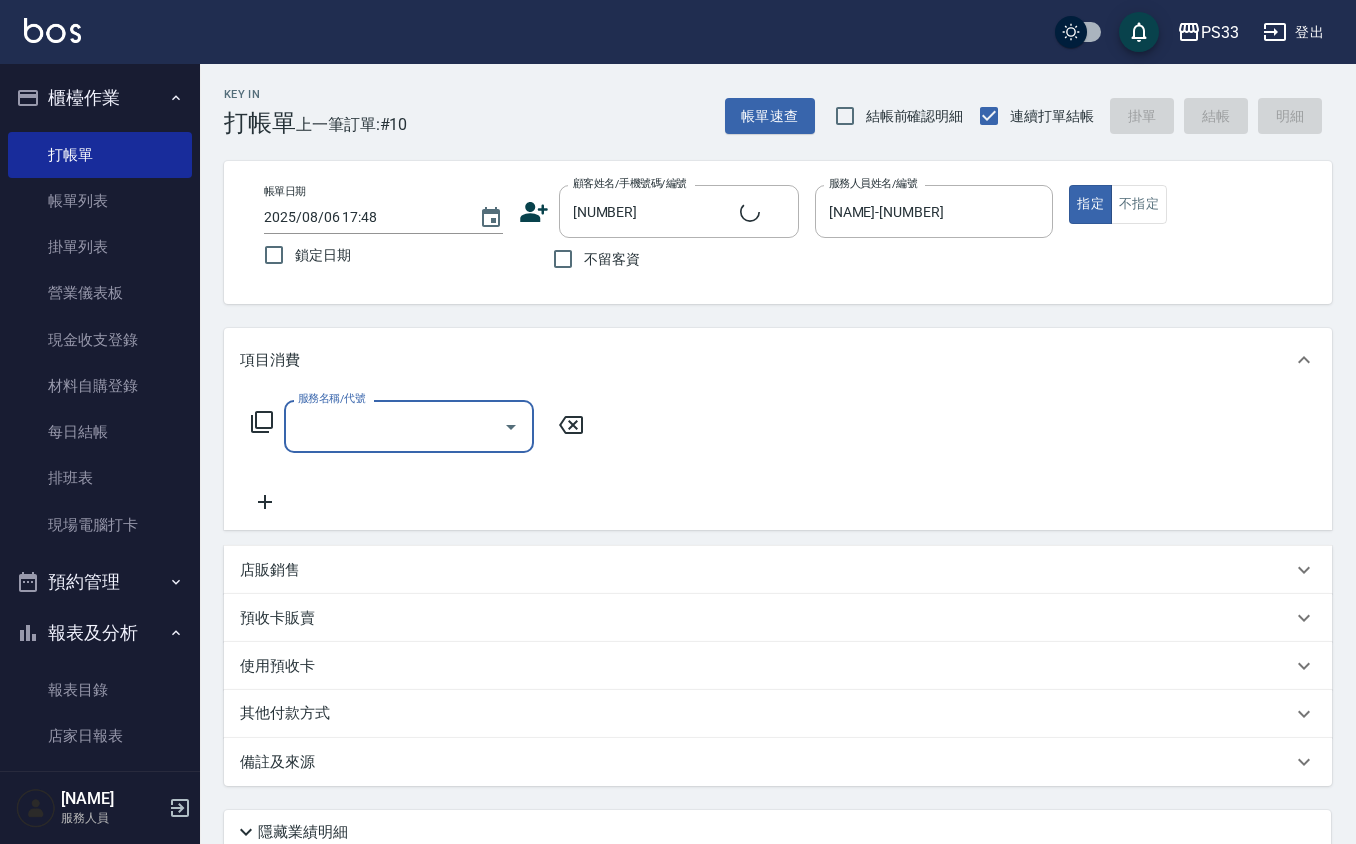 type on "[NAME]/[PHONE]/[NUMBER]" 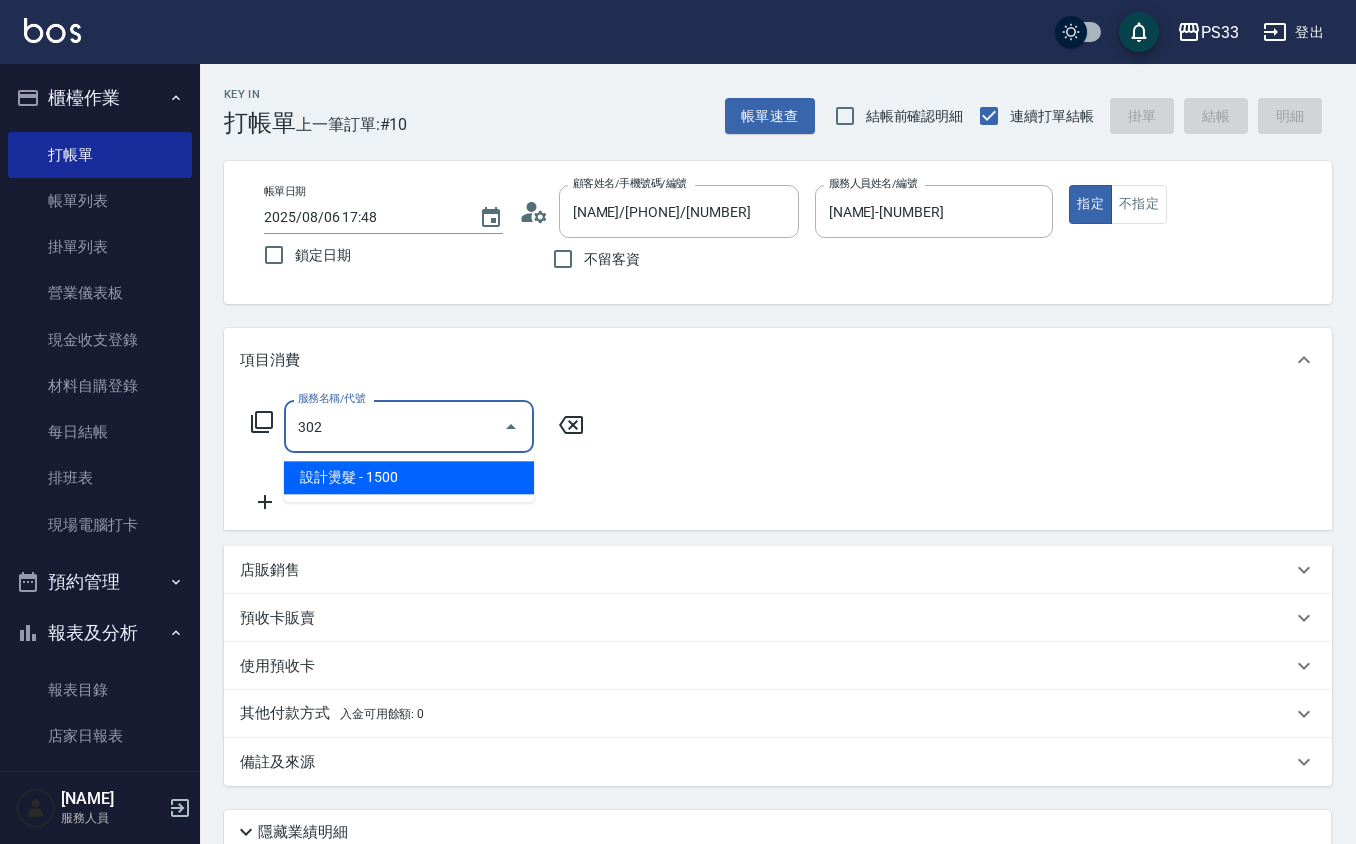 type on "設計燙髮(302)" 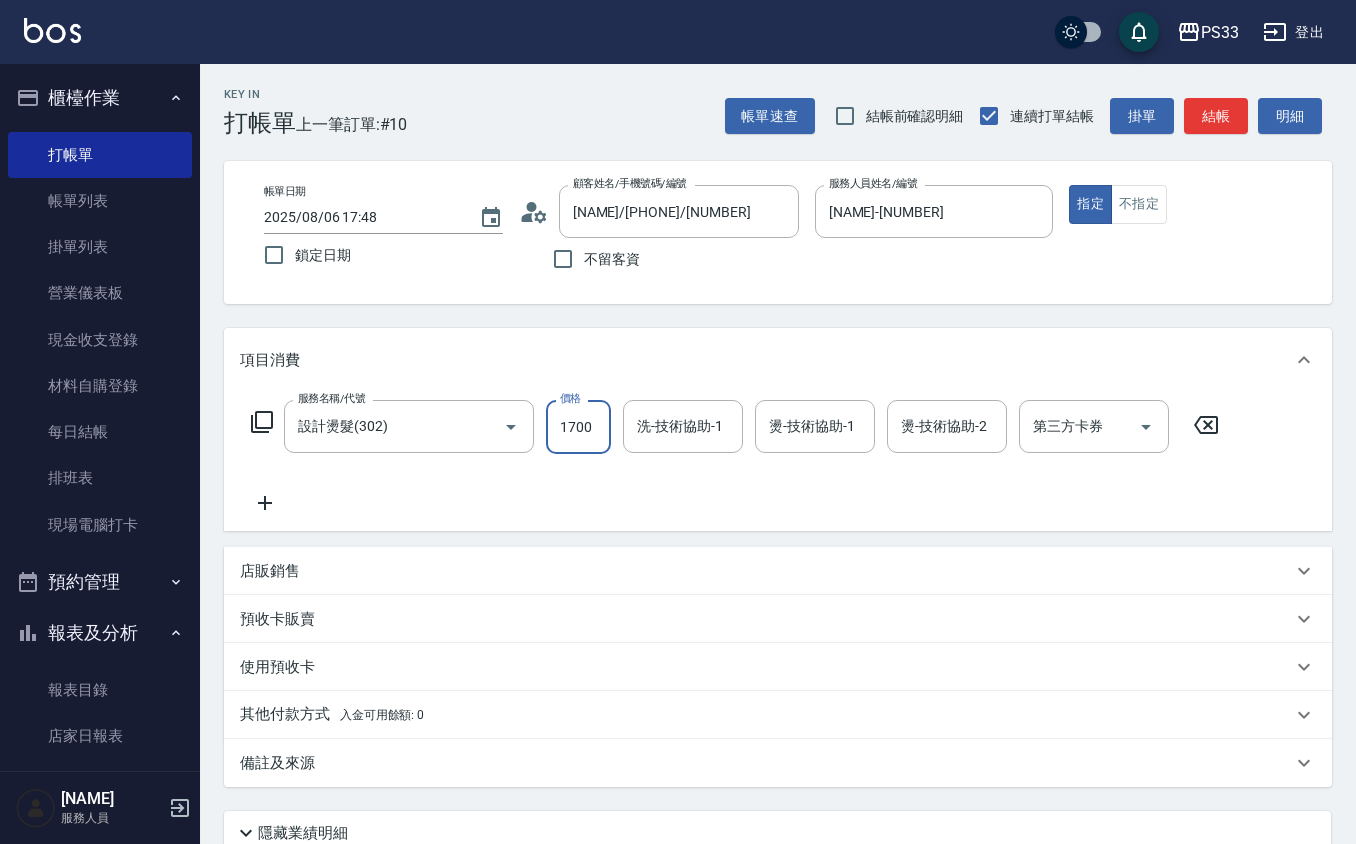 type on "1700" 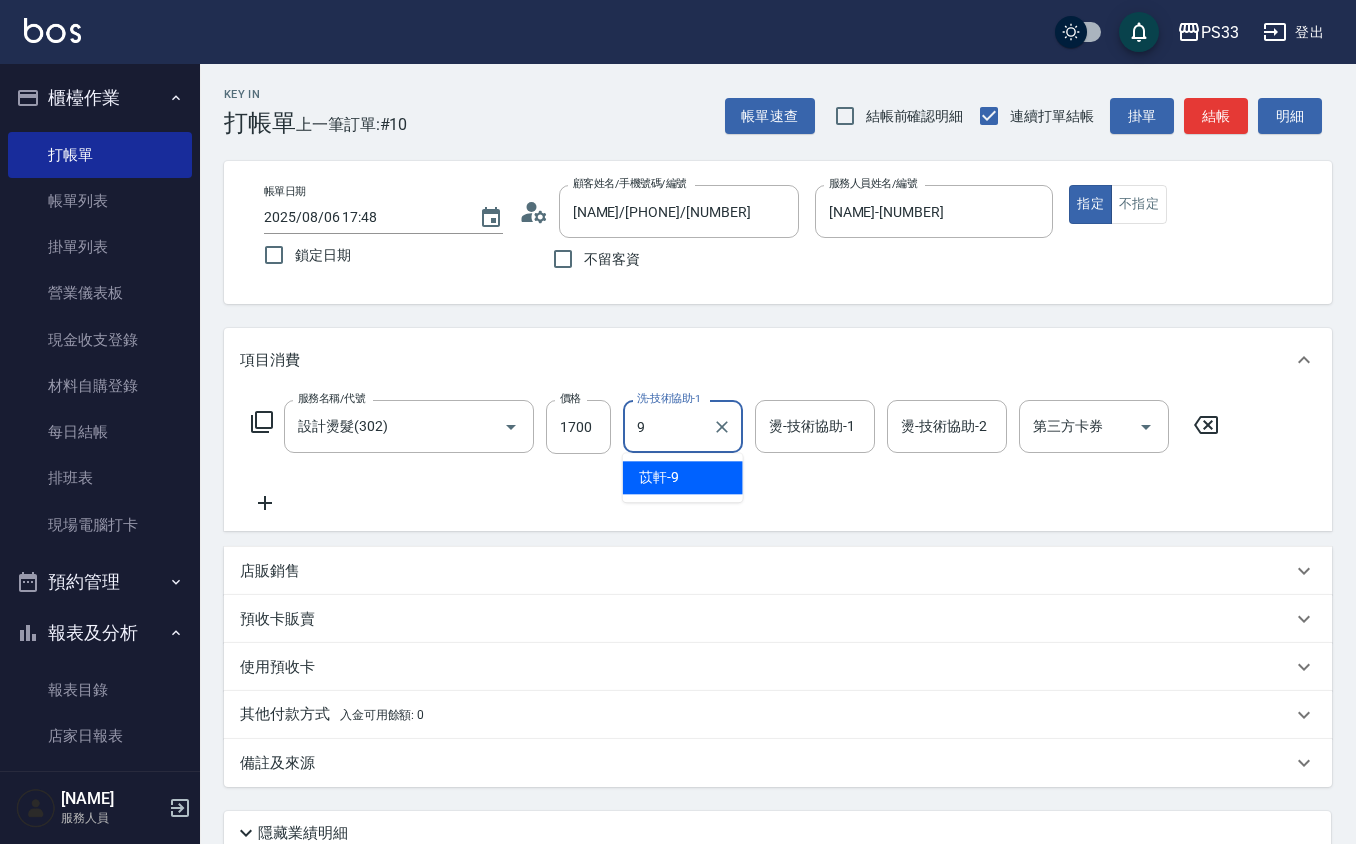 type on "[NAME]-[NUMBER]" 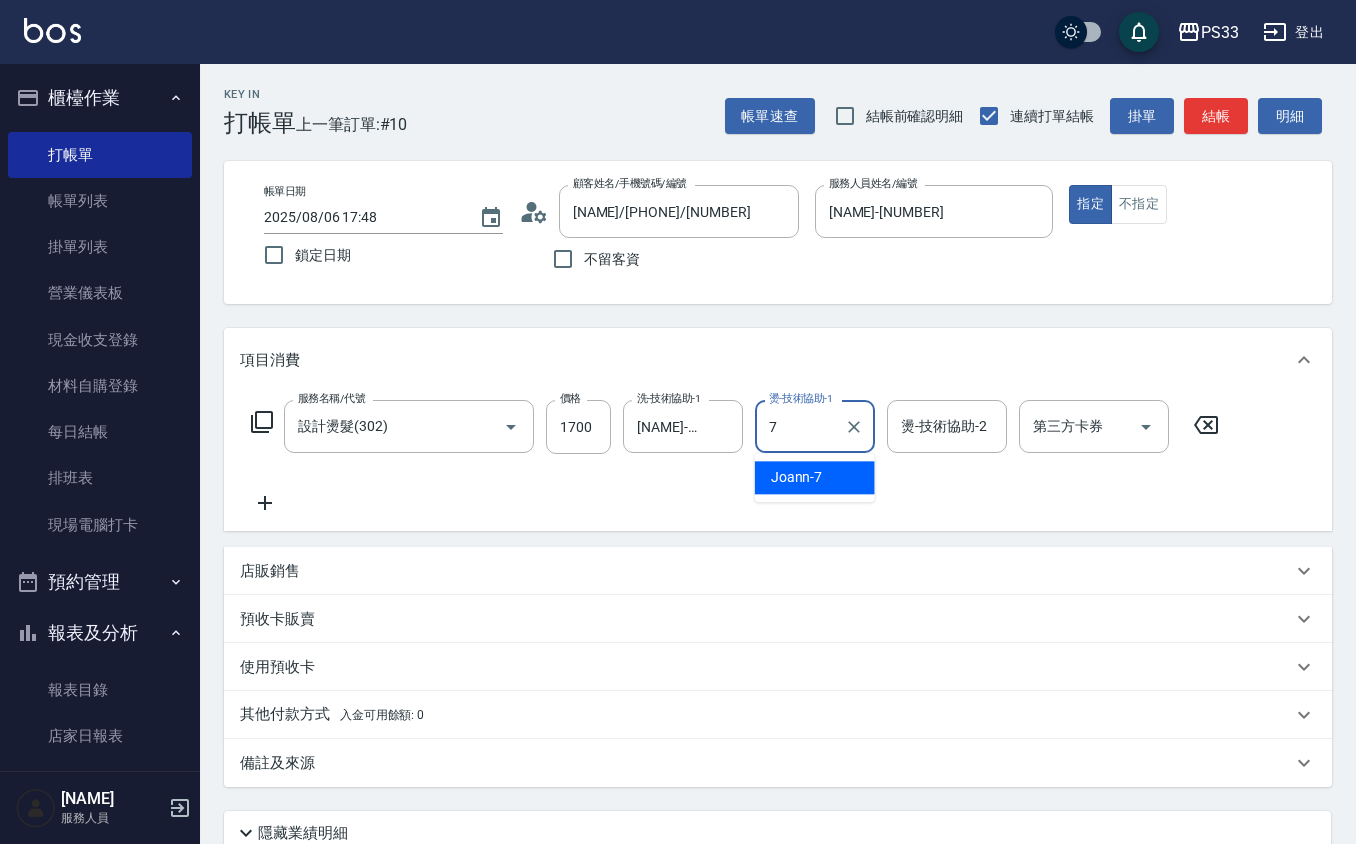 type on "[NAME]-[NUMBER]" 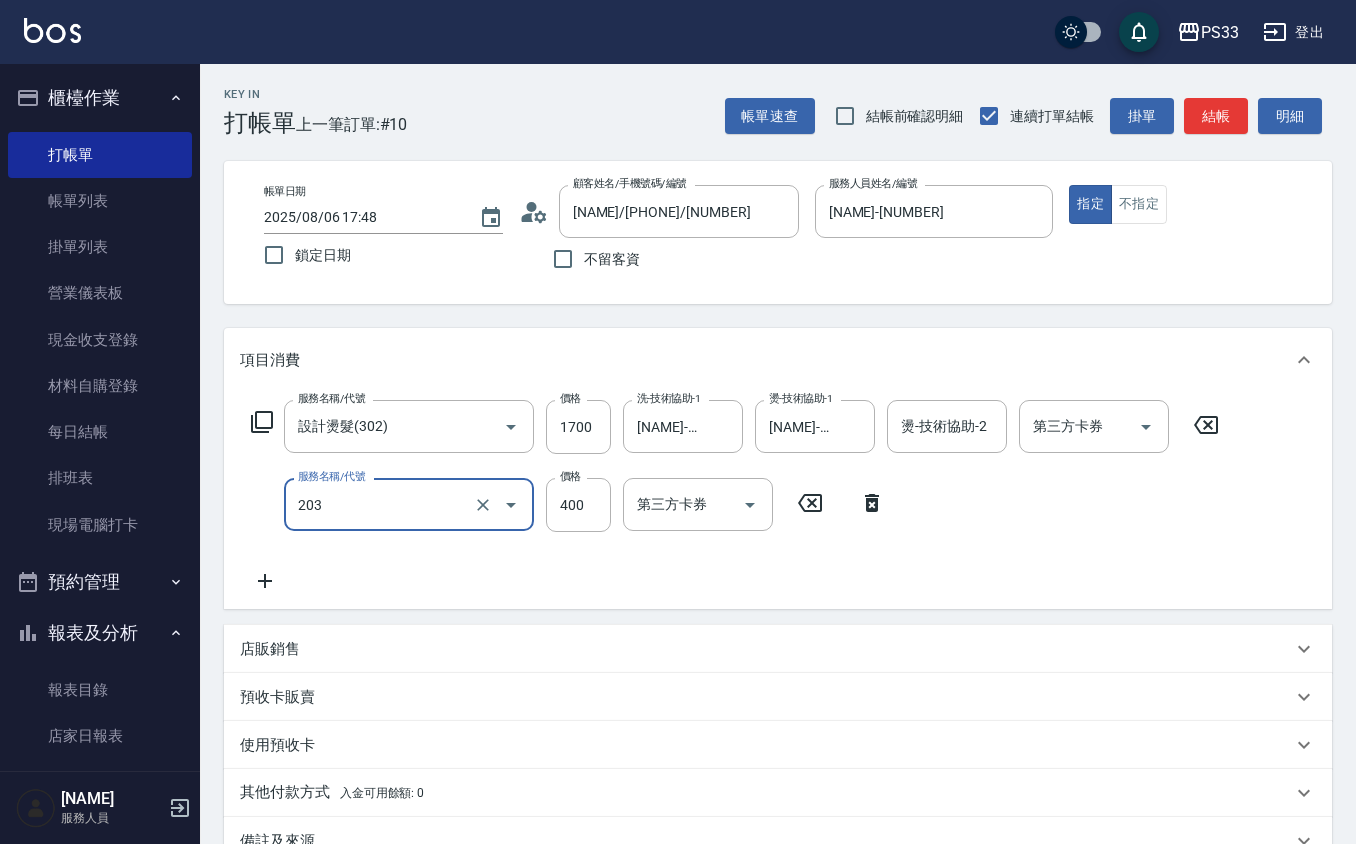 type on "指定單剪(203)" 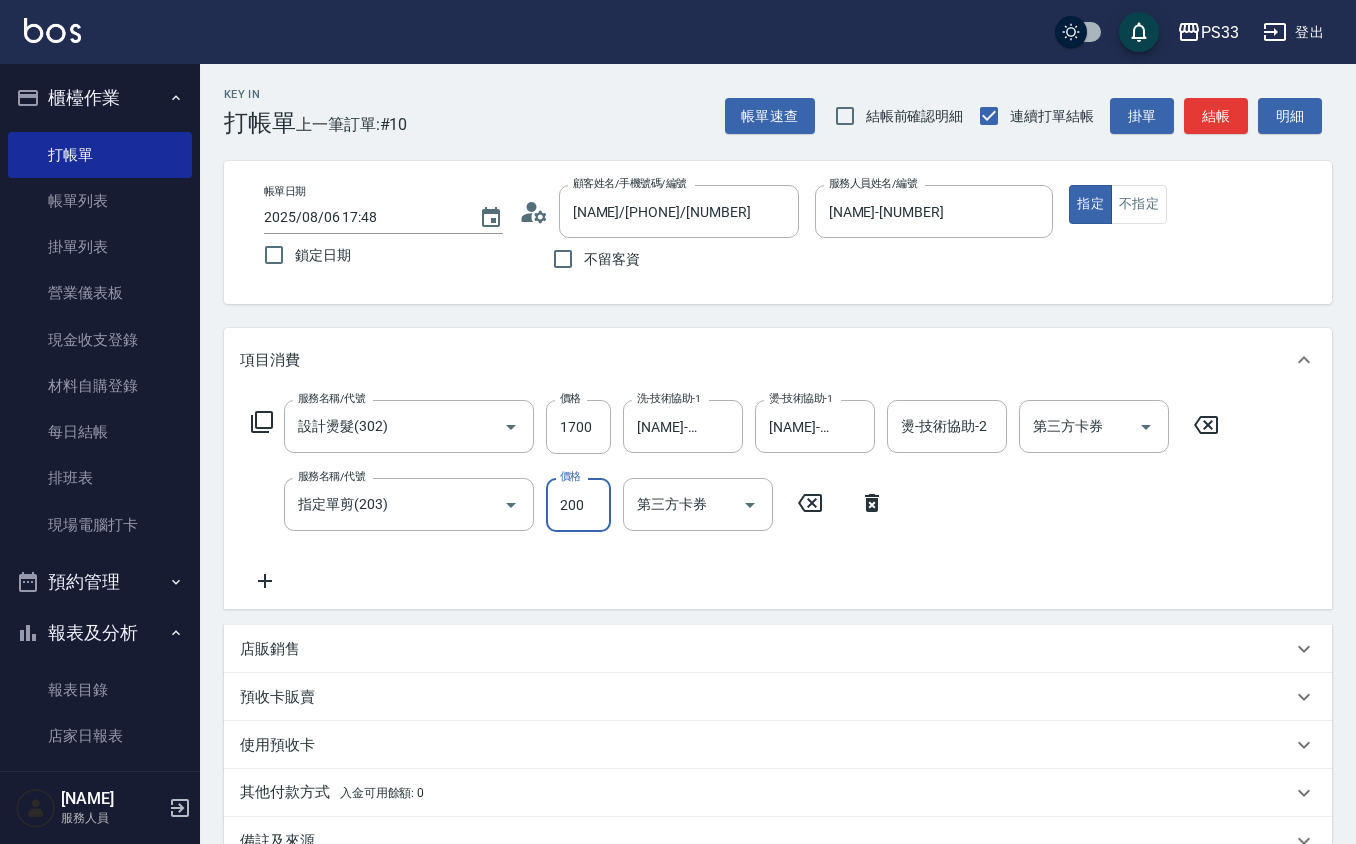 type on "200" 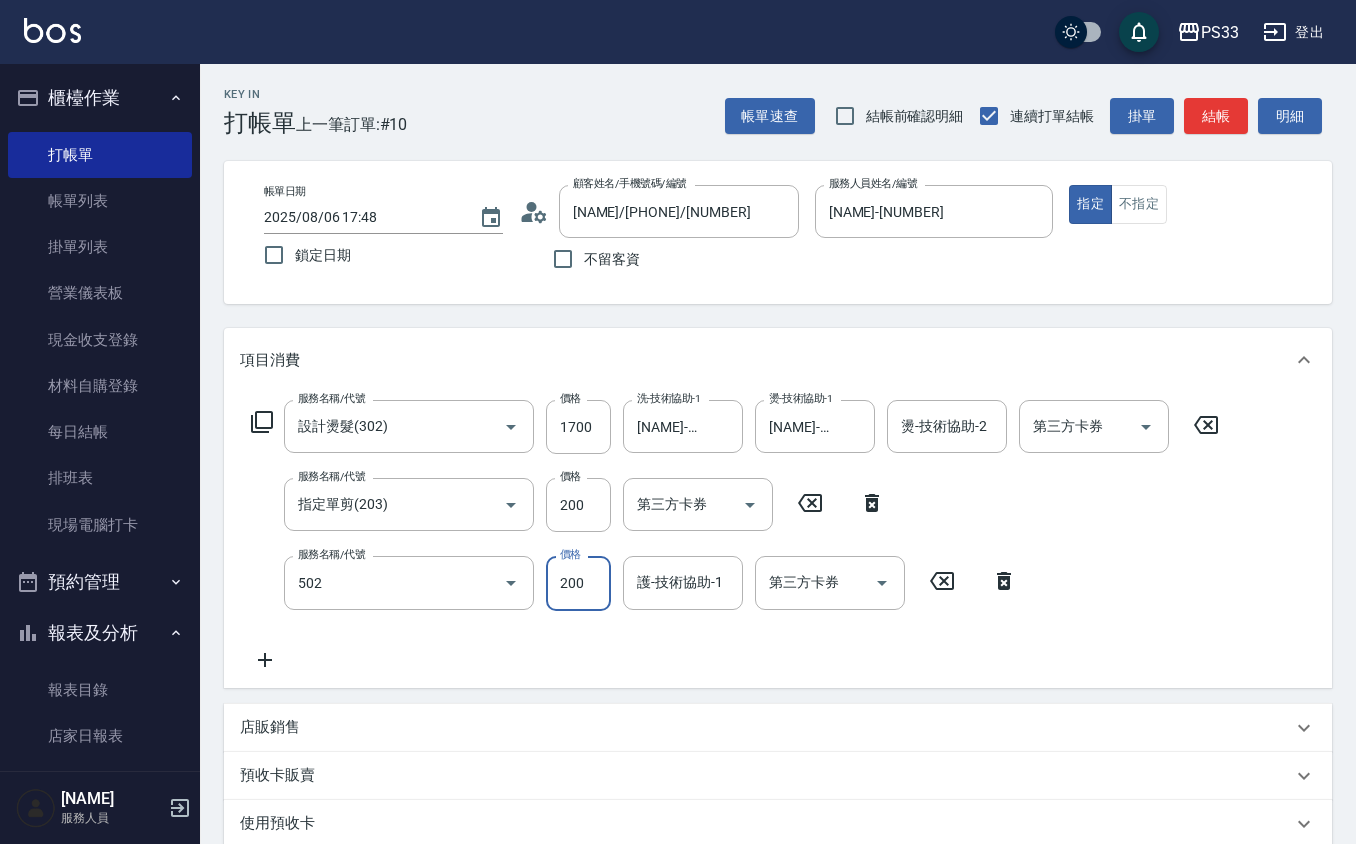 type on "自備護髮(502)" 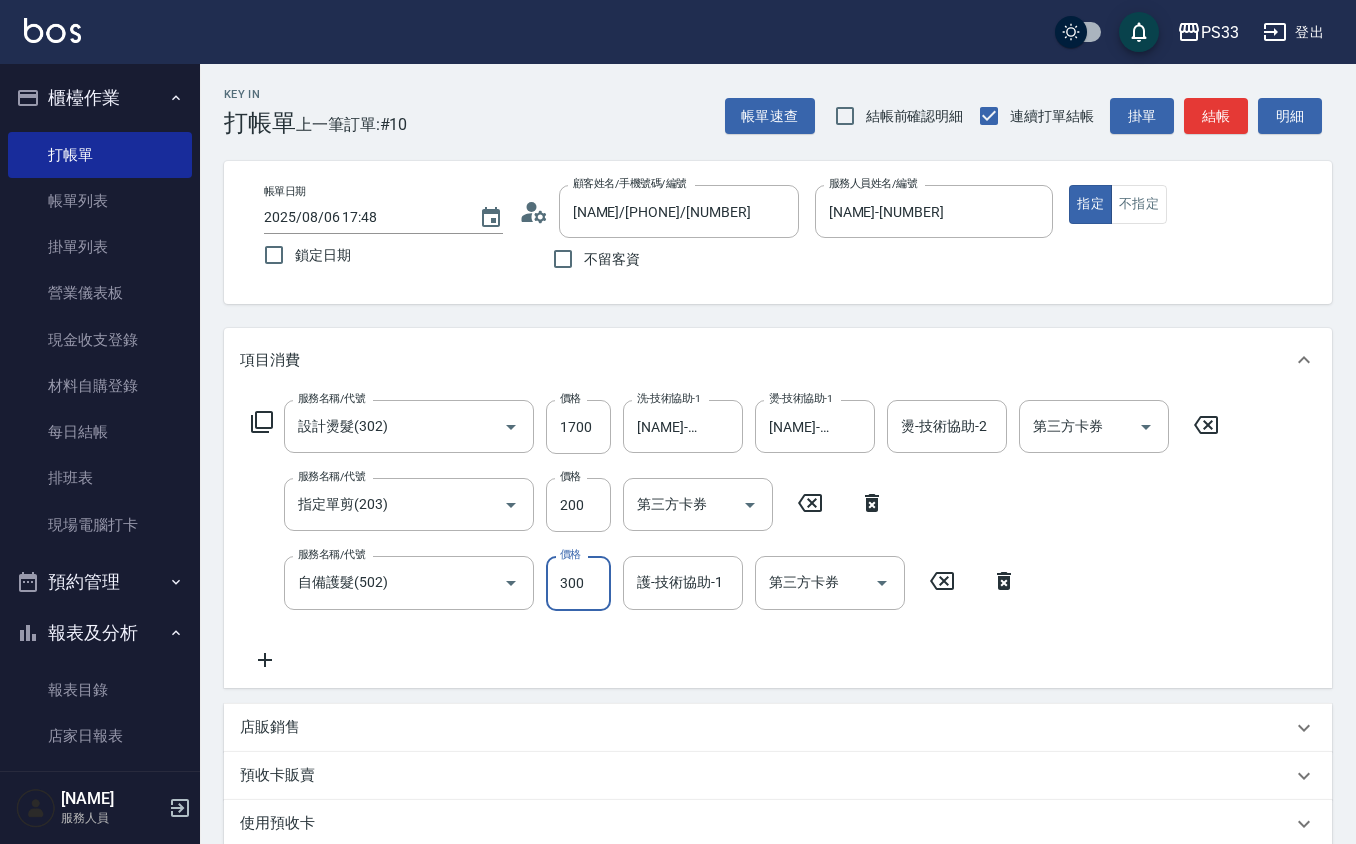 type on "300" 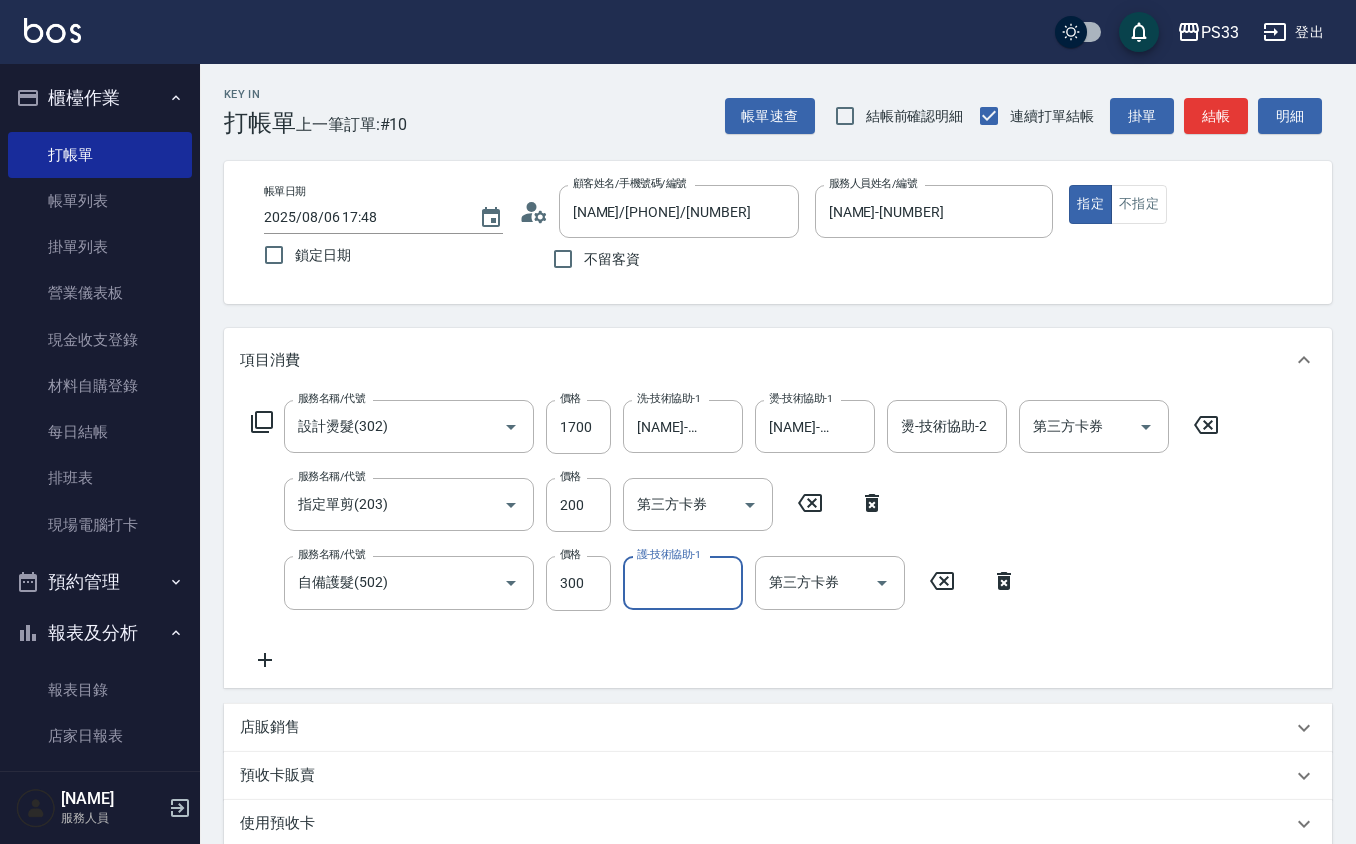 type on "3" 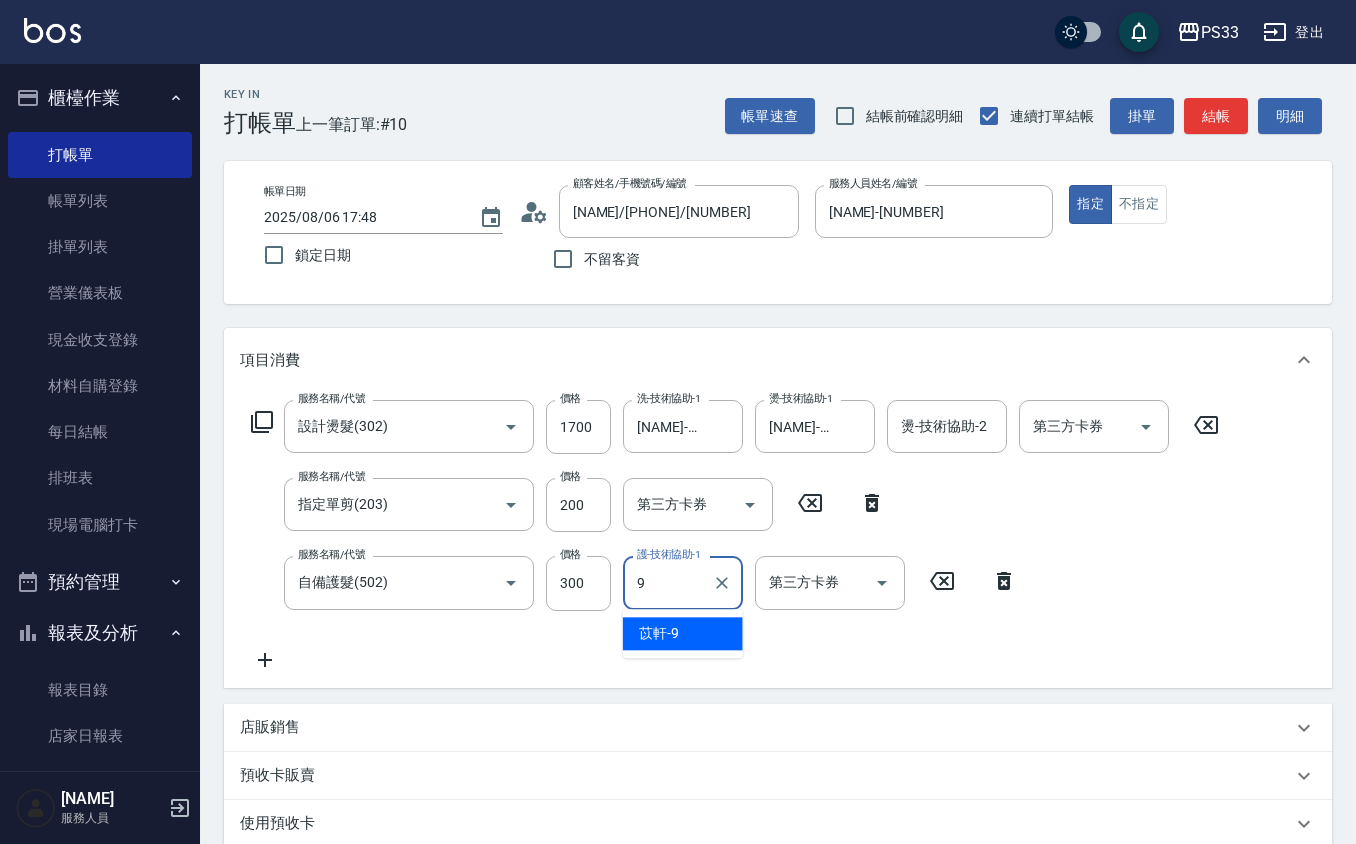 type on "[NAME]-[NUMBER]" 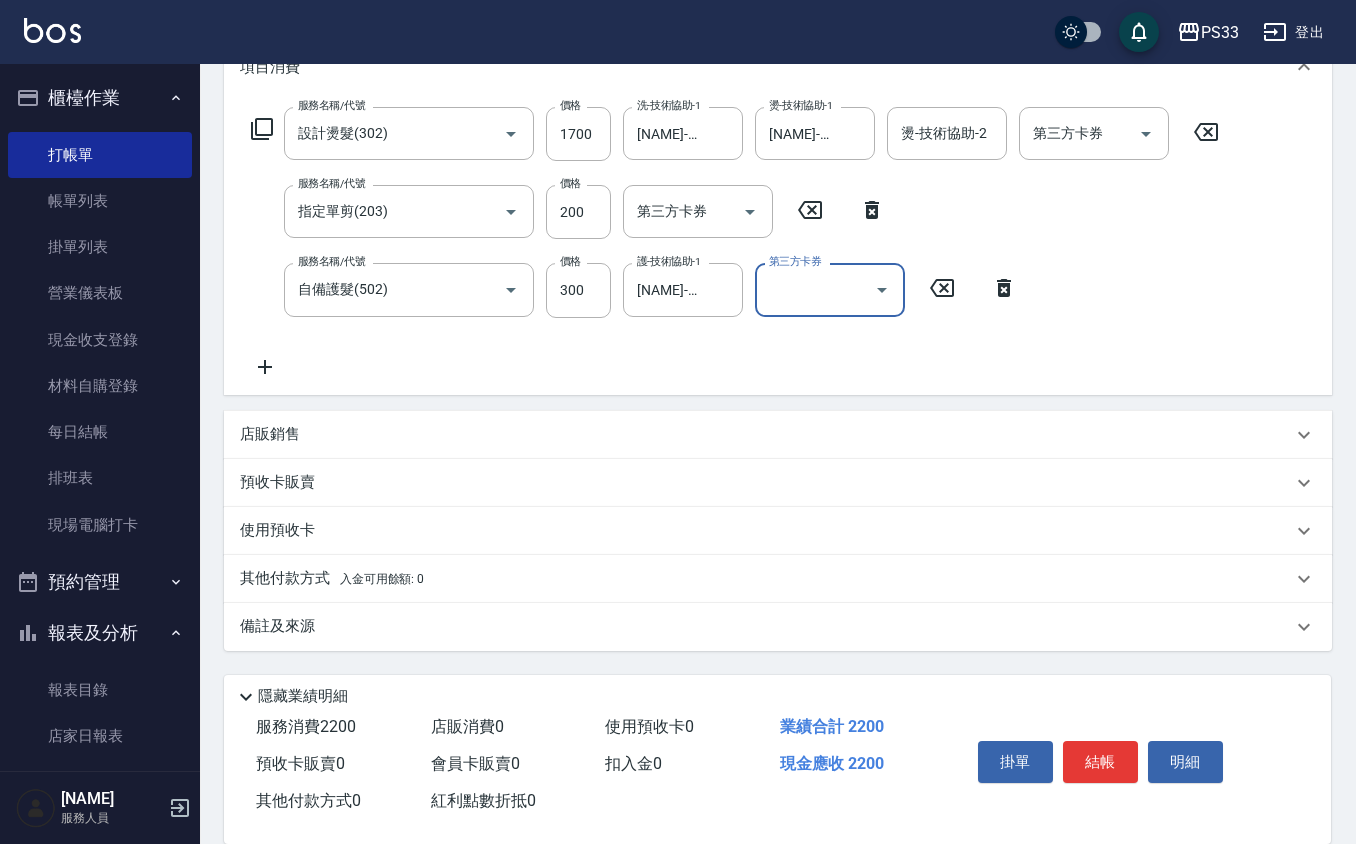 scroll, scrollTop: 321, scrollLeft: 0, axis: vertical 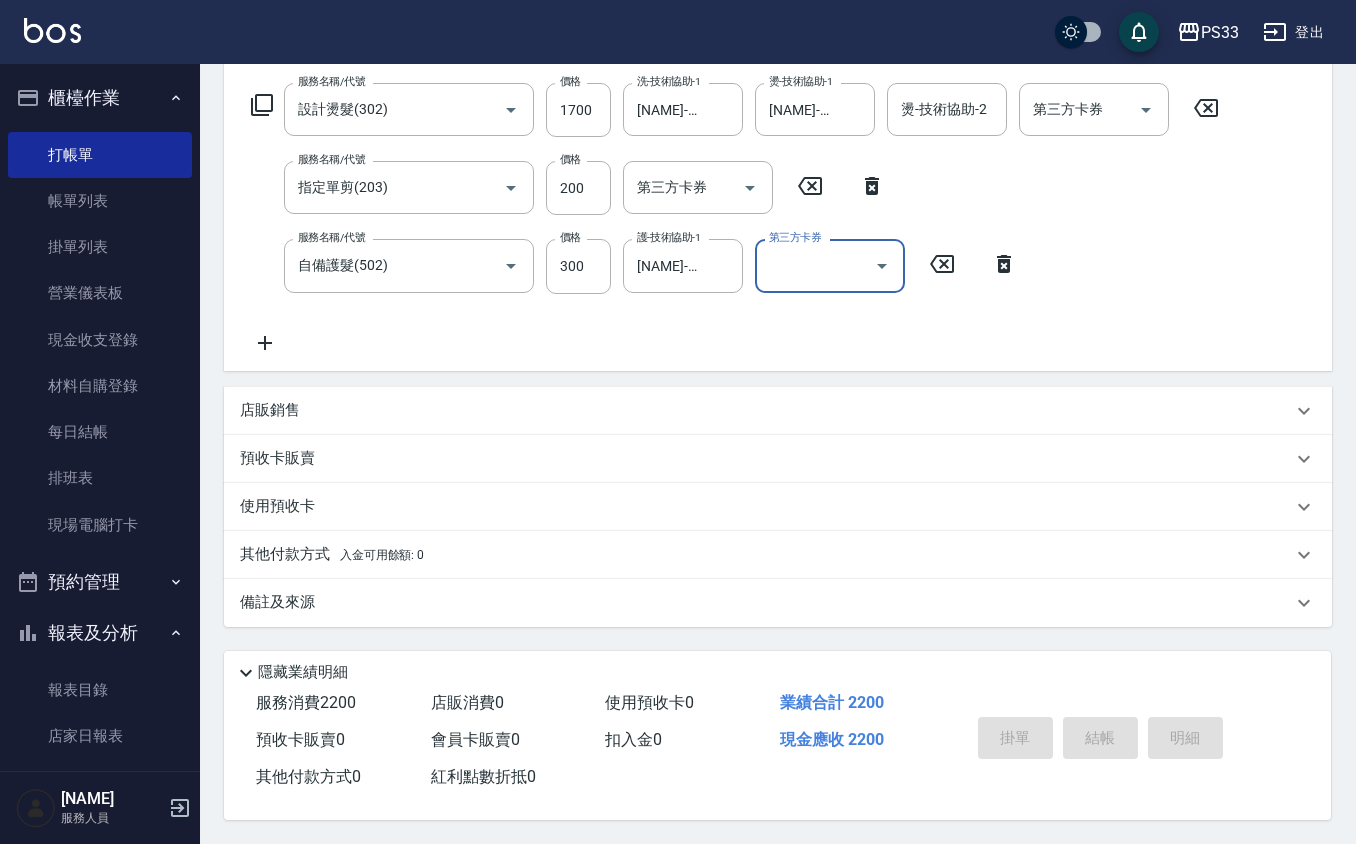 type 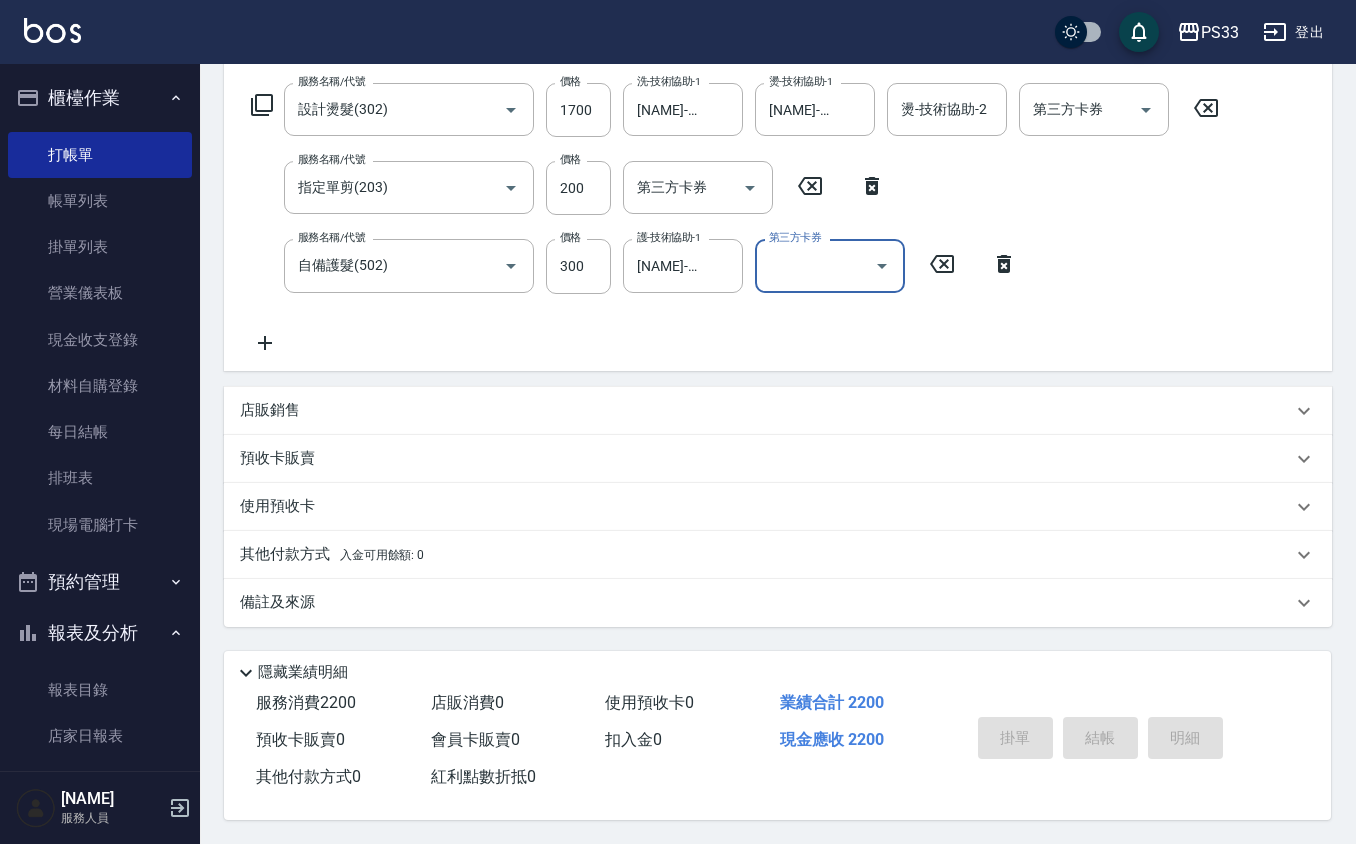 type 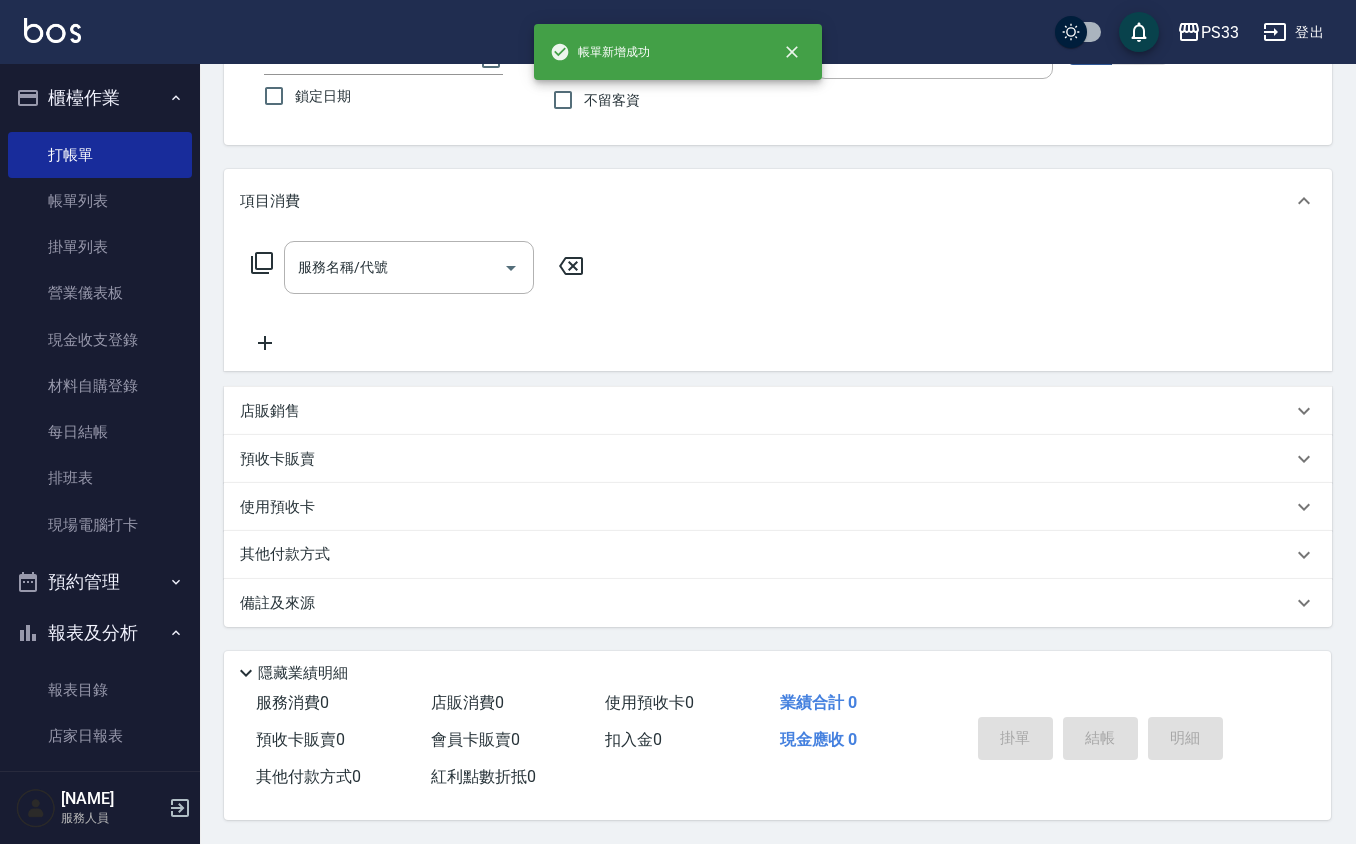 scroll, scrollTop: 0, scrollLeft: 0, axis: both 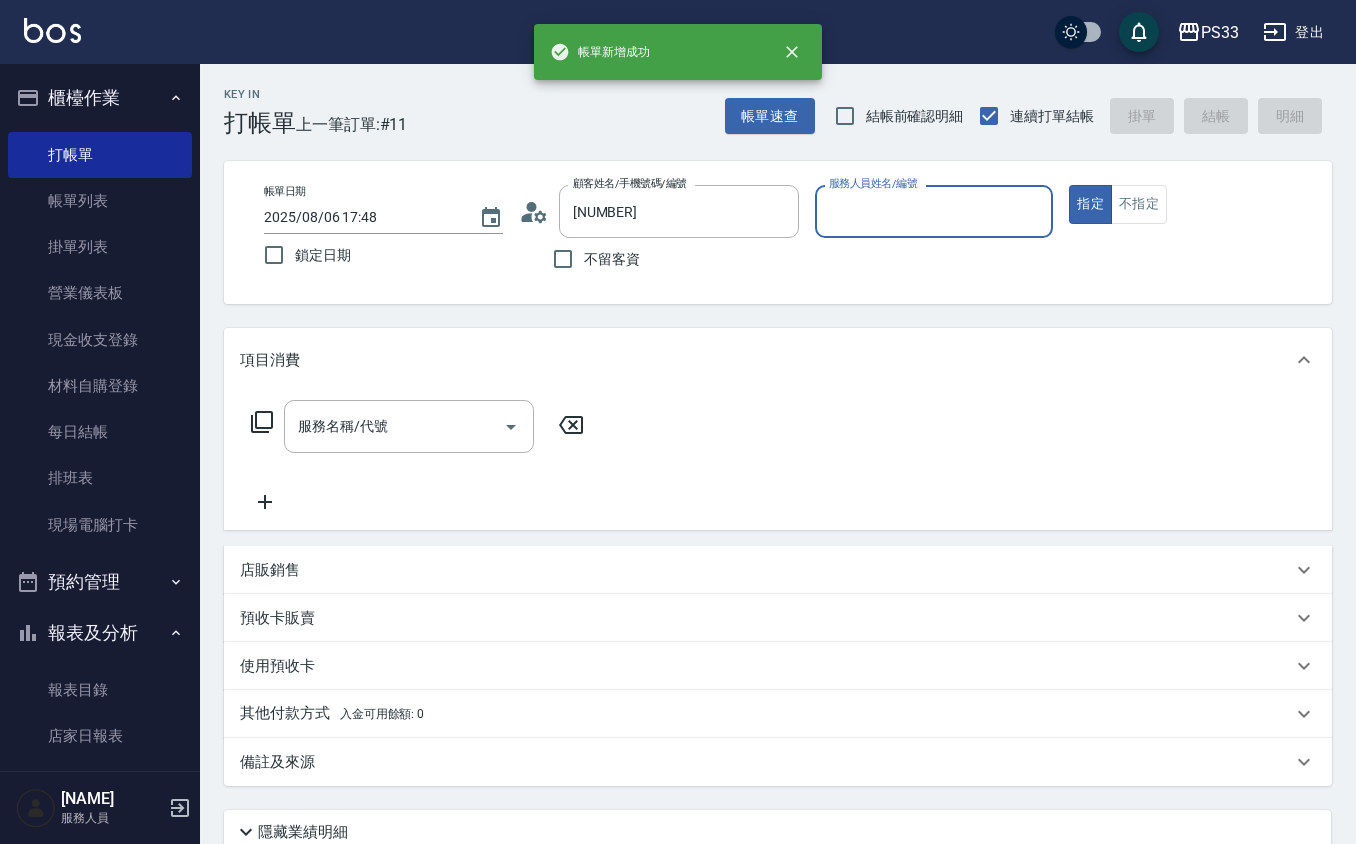 type on "[NAME]/[PHONE]/[NUMBER]" 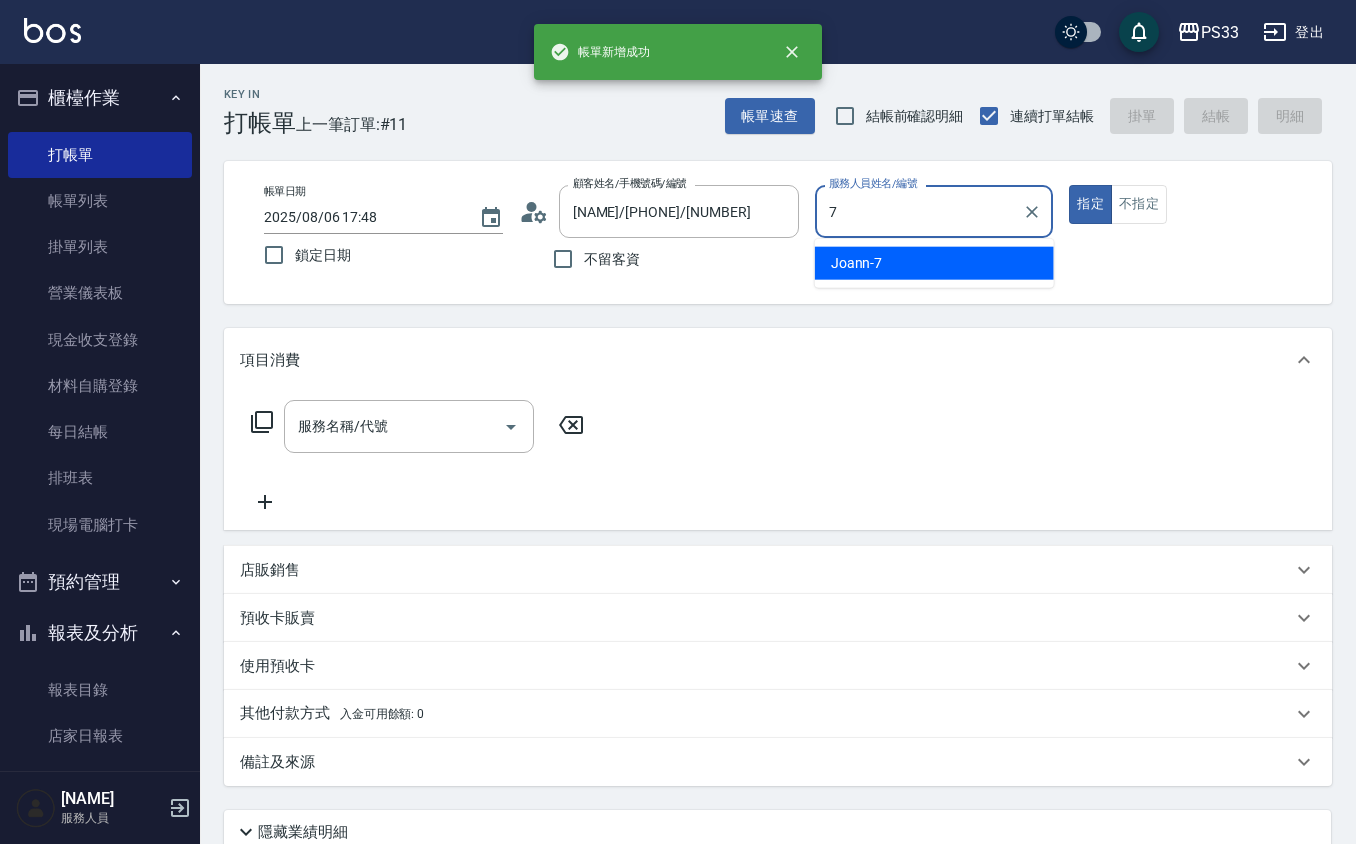 type on "[NAME]-[NUMBER]" 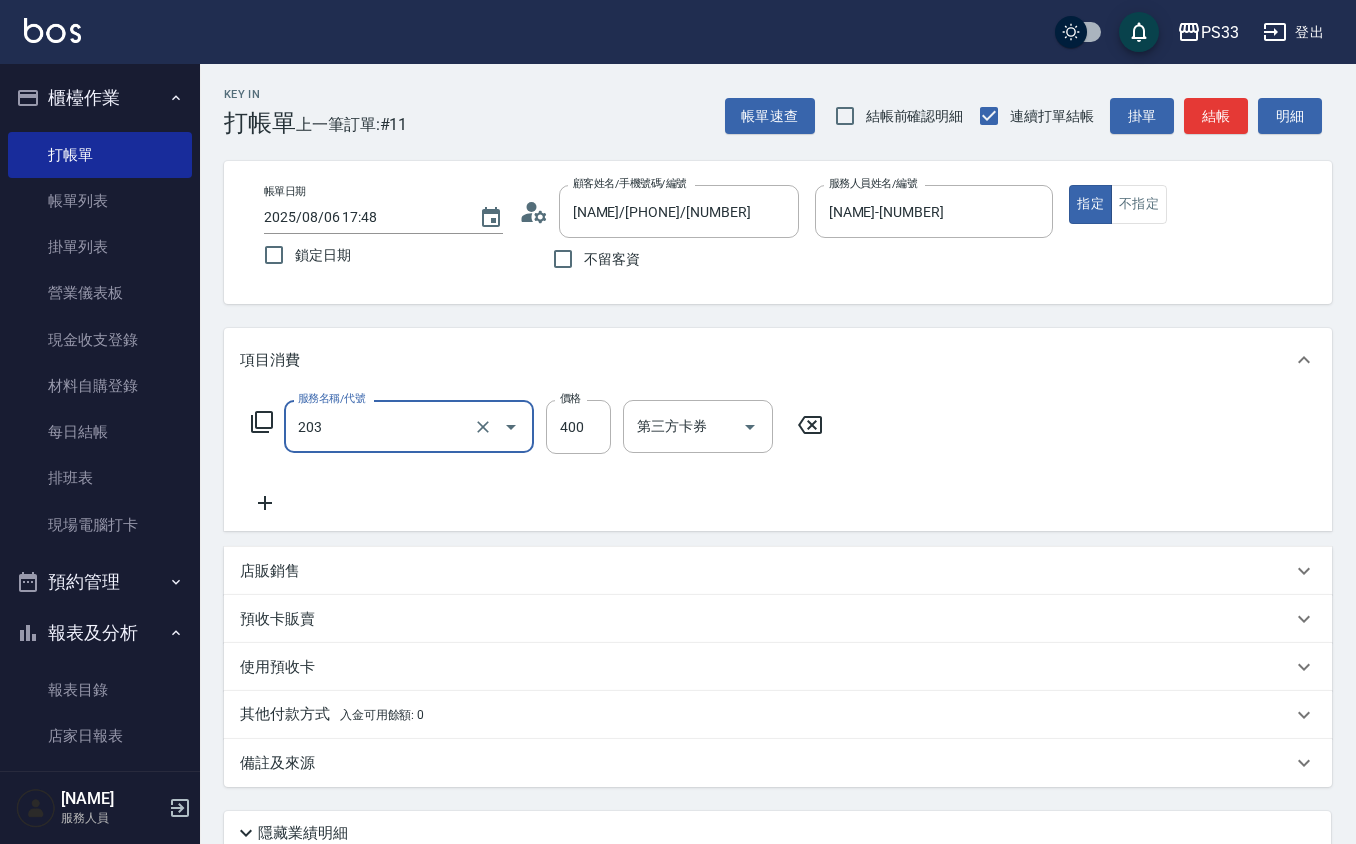 type on "指定單剪(203)" 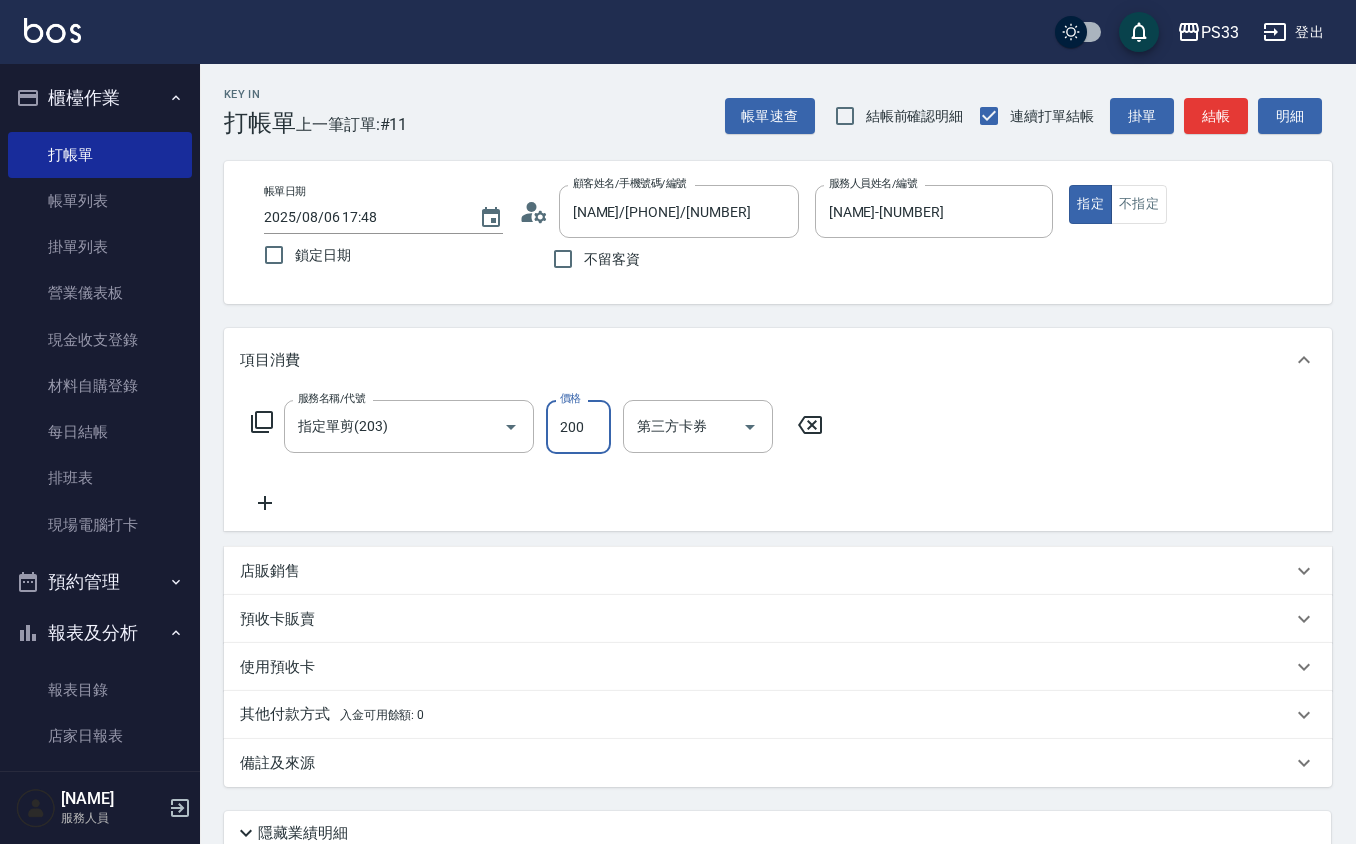 type on "200" 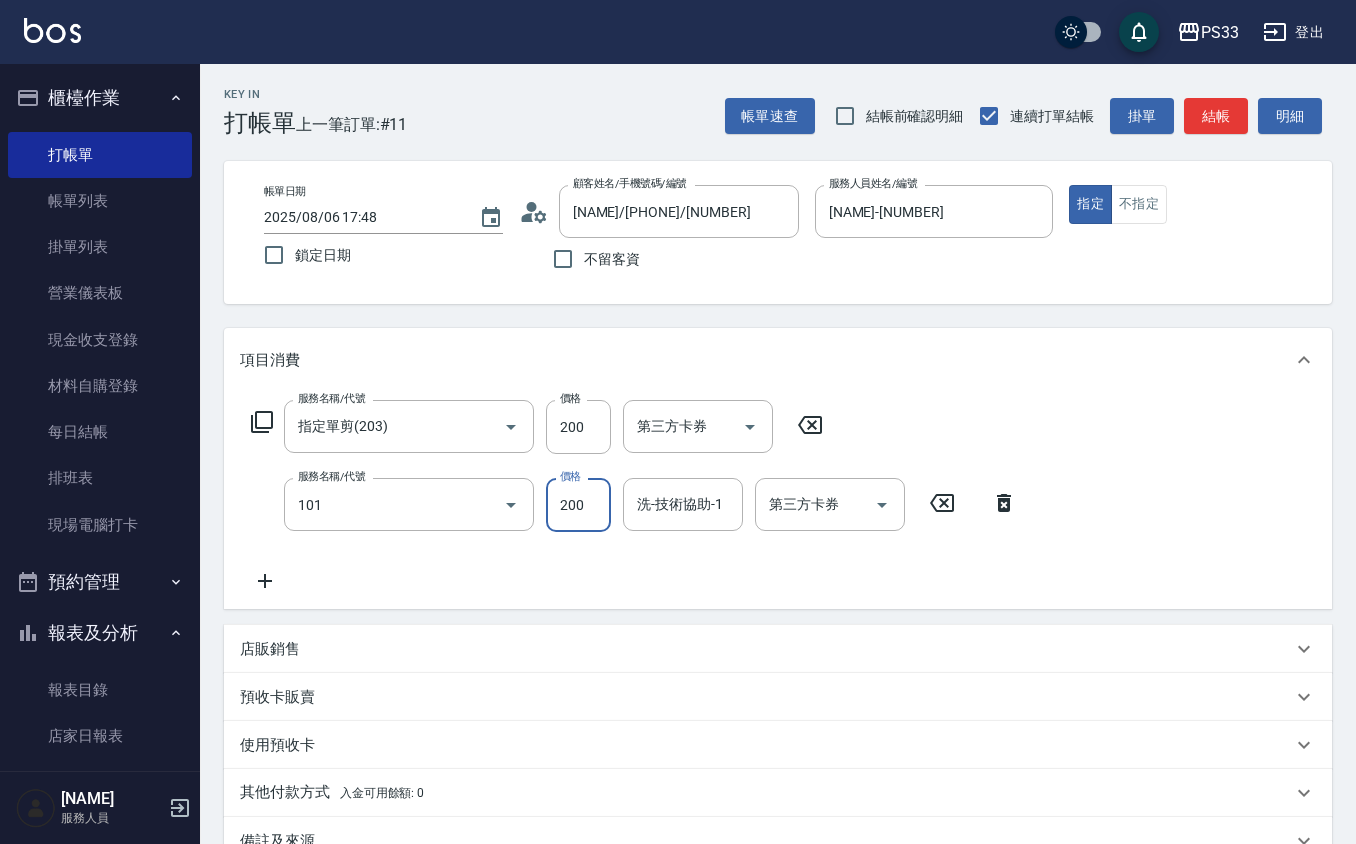 type on "洗髮(101)" 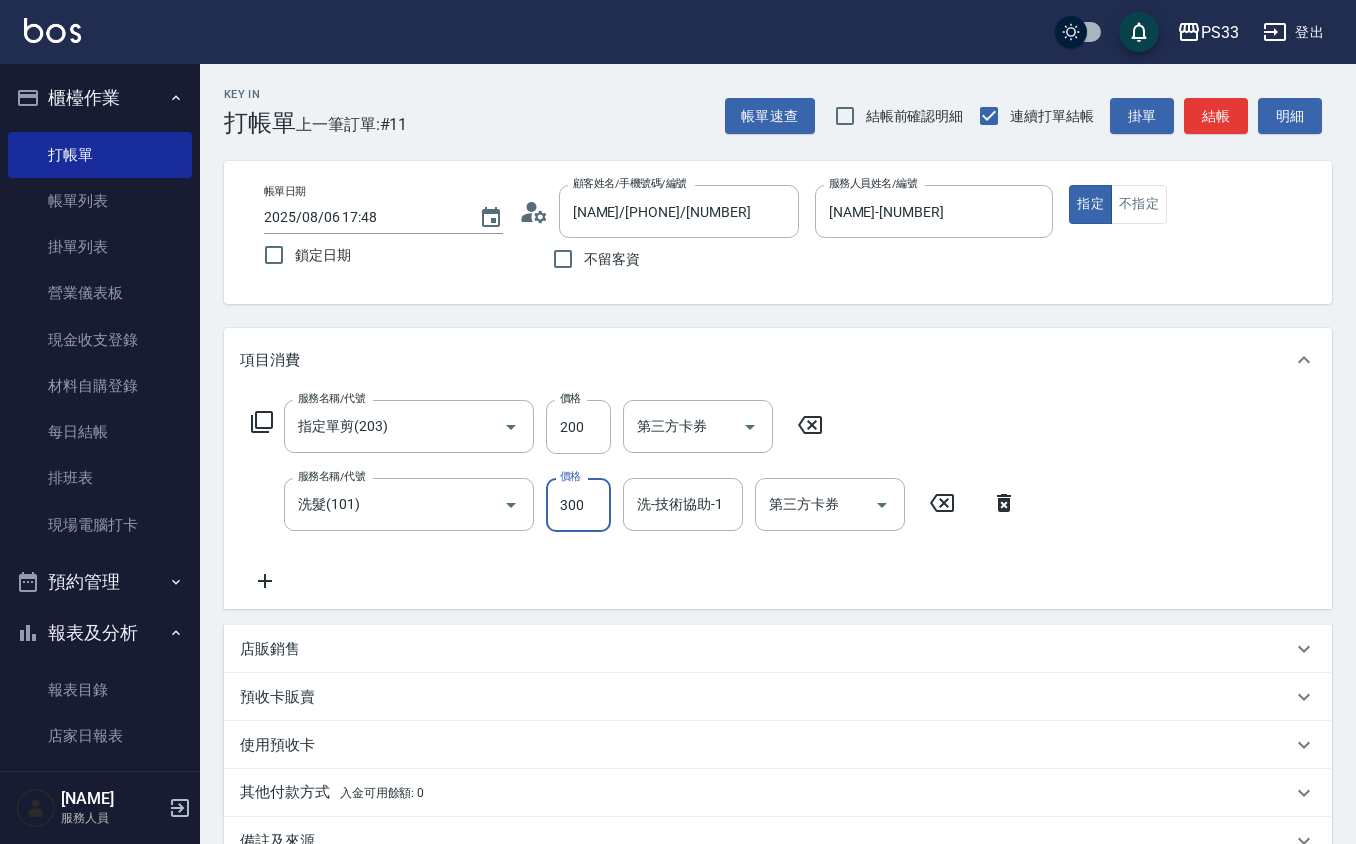 type on "300" 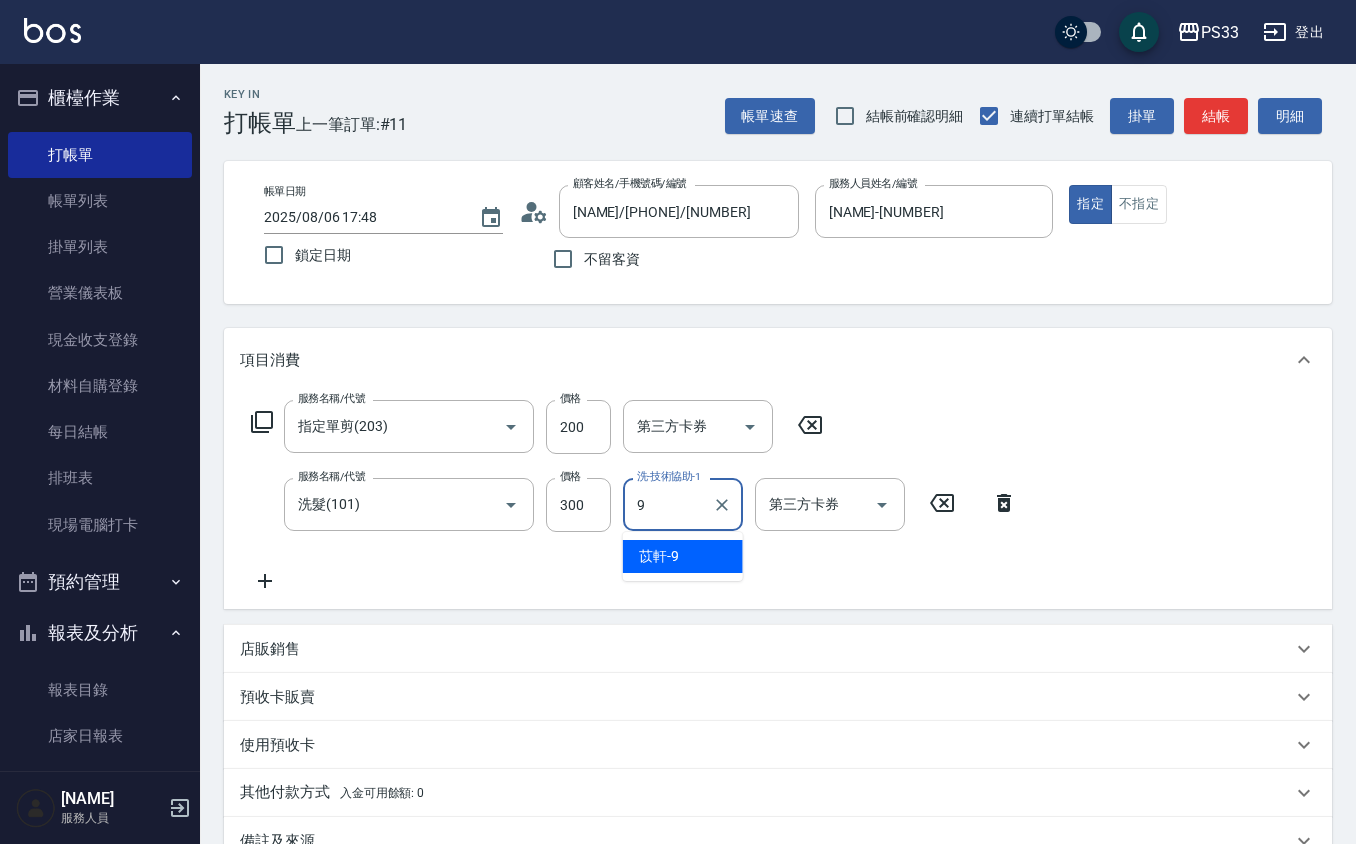 type on "[NAME]-[NUMBER]" 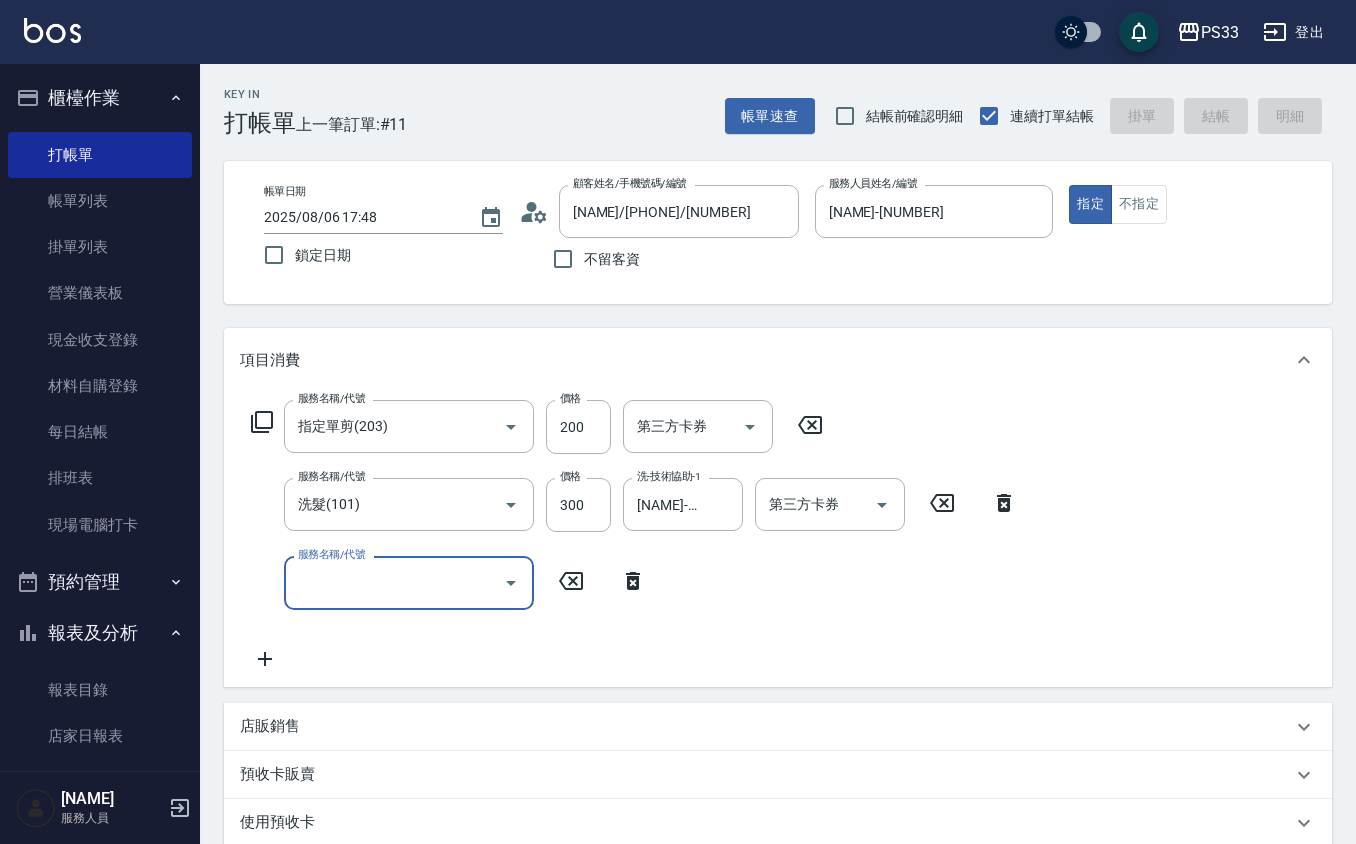 type 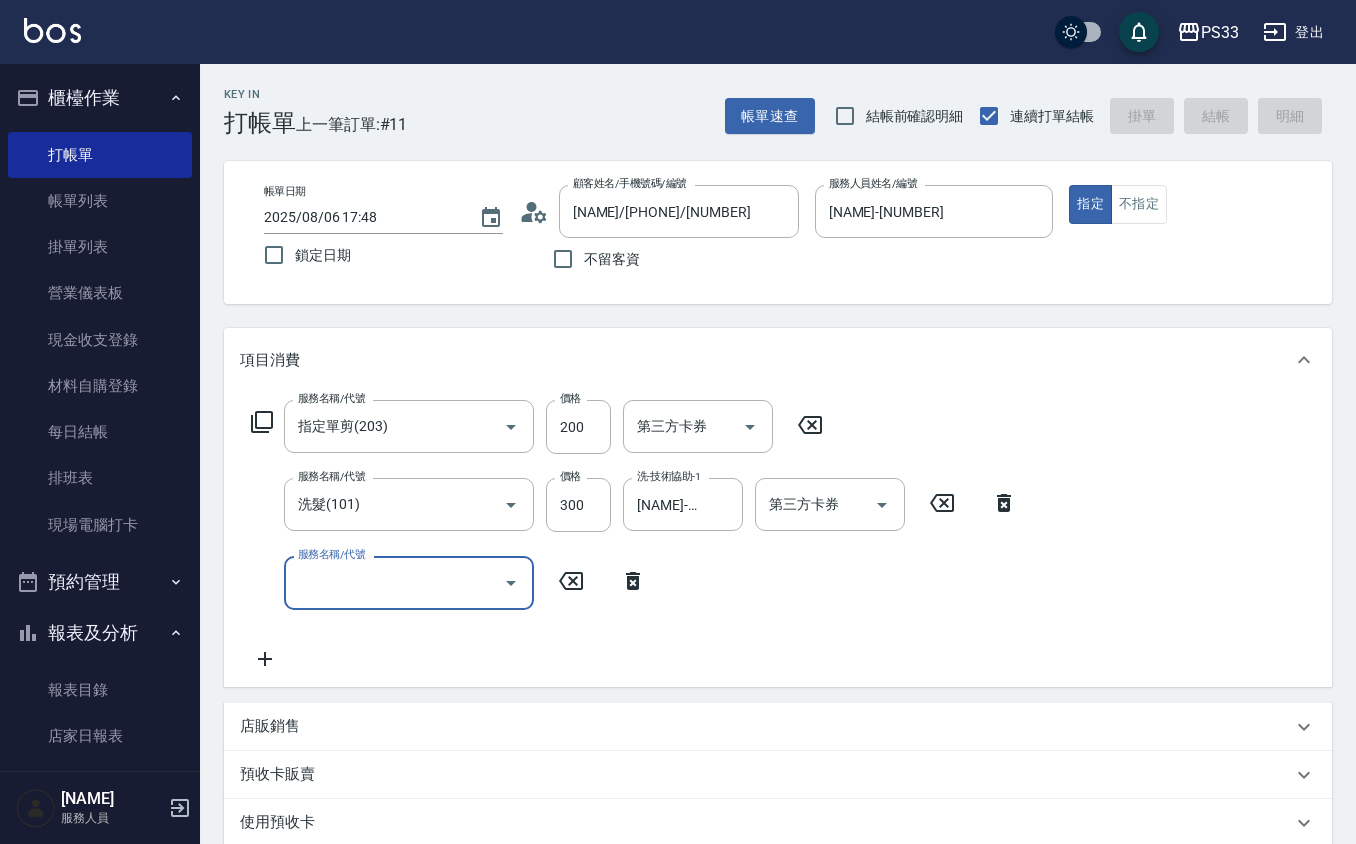 type 